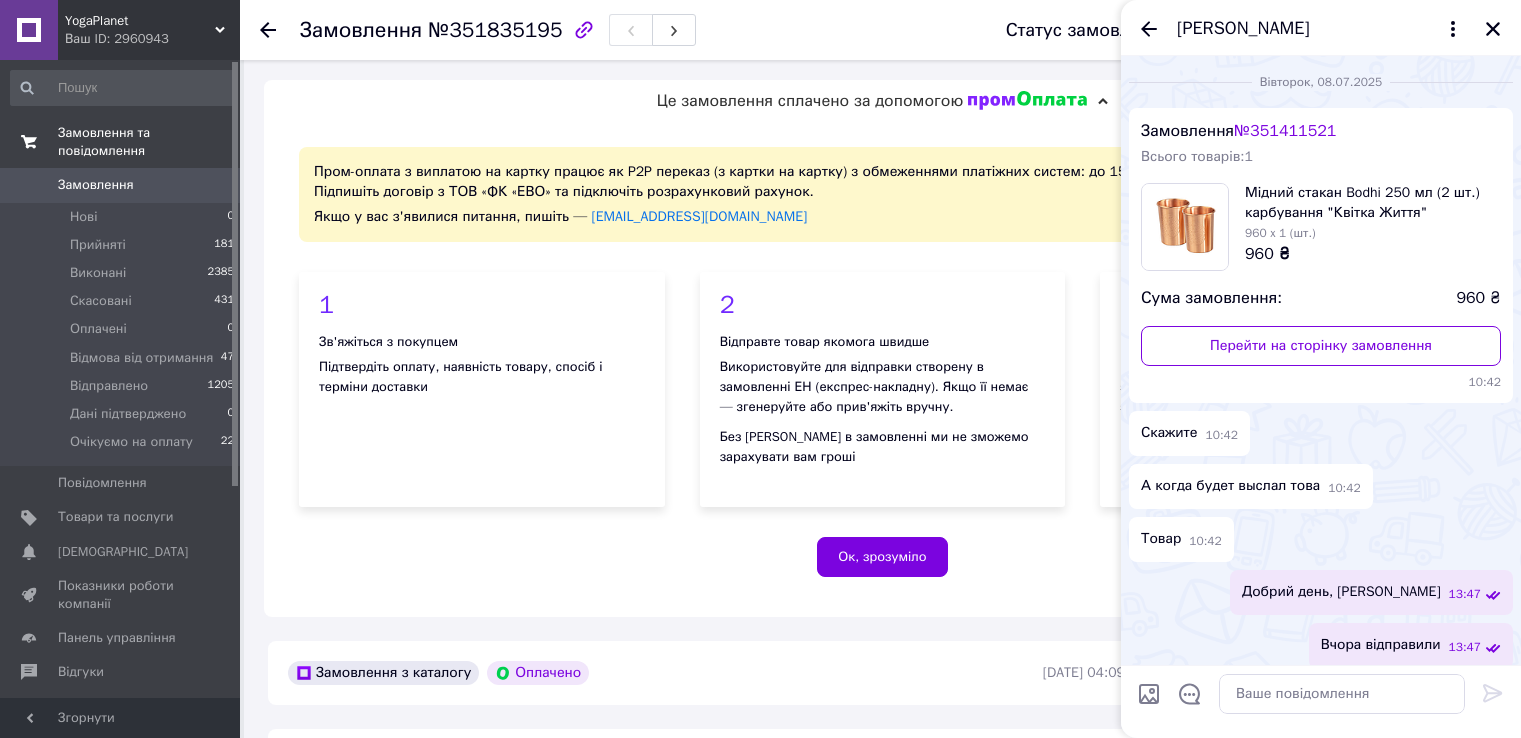 scroll, scrollTop: 0, scrollLeft: 0, axis: both 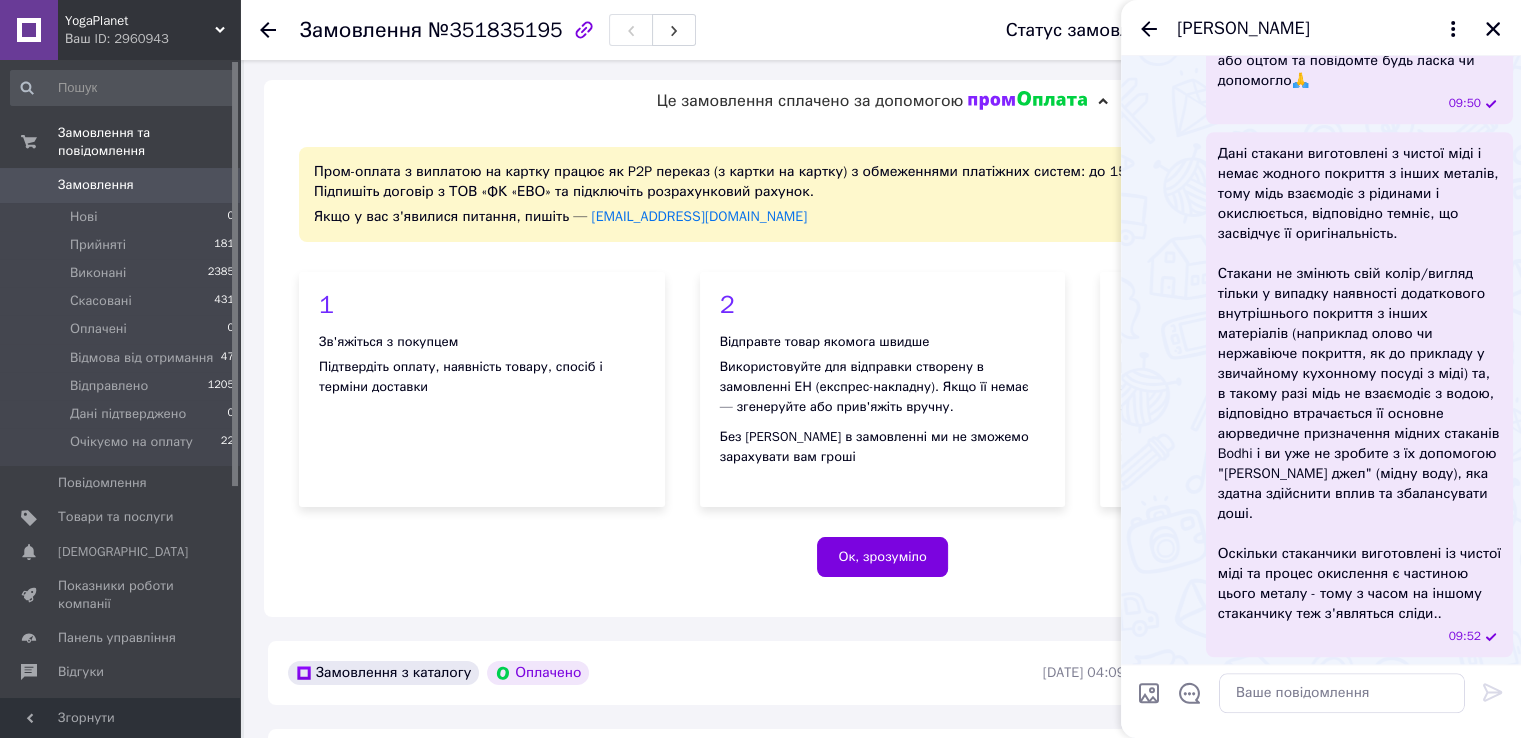 click on "Замовлення" at bounding box center [96, 185] 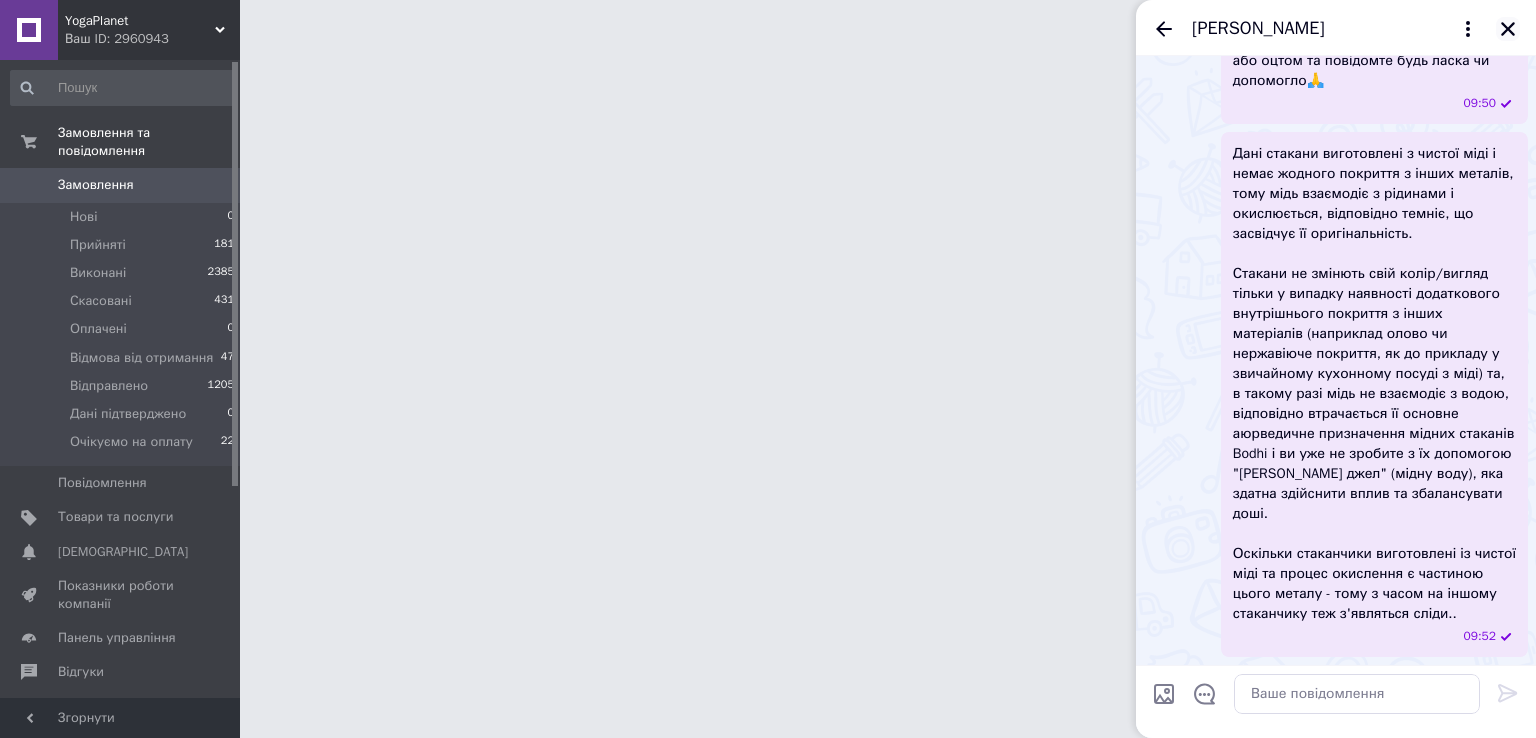 click 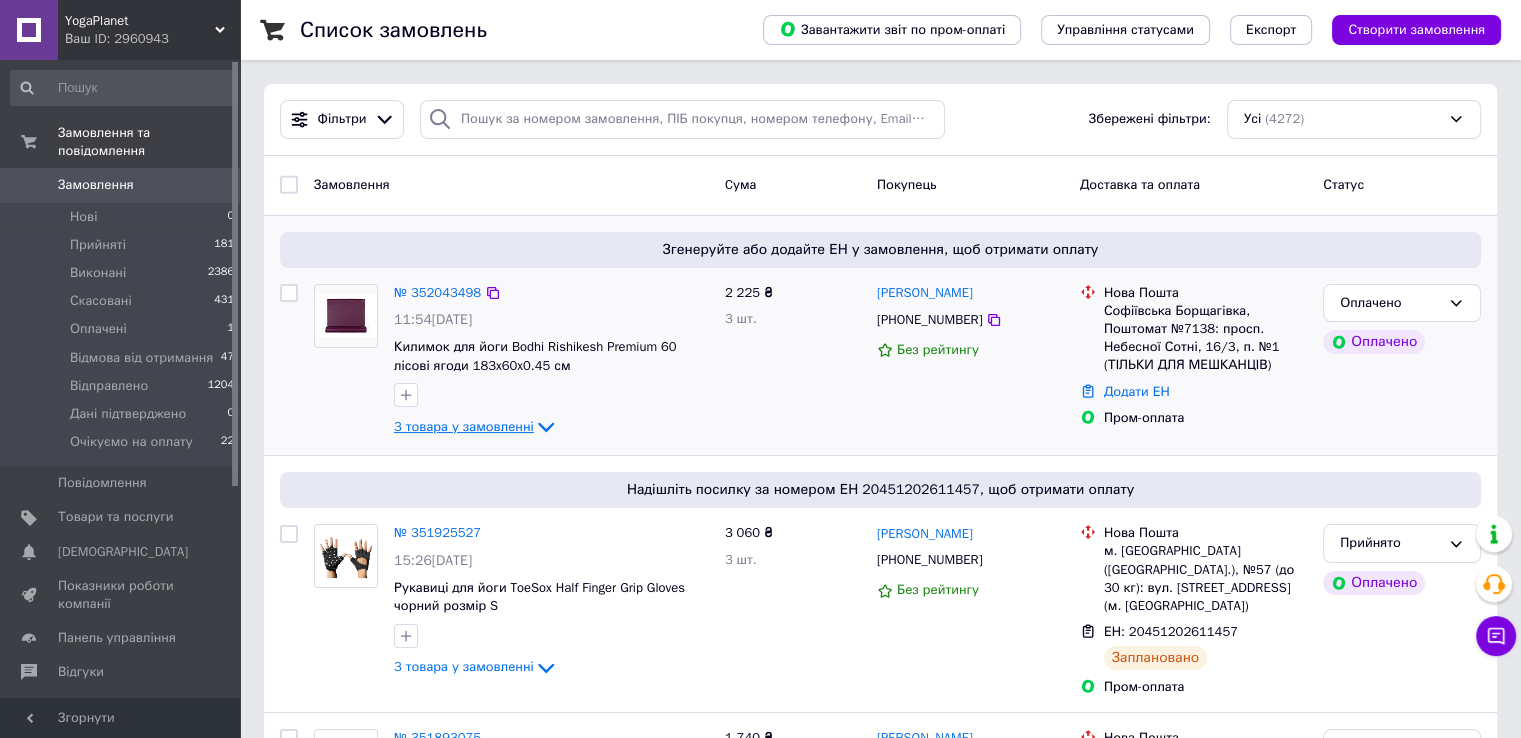 click 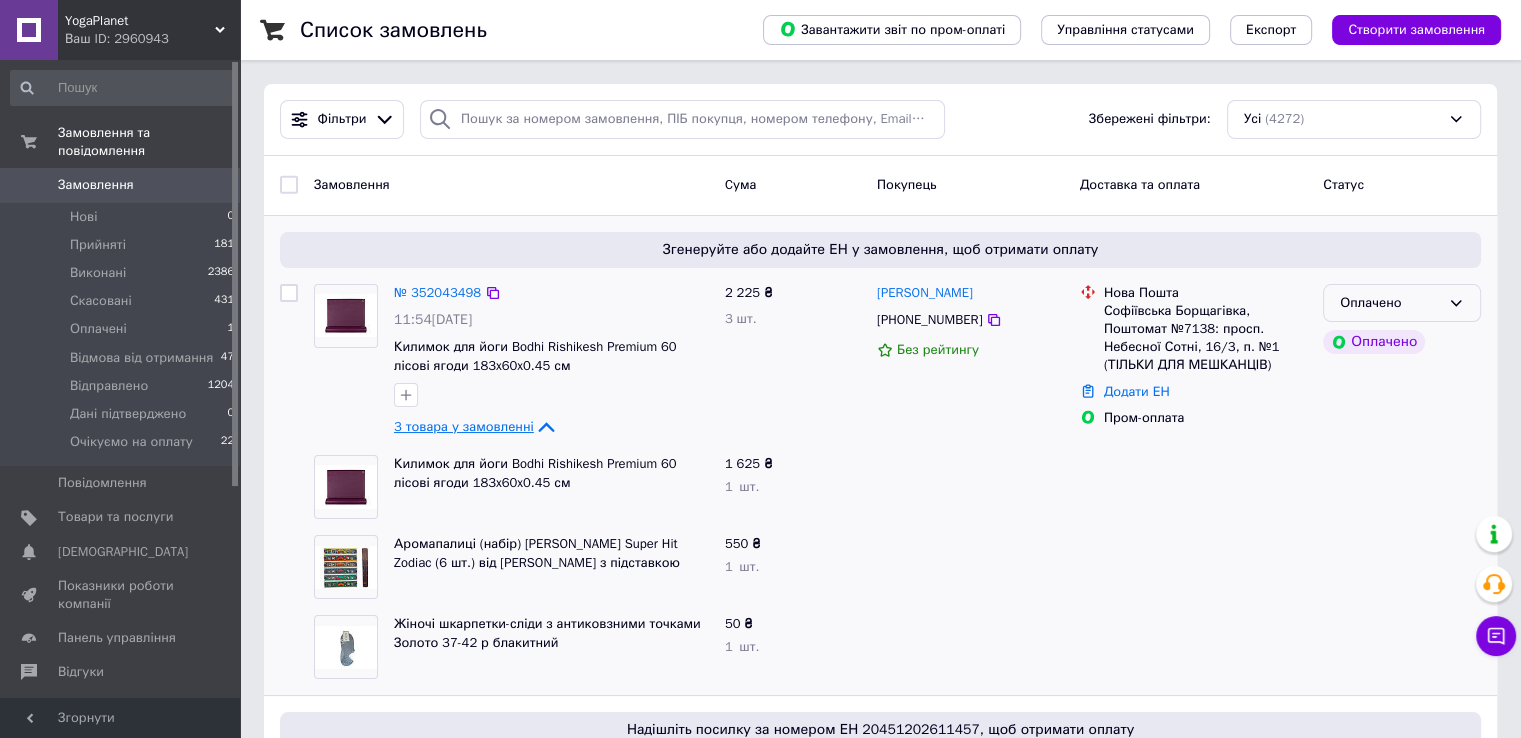 click on "Оплачено" at bounding box center [1402, 303] 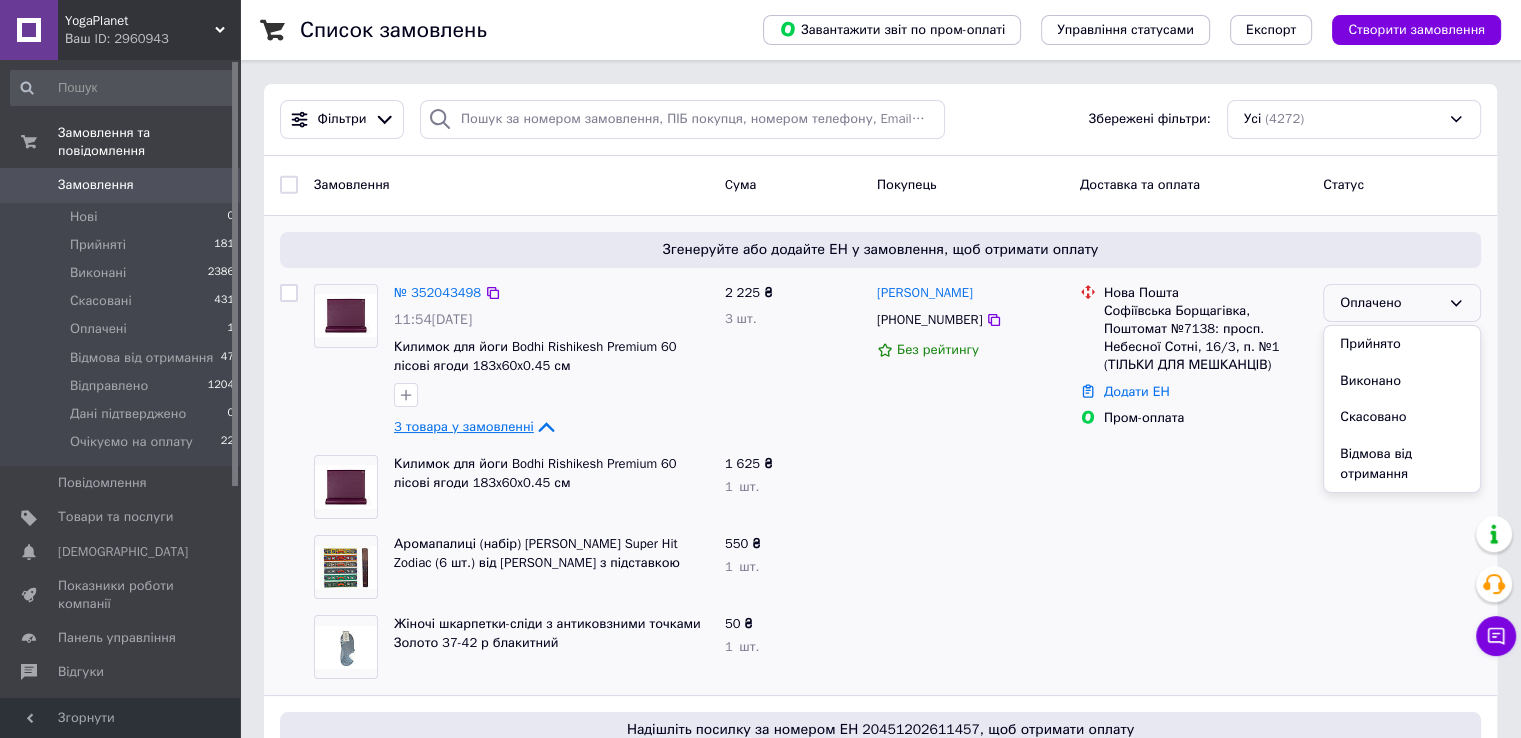 click on "Прийнято" at bounding box center [1402, 344] 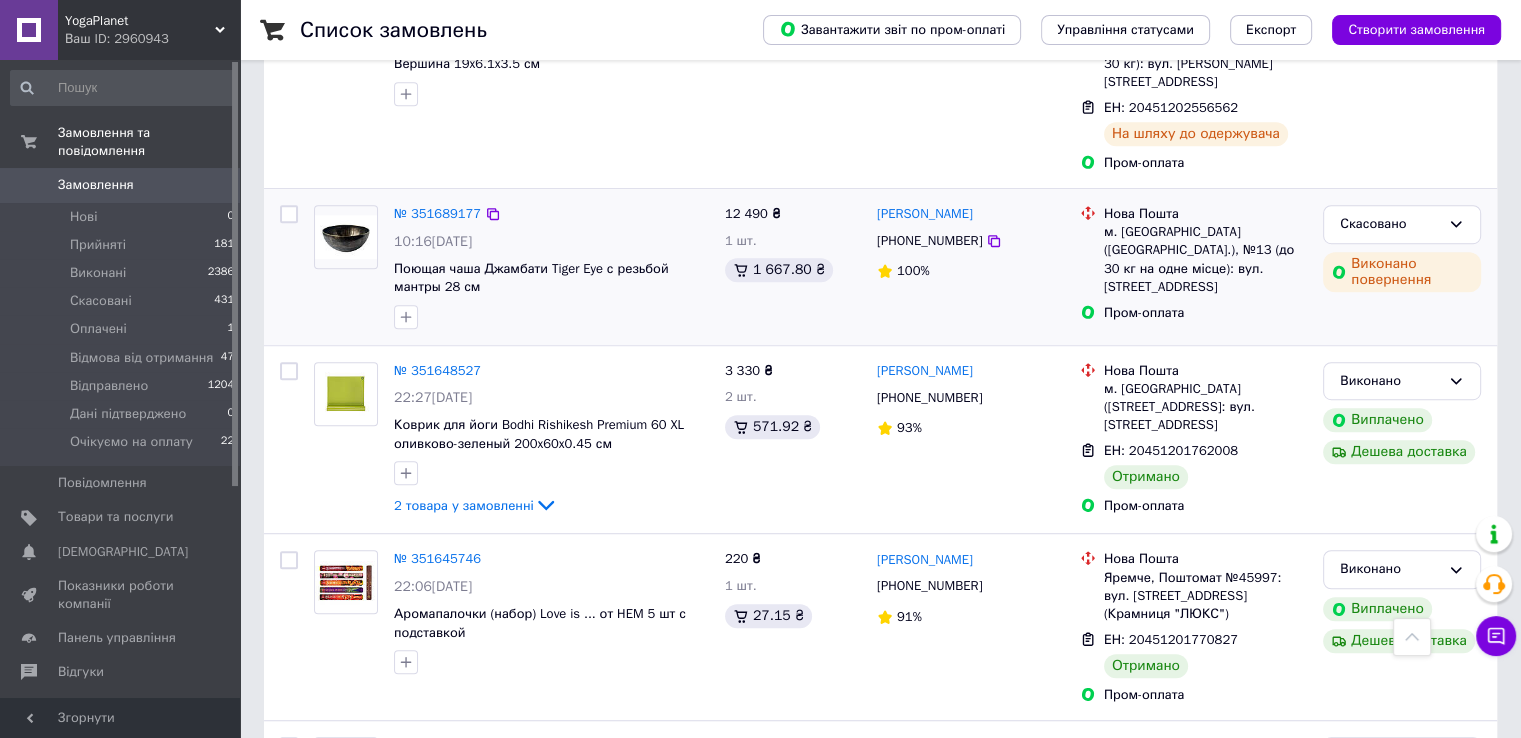 scroll, scrollTop: 1600, scrollLeft: 0, axis: vertical 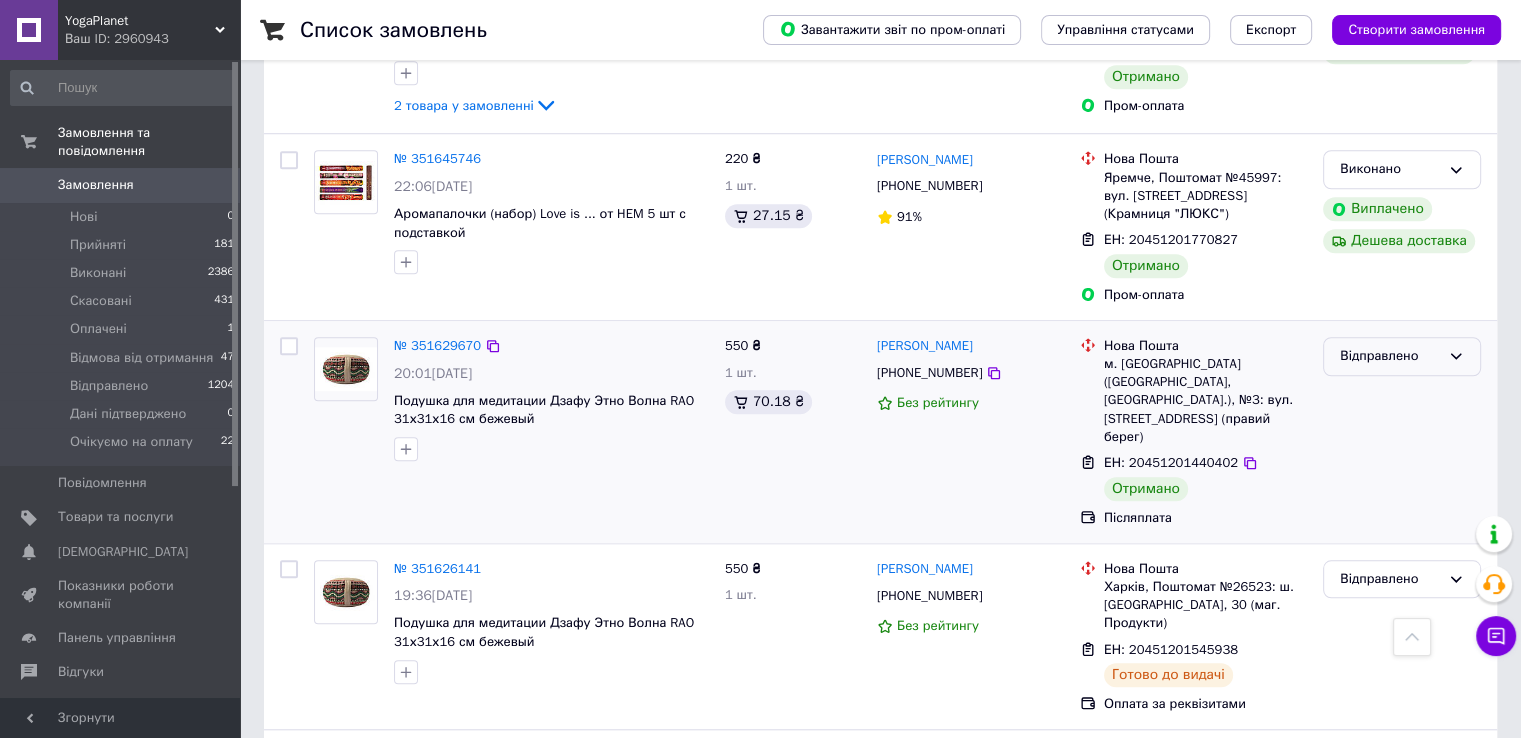 click on "Відправлено" at bounding box center [1390, 356] 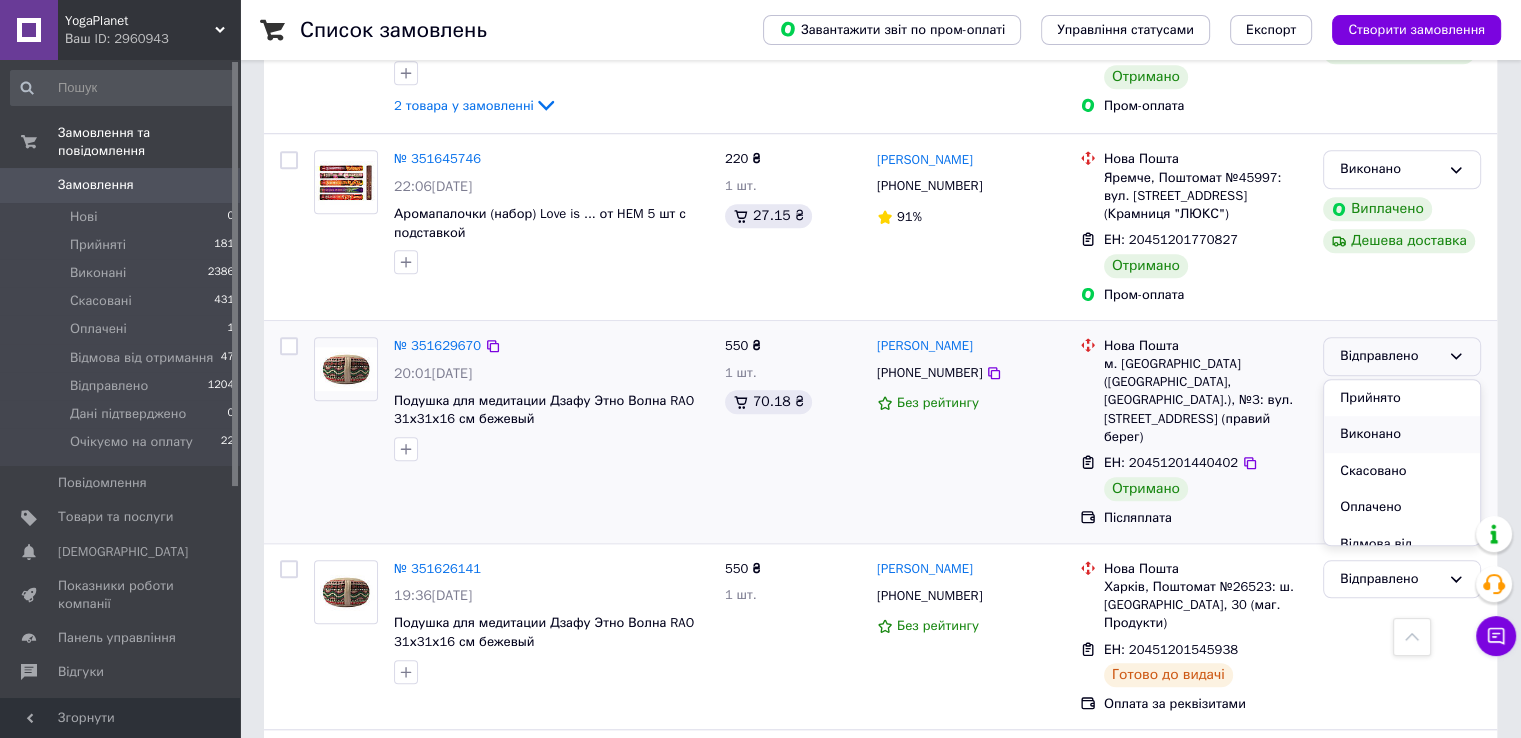click on "Виконано" at bounding box center (1402, 434) 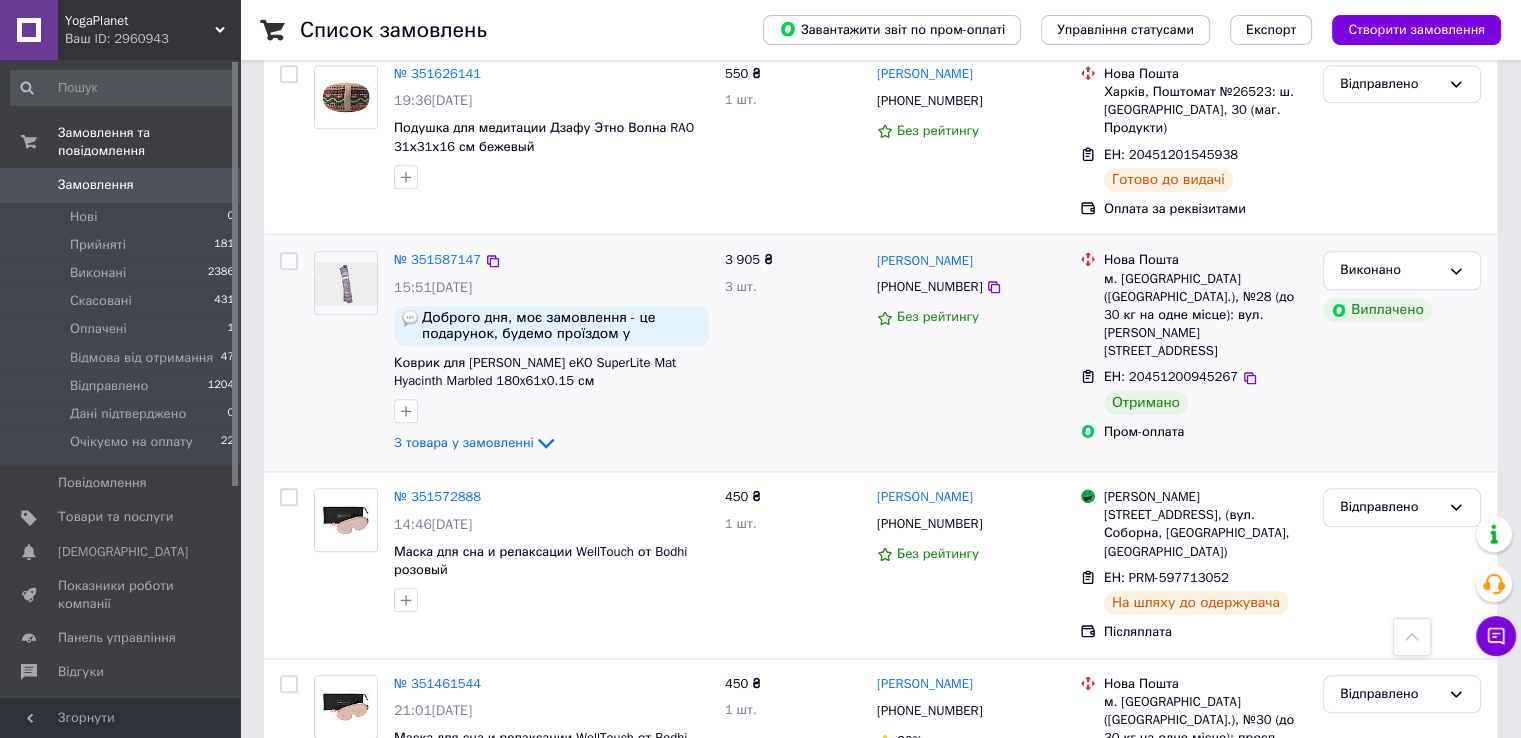 scroll, scrollTop: 2100, scrollLeft: 0, axis: vertical 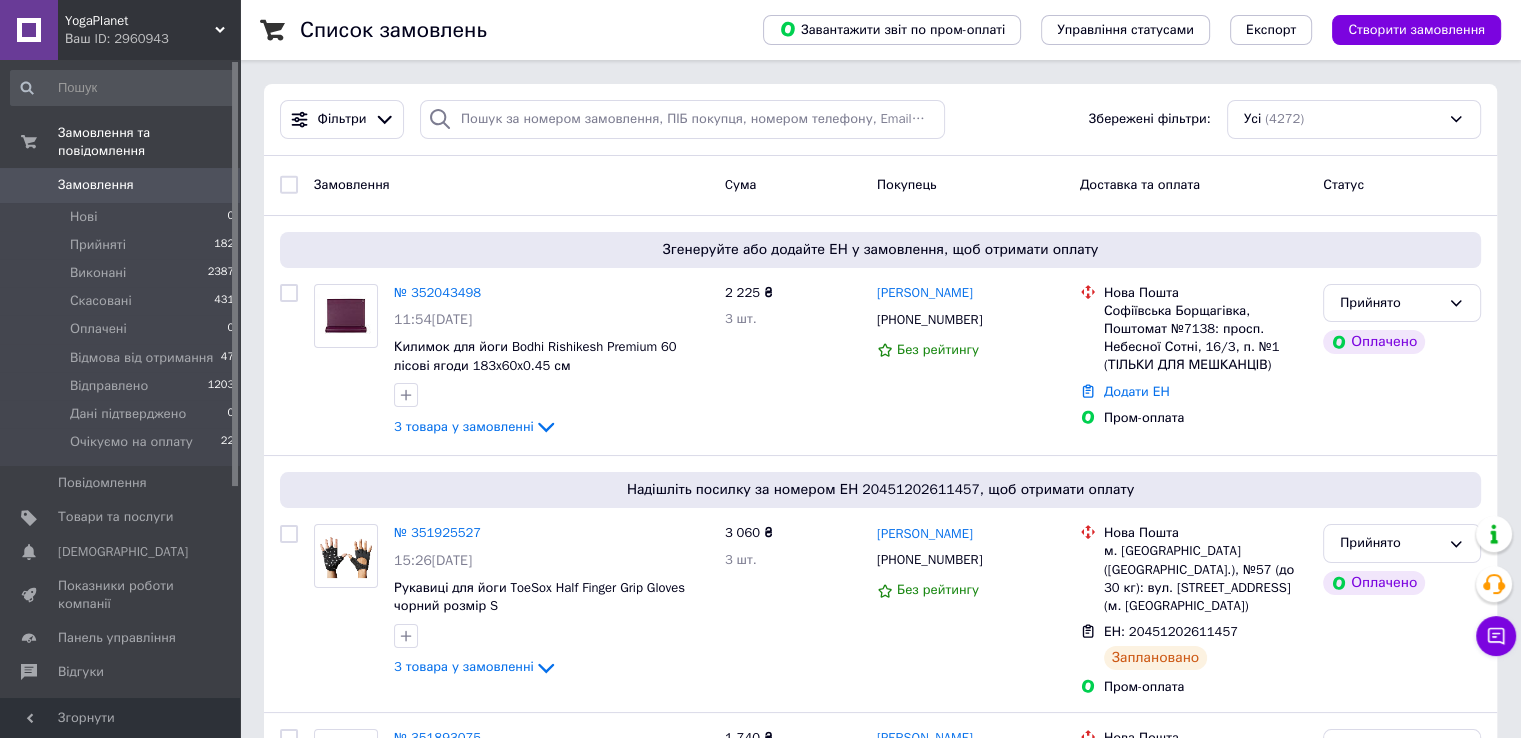 click on "Список замовлень   Завантажити звіт по пром-оплаті Управління статусами Експорт Створити замовлення Фільтри Збережені фільтри: Усі (4272) Замовлення Cума Покупець Доставка та оплата Статус Згенеруйте або додайте ЕН у замовлення, щоб отримати оплату № 352043498 11:54, 10.07.2025 Килимок для йоги Bodhi Rishikesh Premium 60 лісові ягоди 183x60x0.45 см 3 товара у замовленні 2 225 ₴ 3 шт. Марина Кочаєва +380669814707 Без рейтингу Нова Пошта Софіївська Борщагівка, Поштомат №7138: просп. Небесної Сотні, 16/3, п. №1 (ТІЛЬКИ ДЛЯ МЕШКАНЦІВ) Додати ЕН Пром-оплата Прийнято Оплачено № 351925527 15:26, 09.07.2025 3 060 ₴ 3 шт. 93%" at bounding box center [880, 2257] 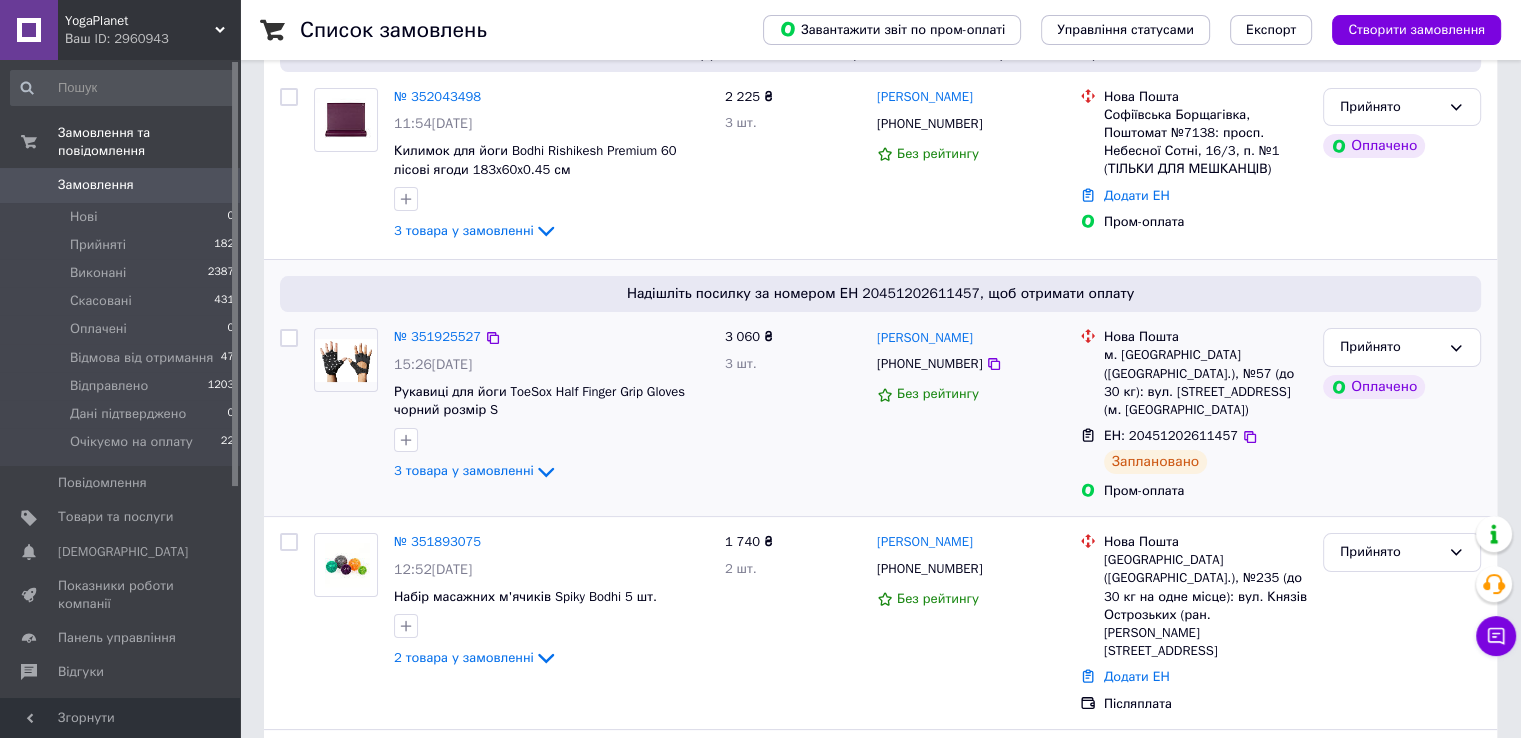 scroll, scrollTop: 200, scrollLeft: 0, axis: vertical 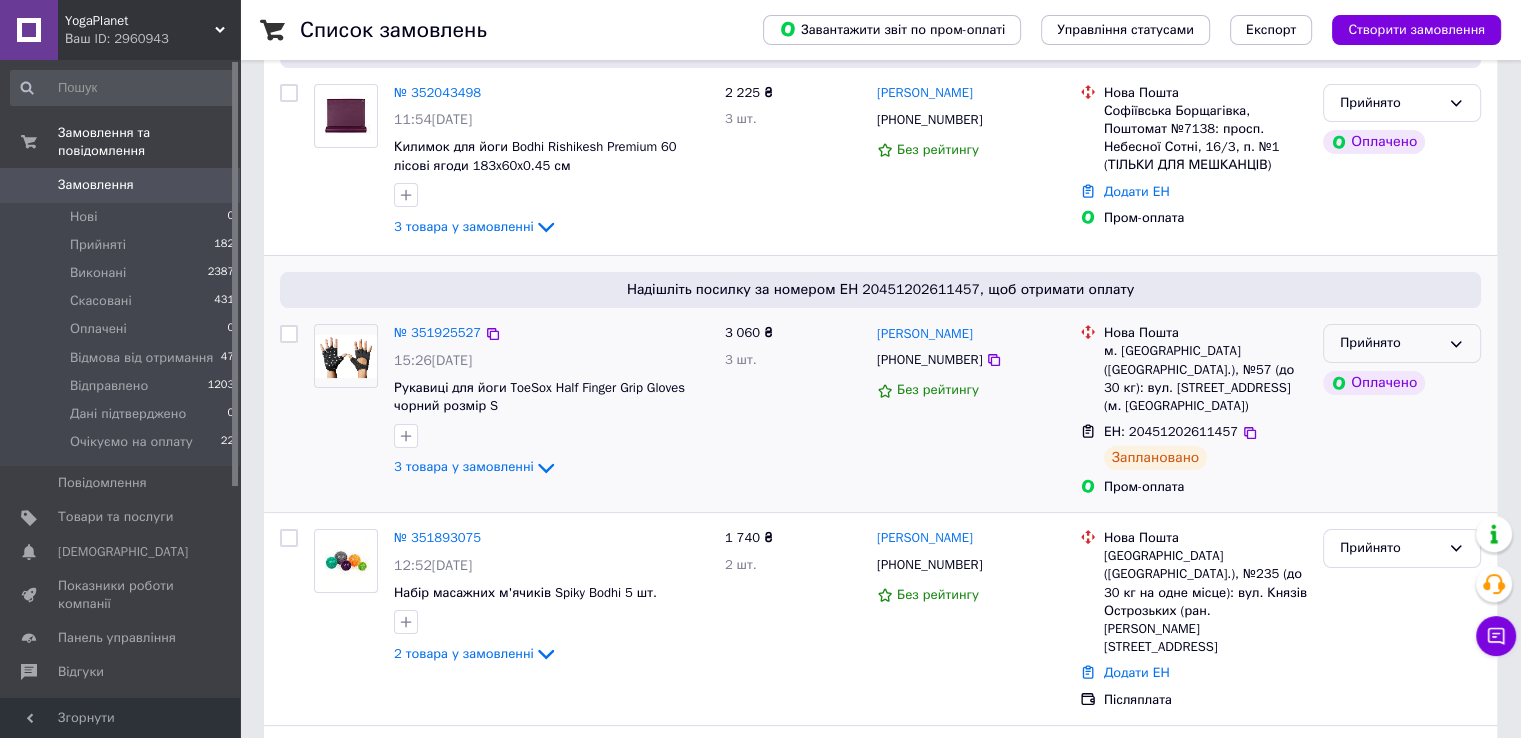 click on "Прийнято" at bounding box center [1402, 343] 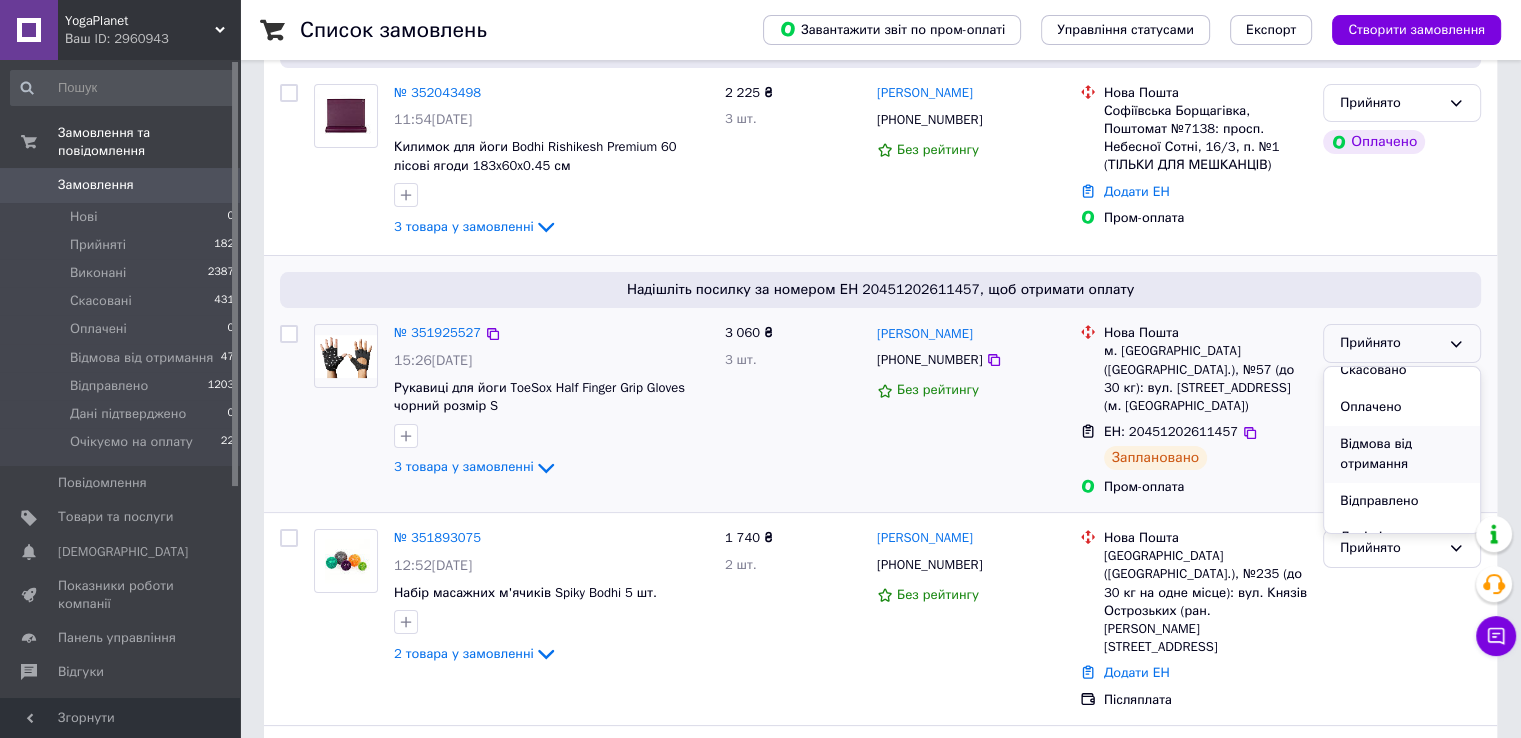 scroll, scrollTop: 100, scrollLeft: 0, axis: vertical 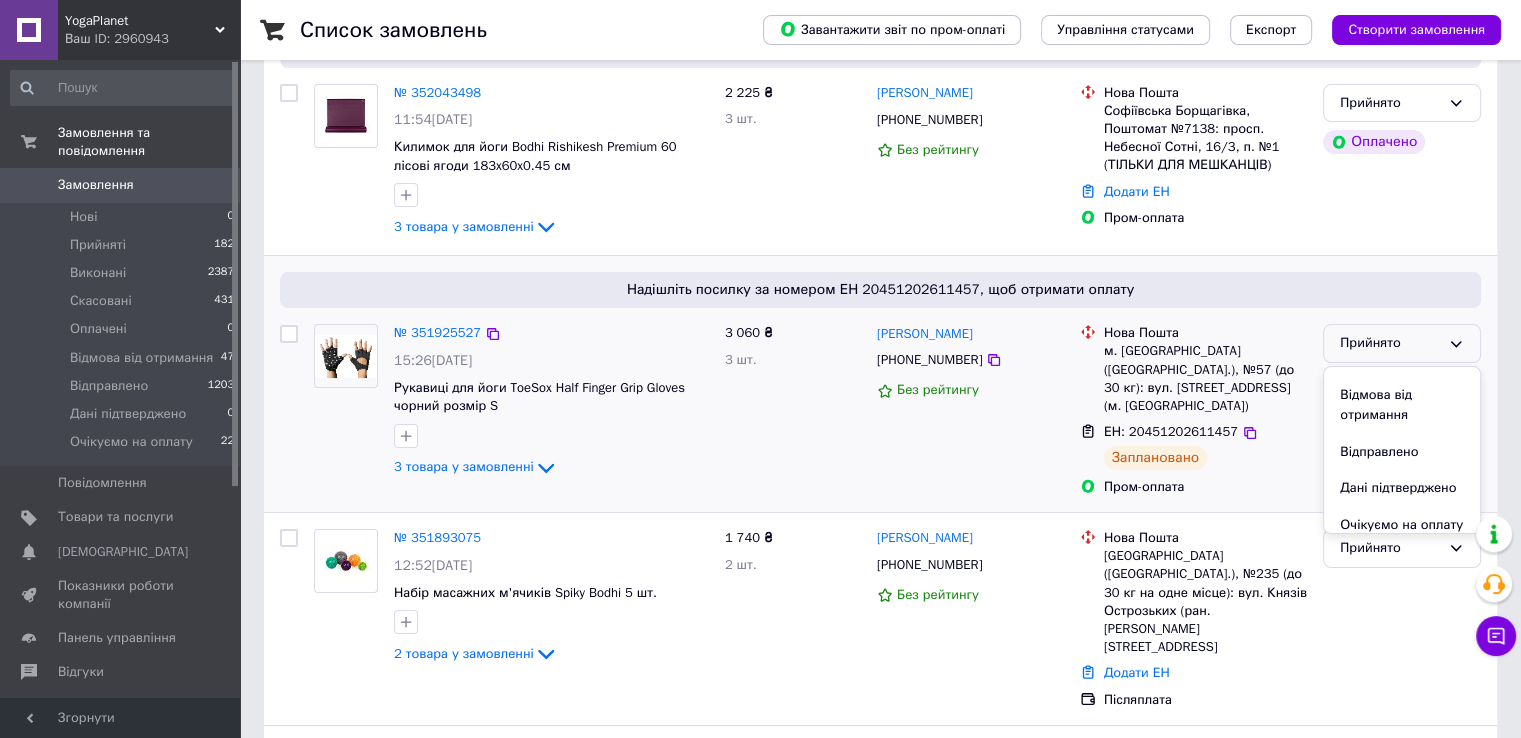 click on "Відправлено" at bounding box center (1402, 452) 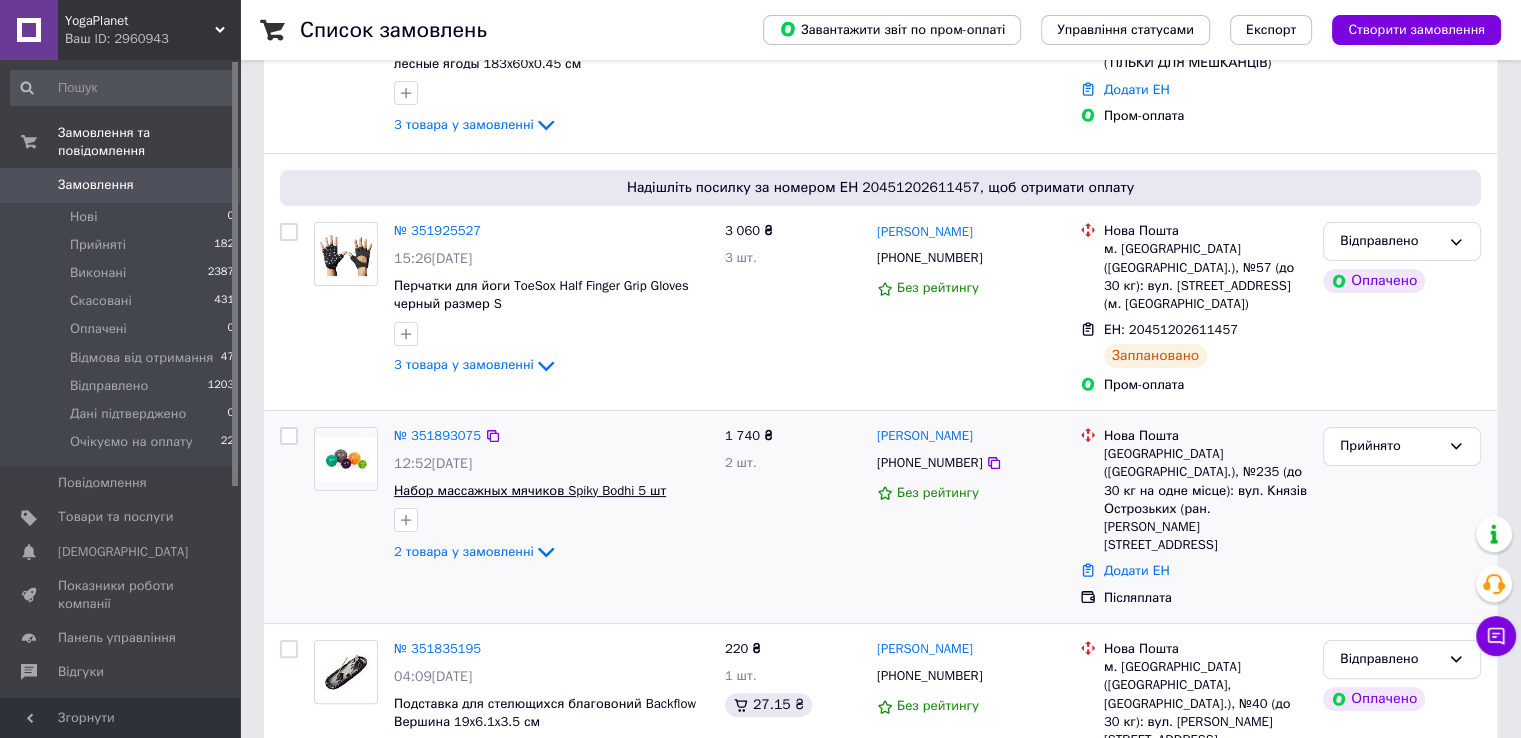 scroll, scrollTop: 400, scrollLeft: 0, axis: vertical 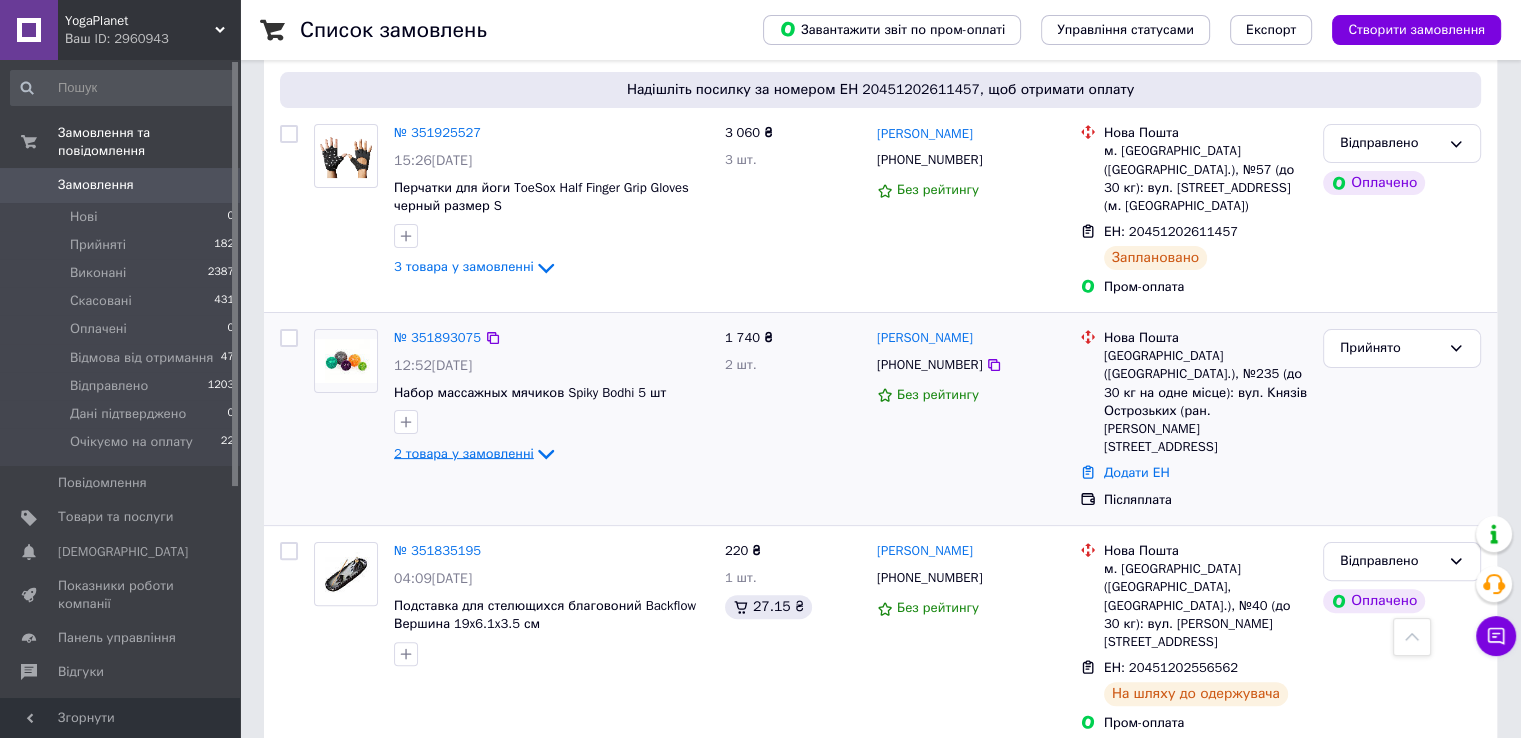 click 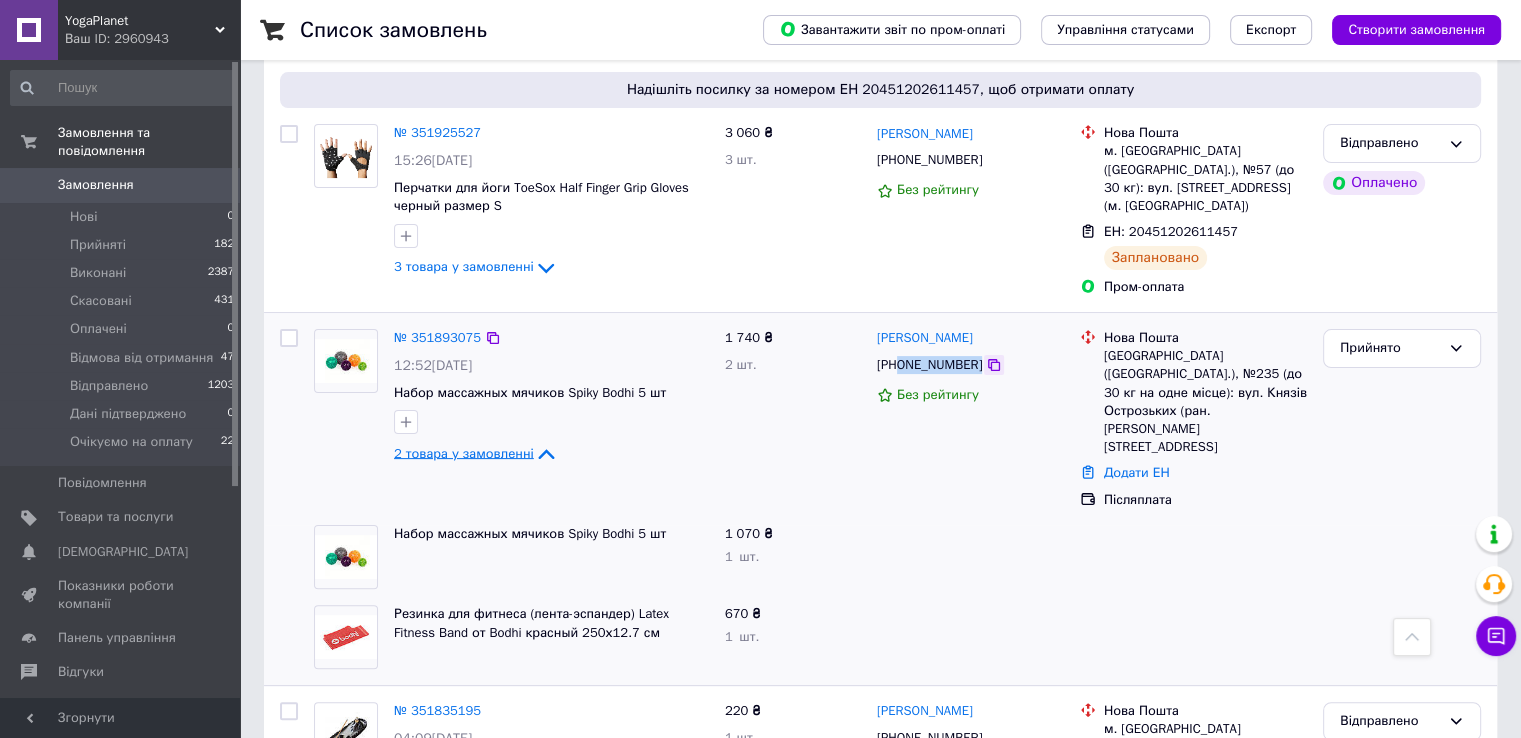 drag, startPoint x: 899, startPoint y: 347, endPoint x: 979, endPoint y: 345, distance: 80.024994 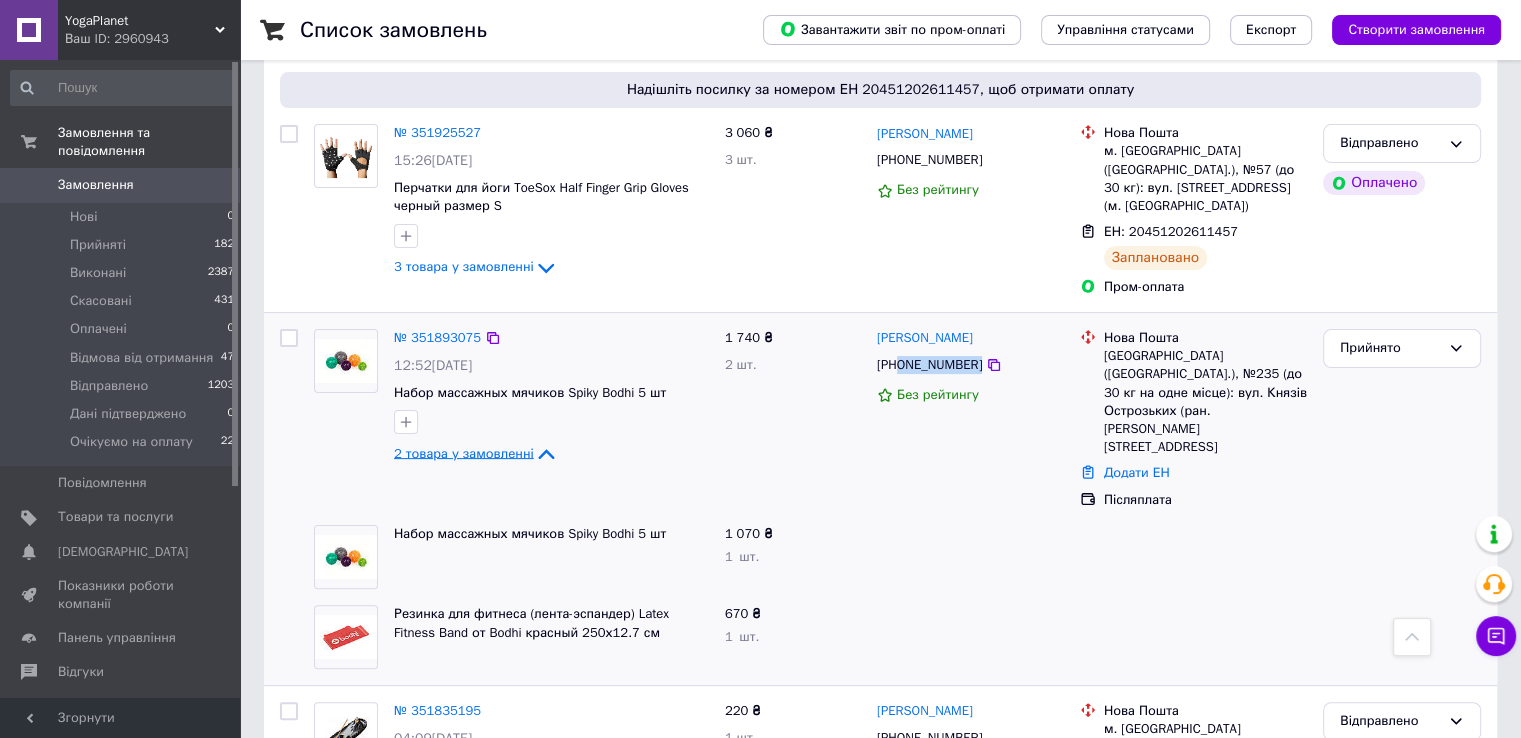 copy on "0674066966" 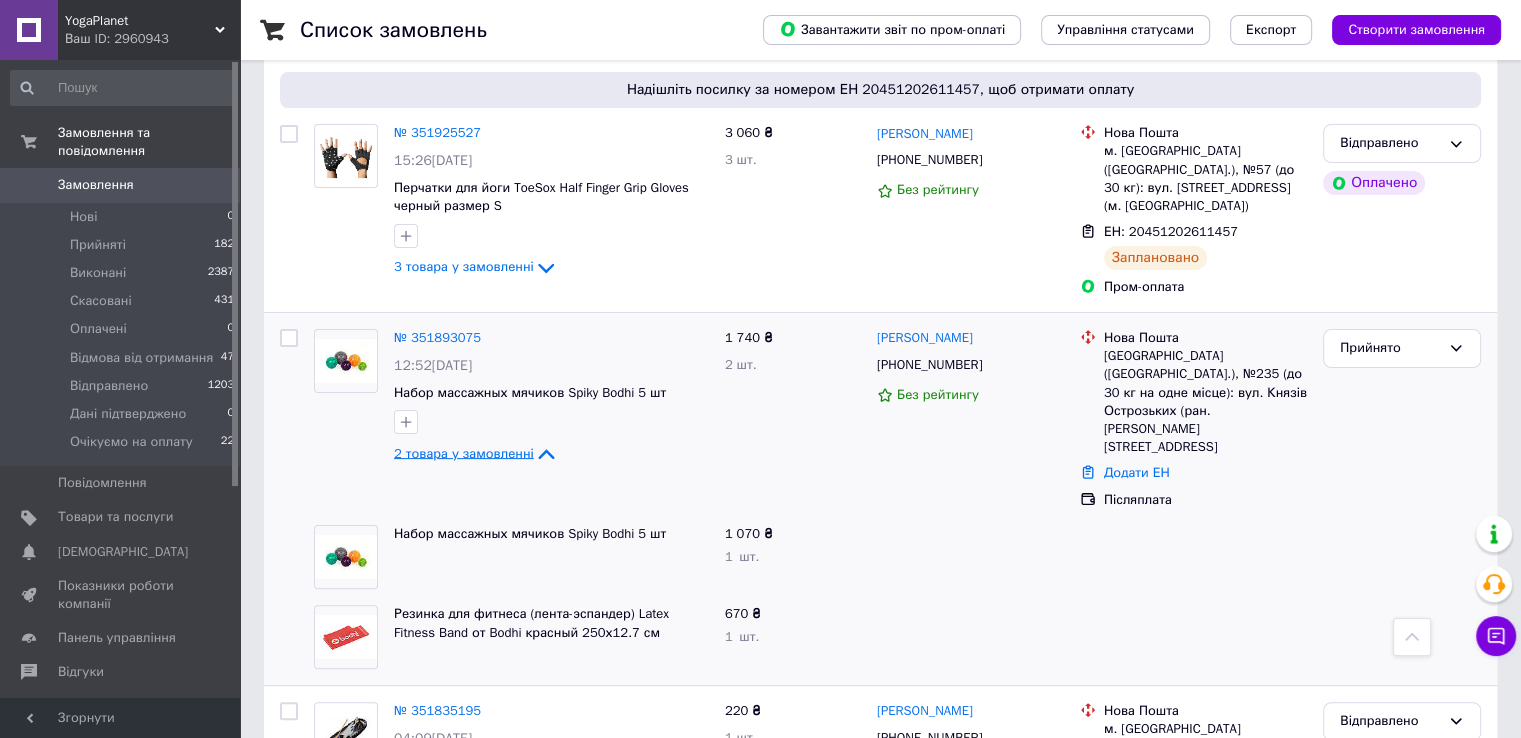 click on "Список замовлень   Завантажити звіт по пром-оплаті Управління статусами Експорт Створити замовлення Фільтри Збережені фільтри: Усі (4272) Замовлення Cума Покупець Доставка та оплата Статус Згенеруйте або додайте ЕН у замовлення, щоб отримати оплату № 352043498 11:54, 10.07.2025 Коврик для йоги Bodhi Rishikesh Premium 60 лесные ягоды 183x60x0.45 см 3 товара у замовленні 2 225 ₴ 3 шт. Марина Кочаєва +380669814707 Без рейтингу Нова Пошта Софіївська Борщагівка, Поштомат №7138: просп. Небесної Сотні, 16/3, п. №1 (ТІЛЬКИ ДЛЯ МЕШКАНЦІВ) Додати ЕН Пром-оплата Прийнято Оплачено № 351925527 15:26, 09.07.2025 3 060 ₴ 3 шт. 1" at bounding box center [880, 1937] 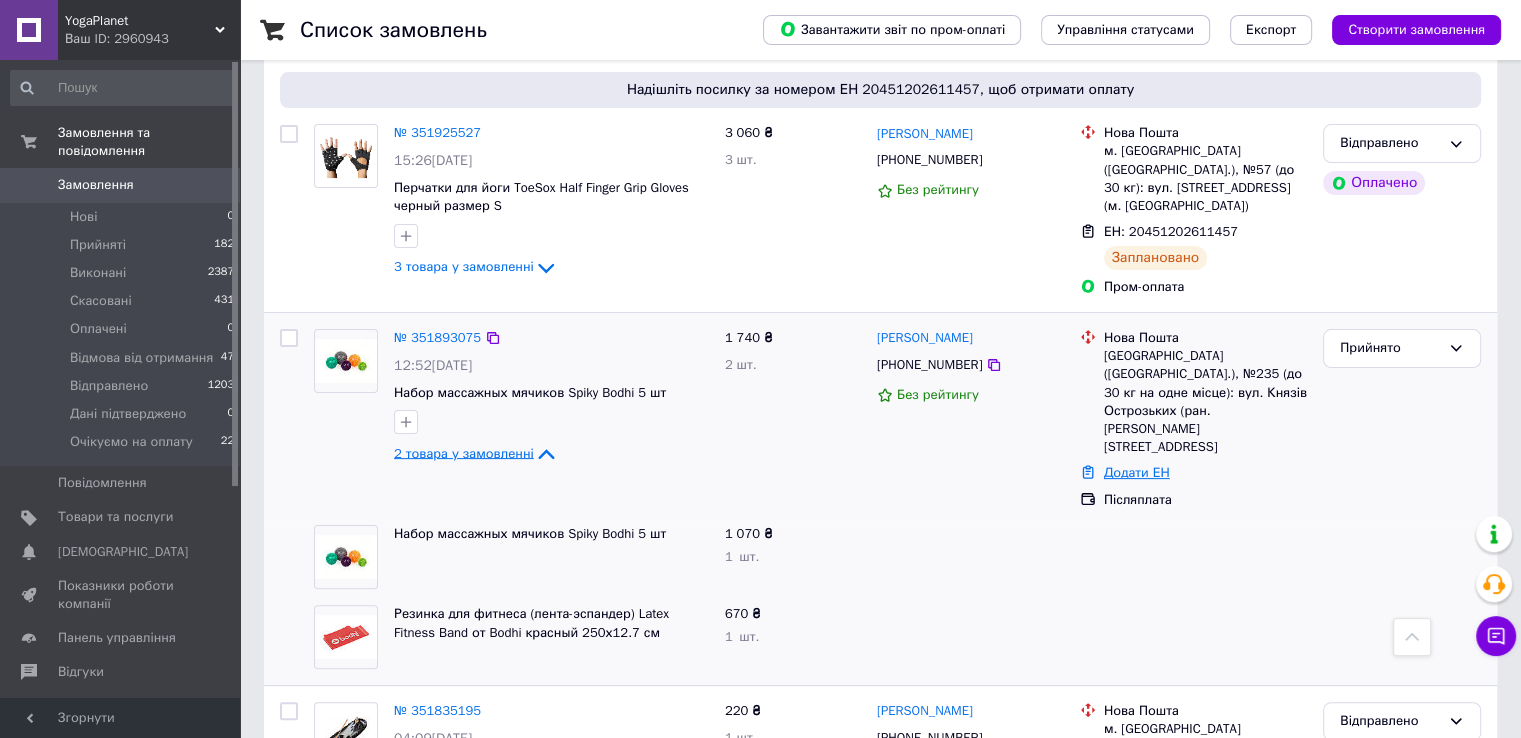 click on "Додати ЕН" at bounding box center [1137, 472] 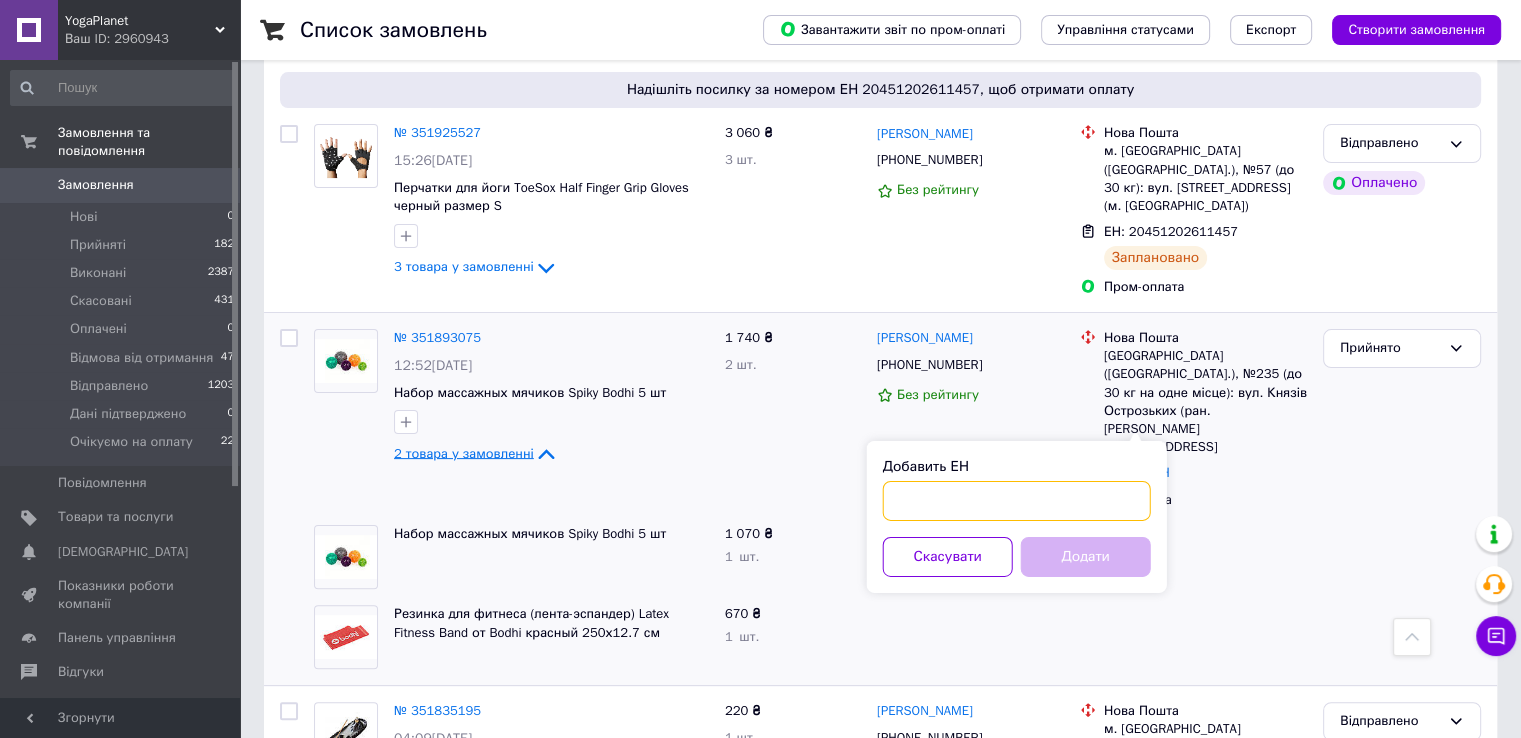 click on "Добавить ЕН" at bounding box center [1017, 501] 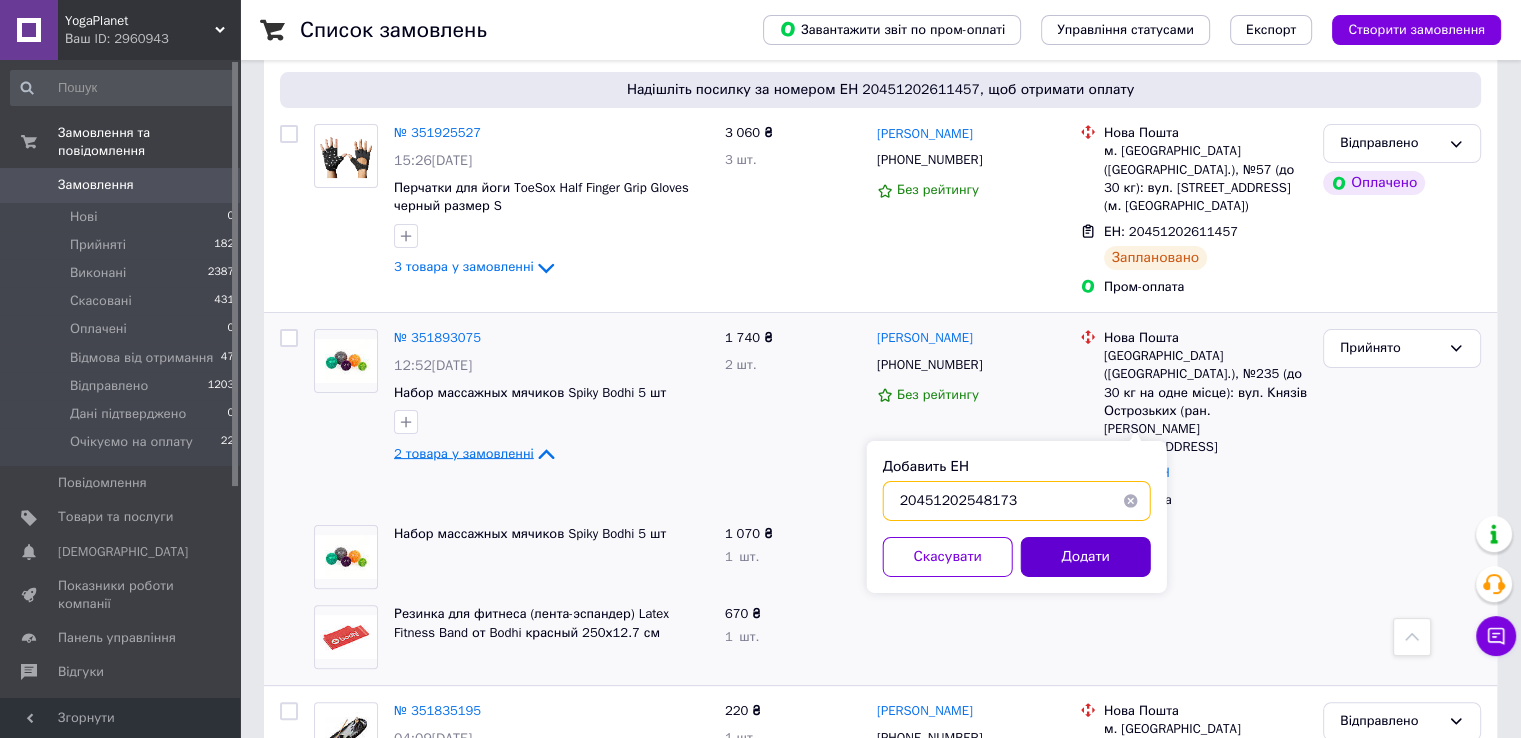 type on "20451202548173" 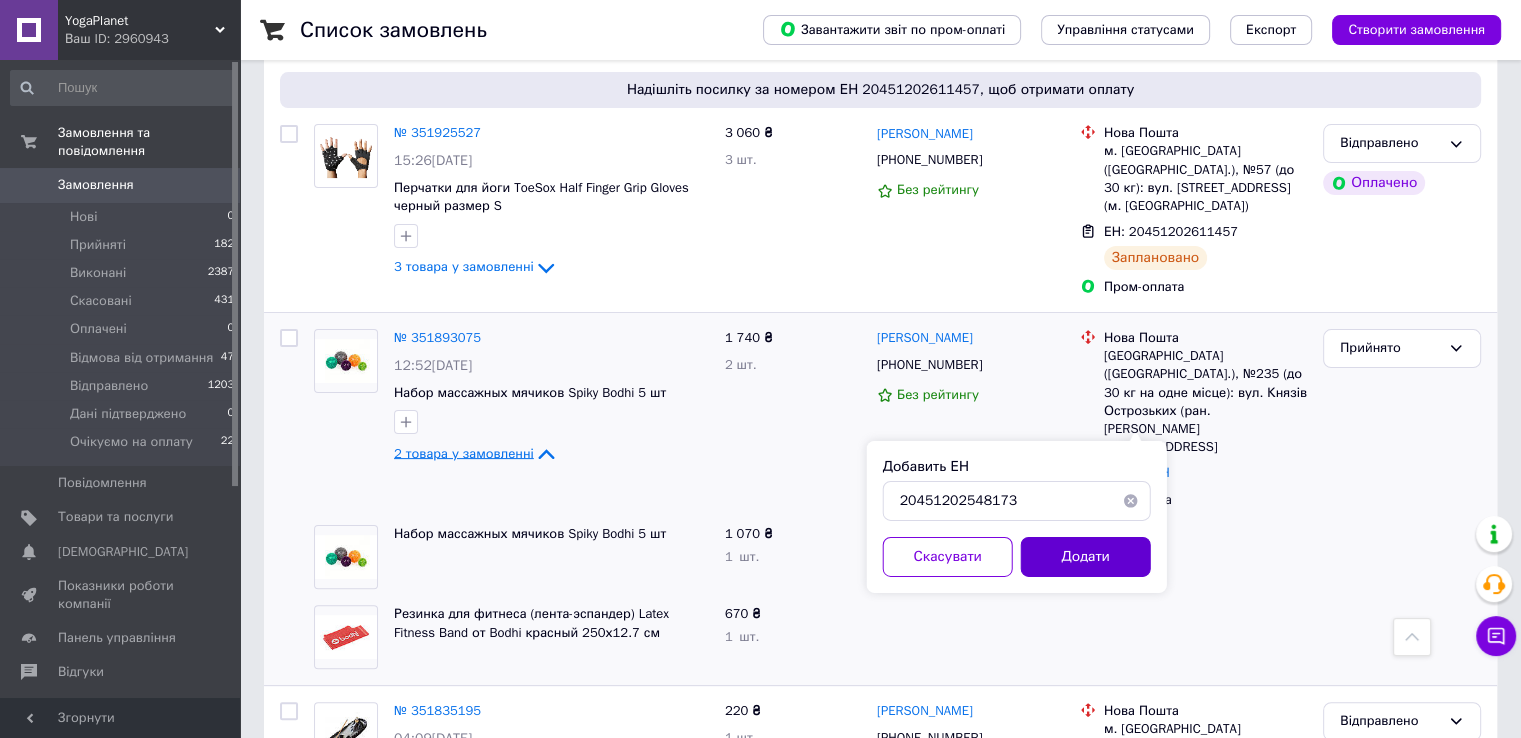 click on "Додати" at bounding box center (1086, 557) 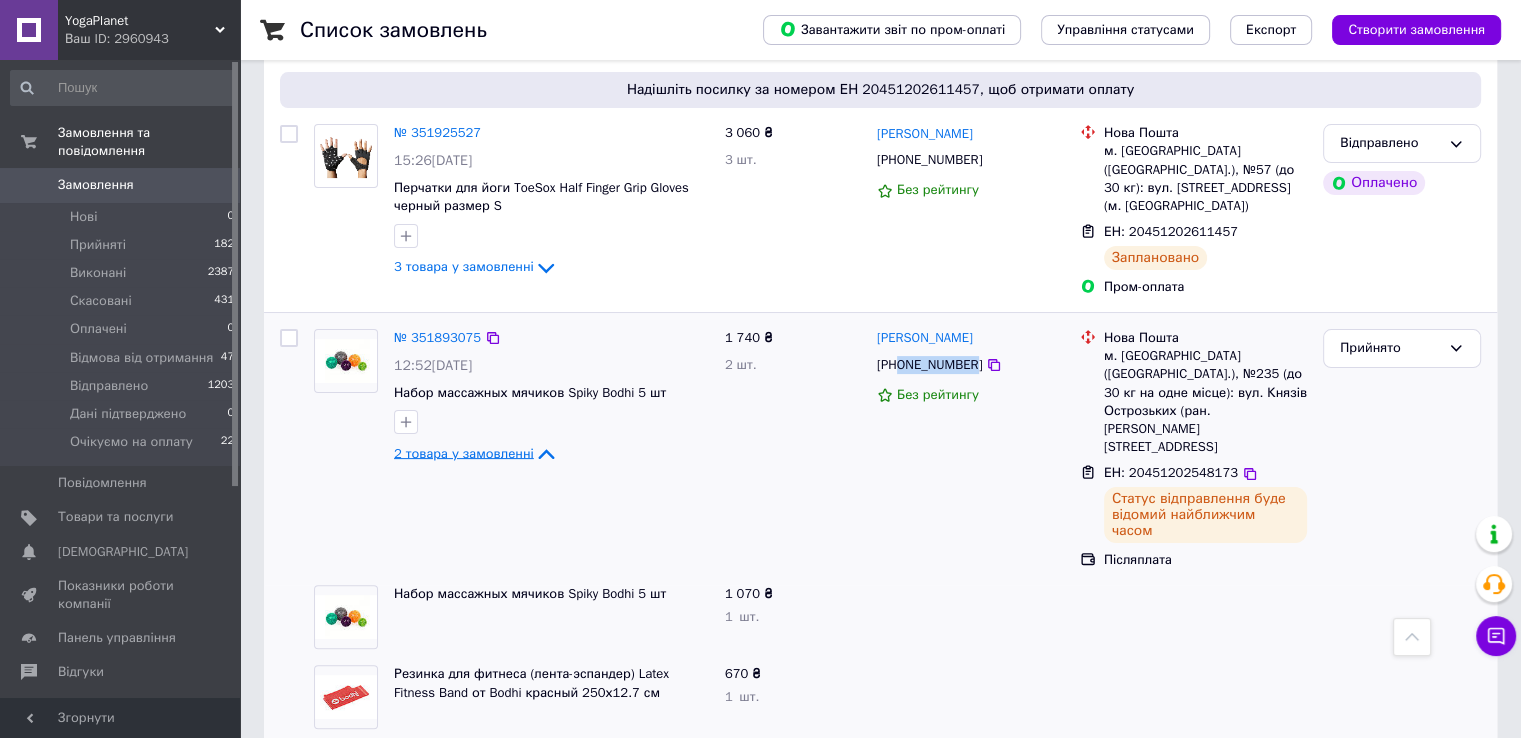 drag, startPoint x: 899, startPoint y: 346, endPoint x: 970, endPoint y: 345, distance: 71.00704 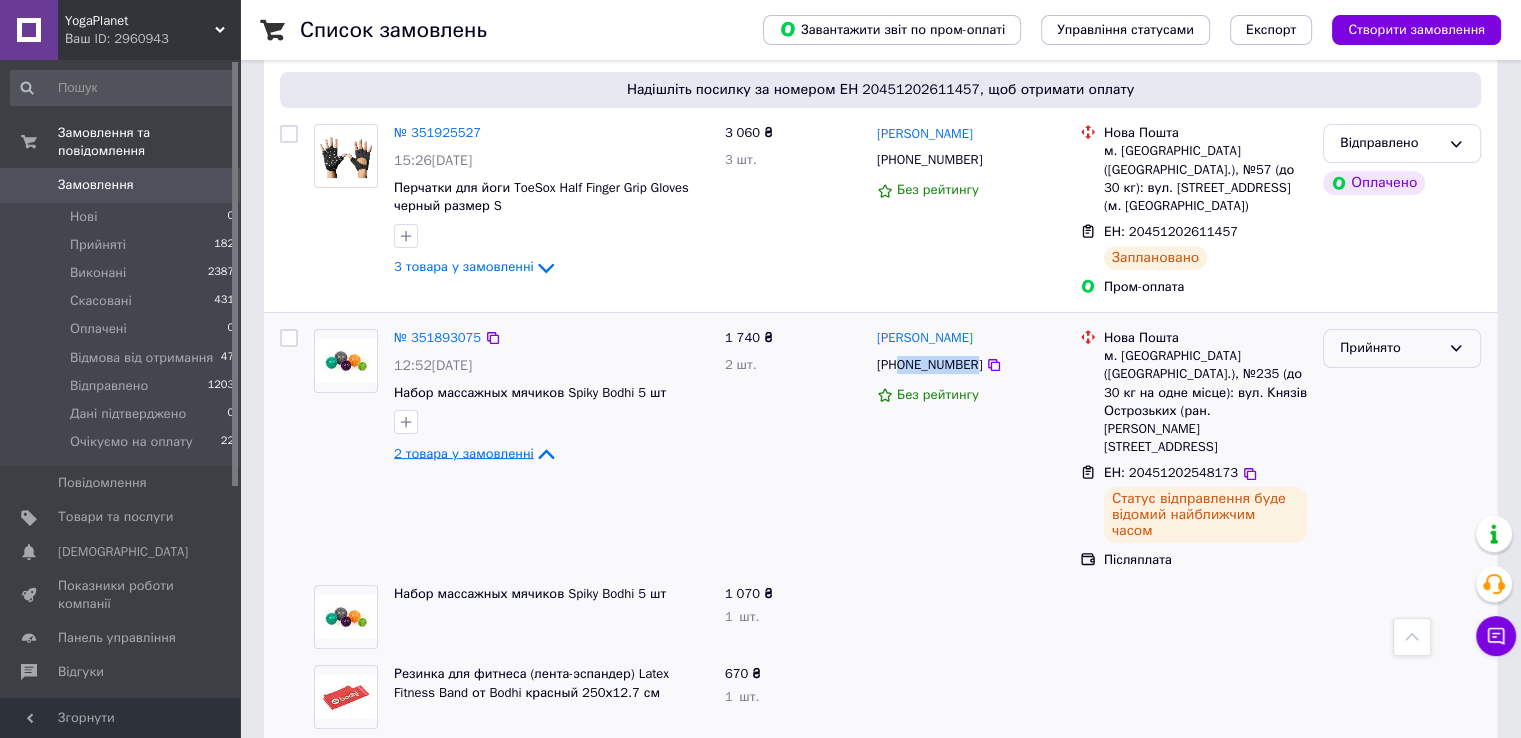 click on "Прийнято" at bounding box center (1390, 348) 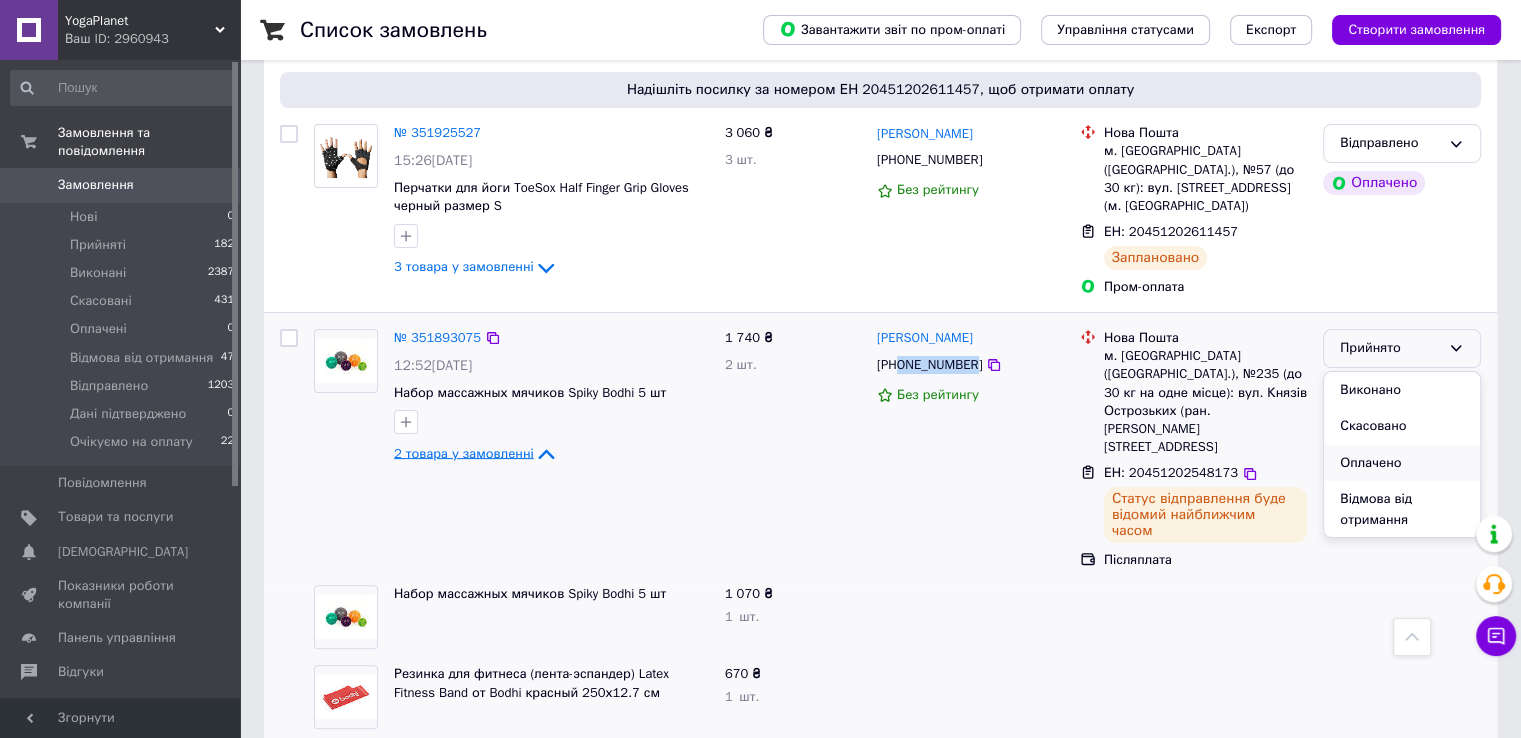 scroll, scrollTop: 100, scrollLeft: 0, axis: vertical 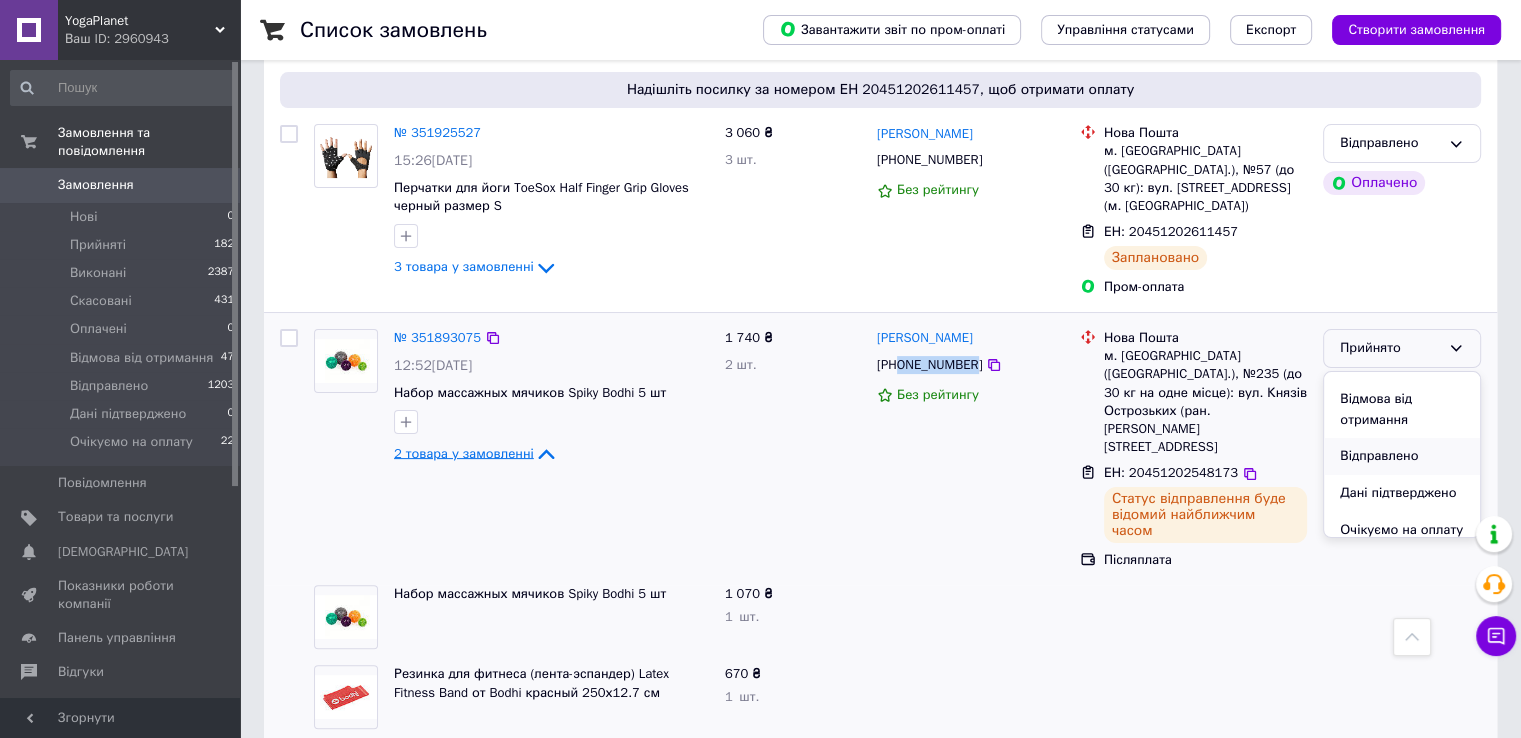 click on "Відправлено" at bounding box center (1402, 456) 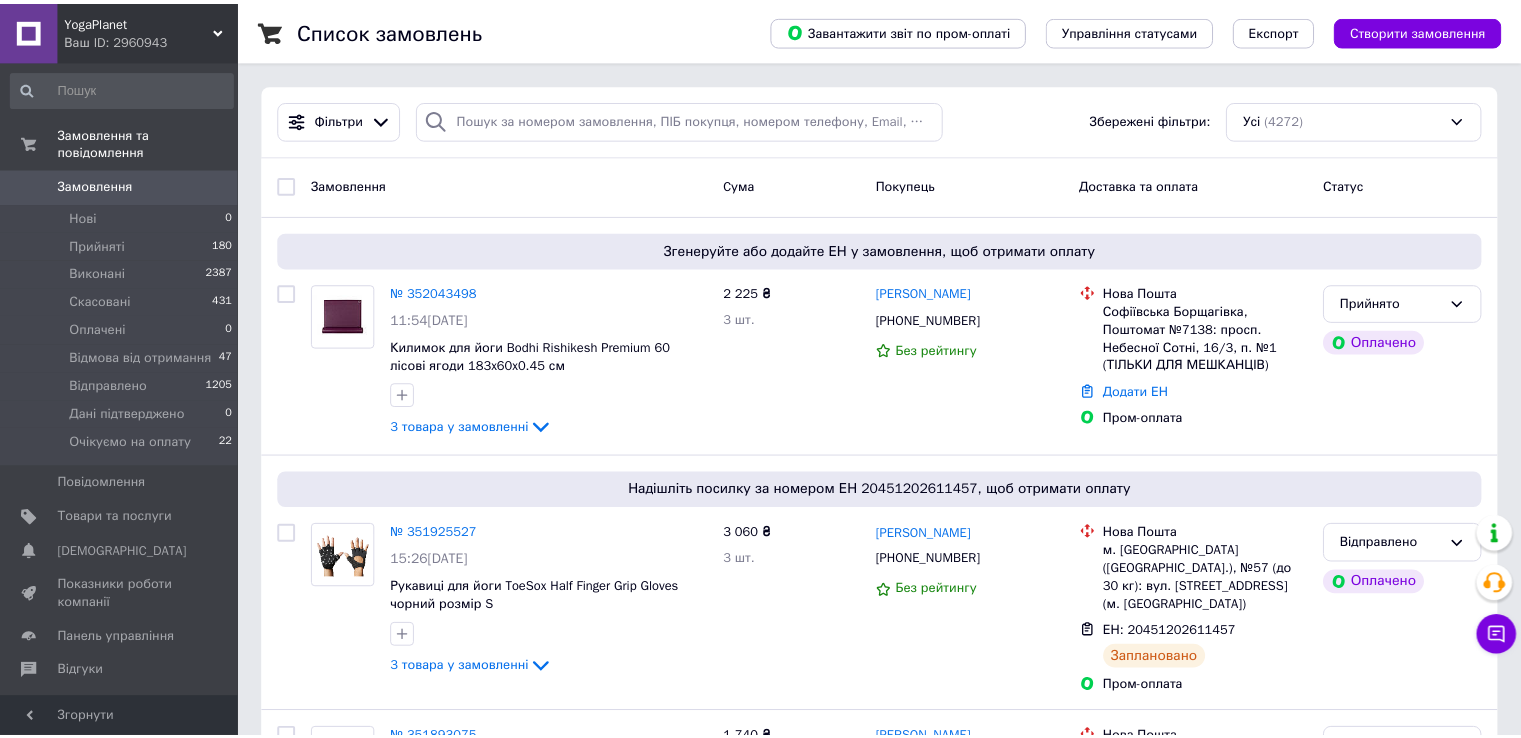 scroll, scrollTop: 0, scrollLeft: 0, axis: both 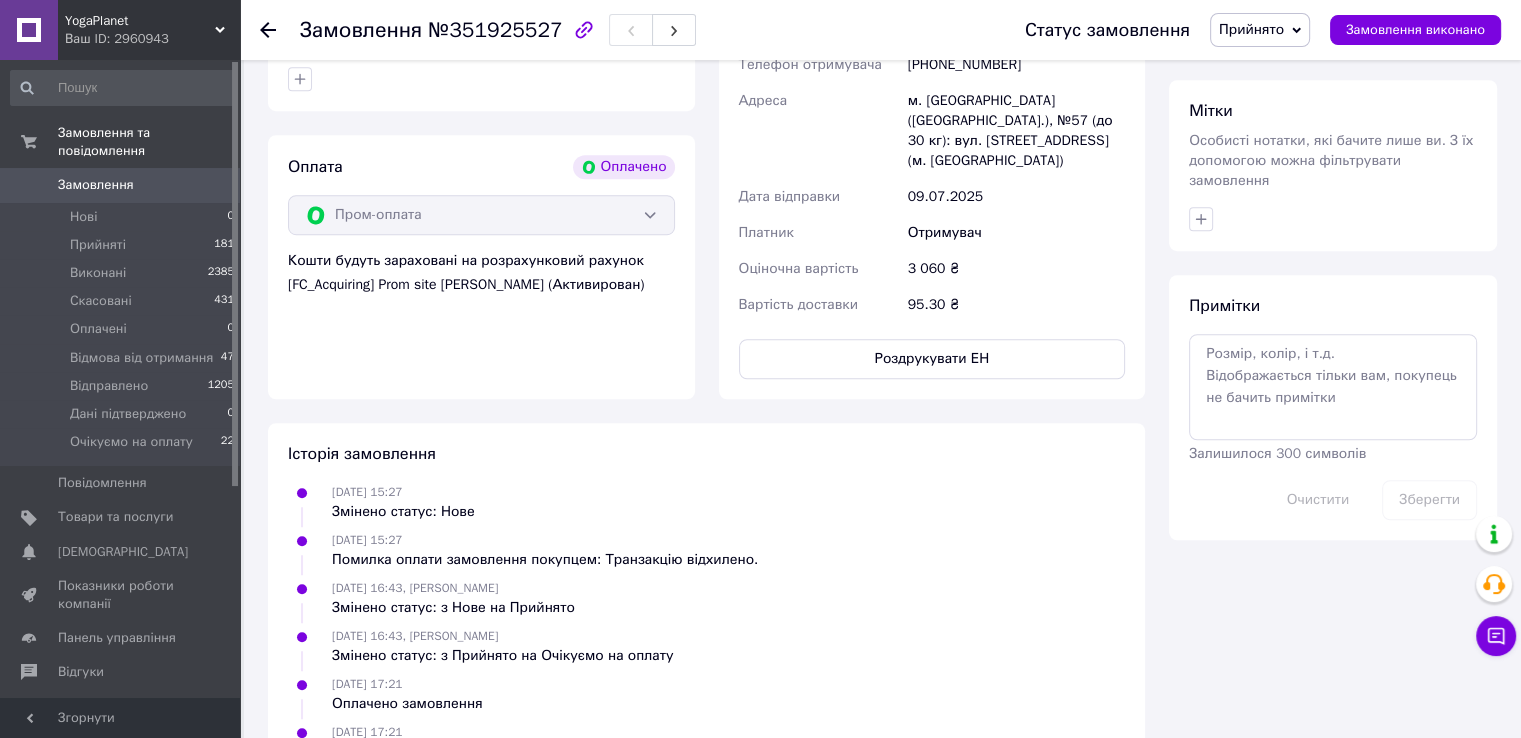 click on "Прийнято" at bounding box center [1251, 29] 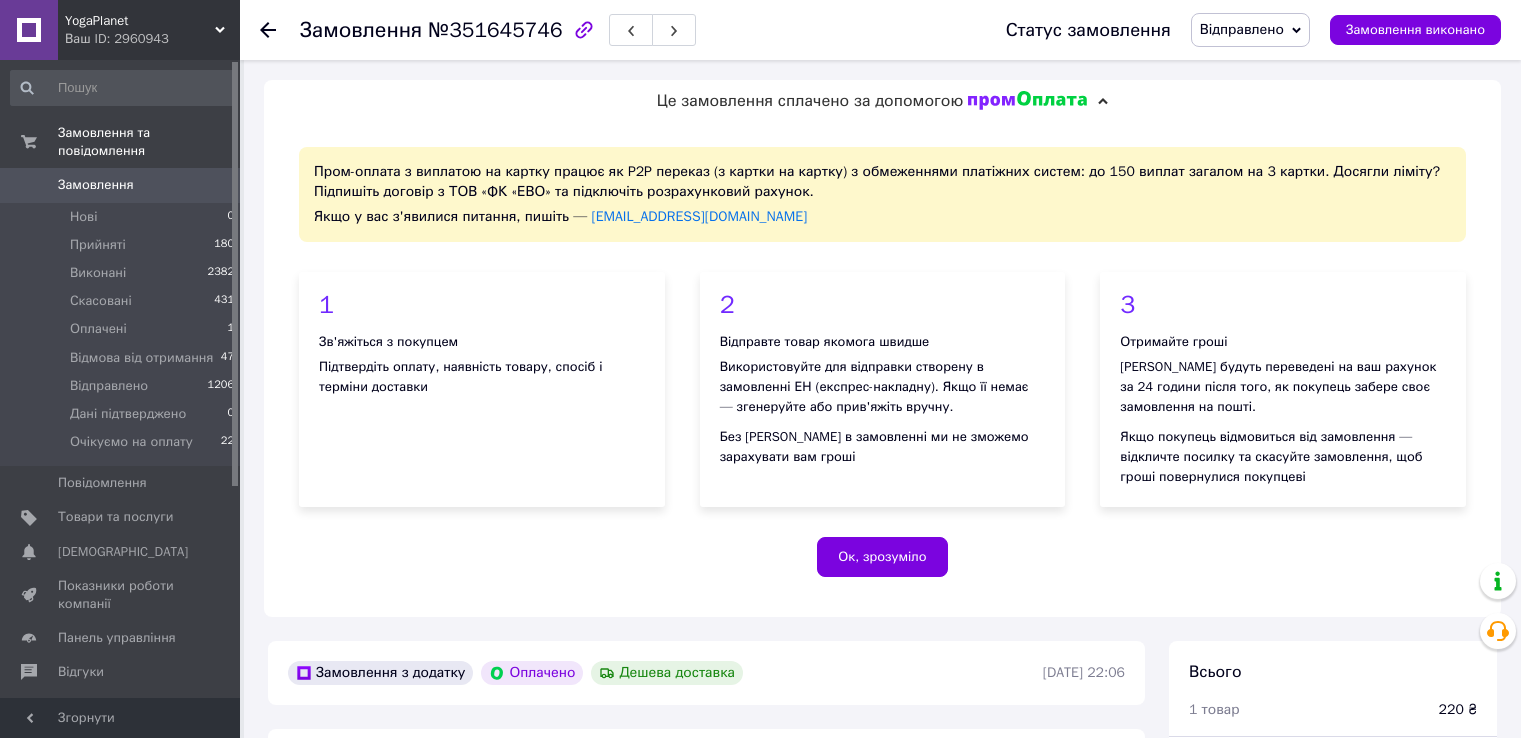 scroll, scrollTop: 1000, scrollLeft: 0, axis: vertical 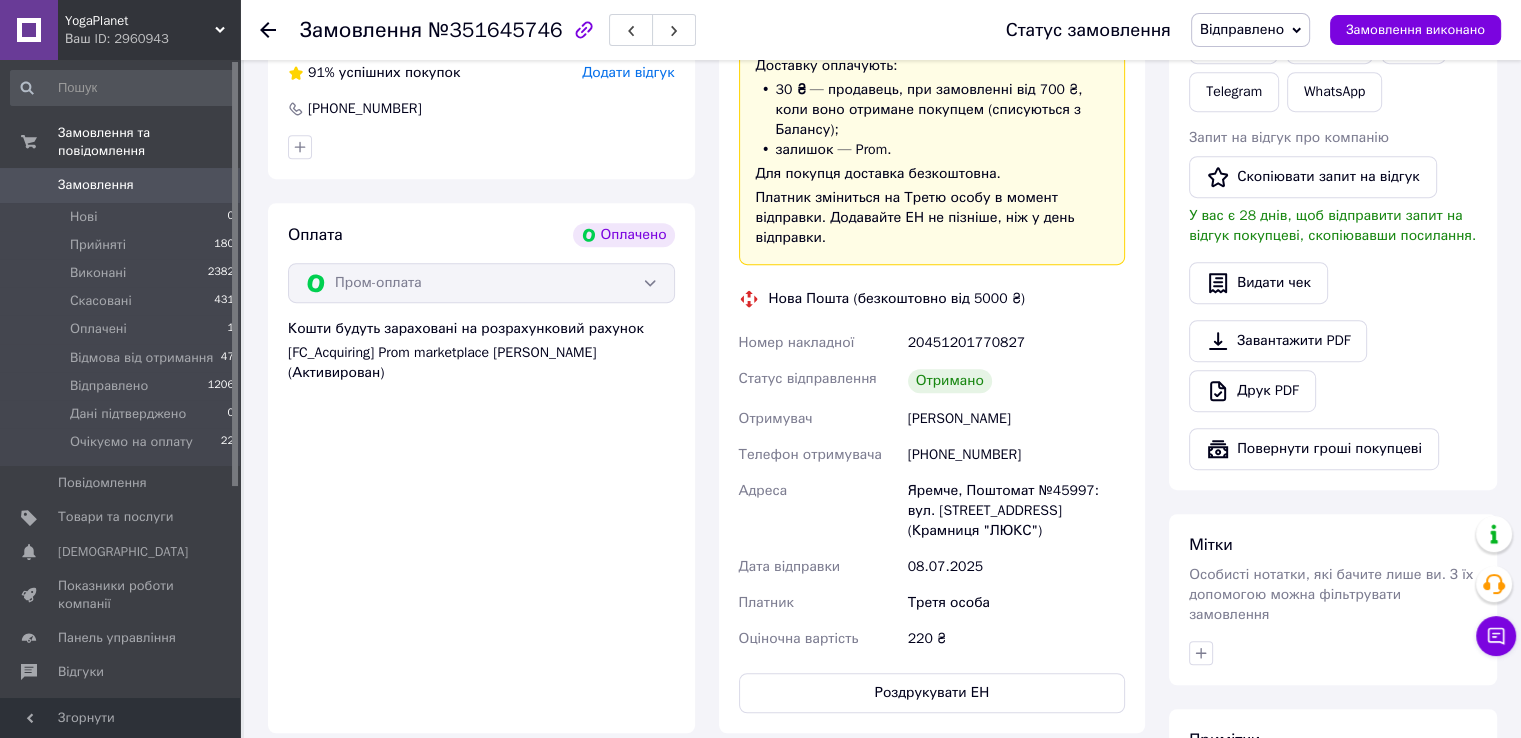 click on "Оплата Оплачено Пром-оплата Кошти будуть зараховані на розрахунковий рахунок [FC_Acquiring] Prom marketplace Кизимович Денис Юрійович (Активирован)" at bounding box center [481, 468] 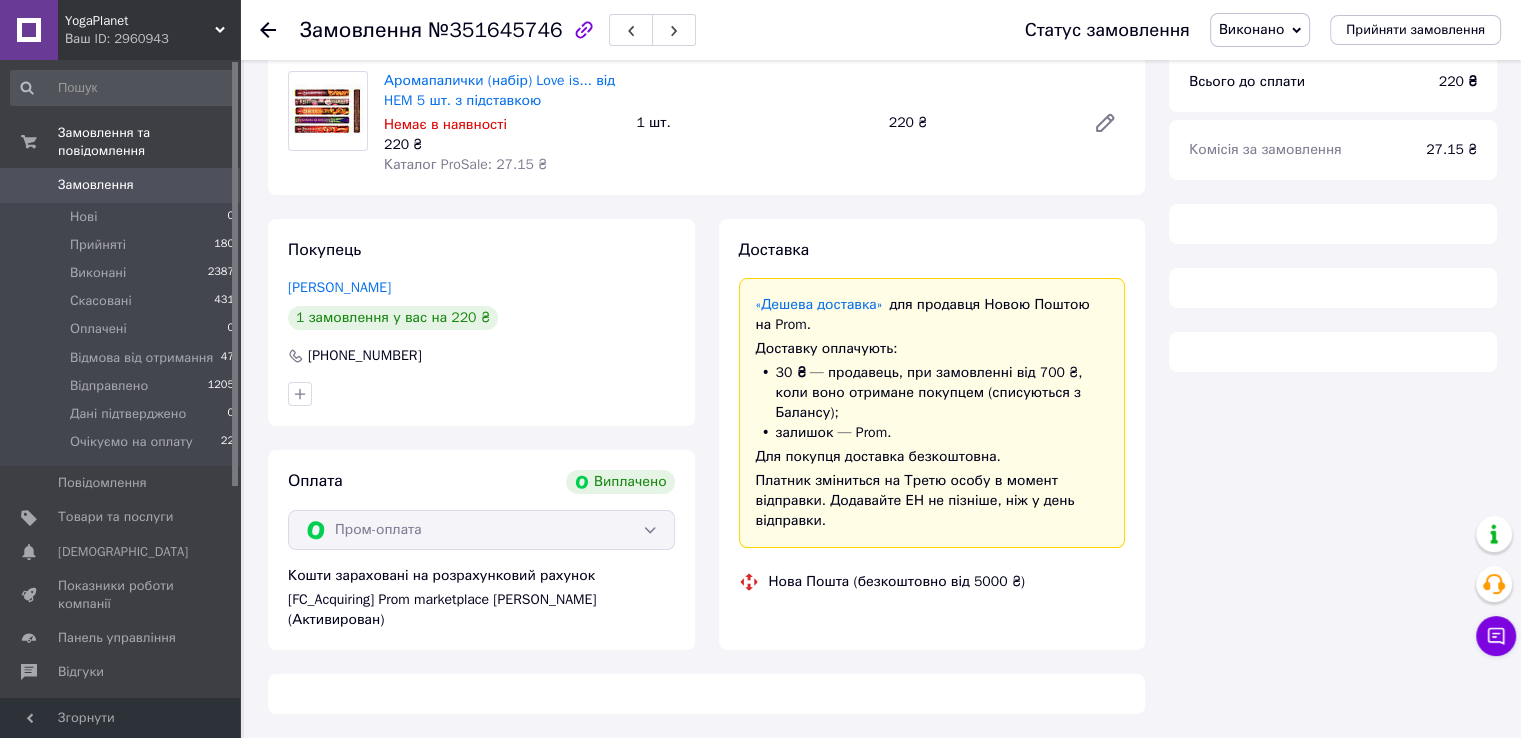 scroll, scrollTop: 176, scrollLeft: 0, axis: vertical 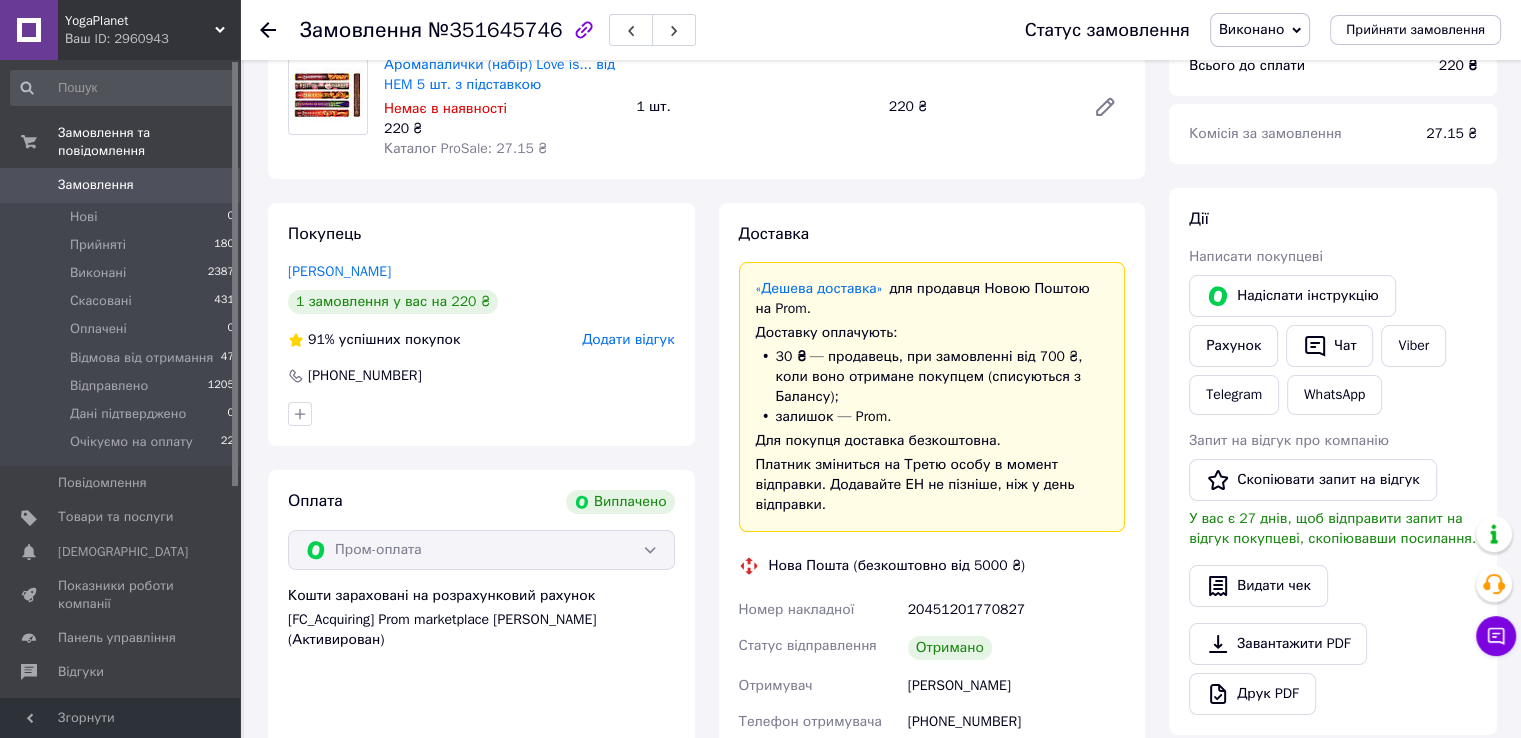 click on "Замовлення" at bounding box center [96, 185] 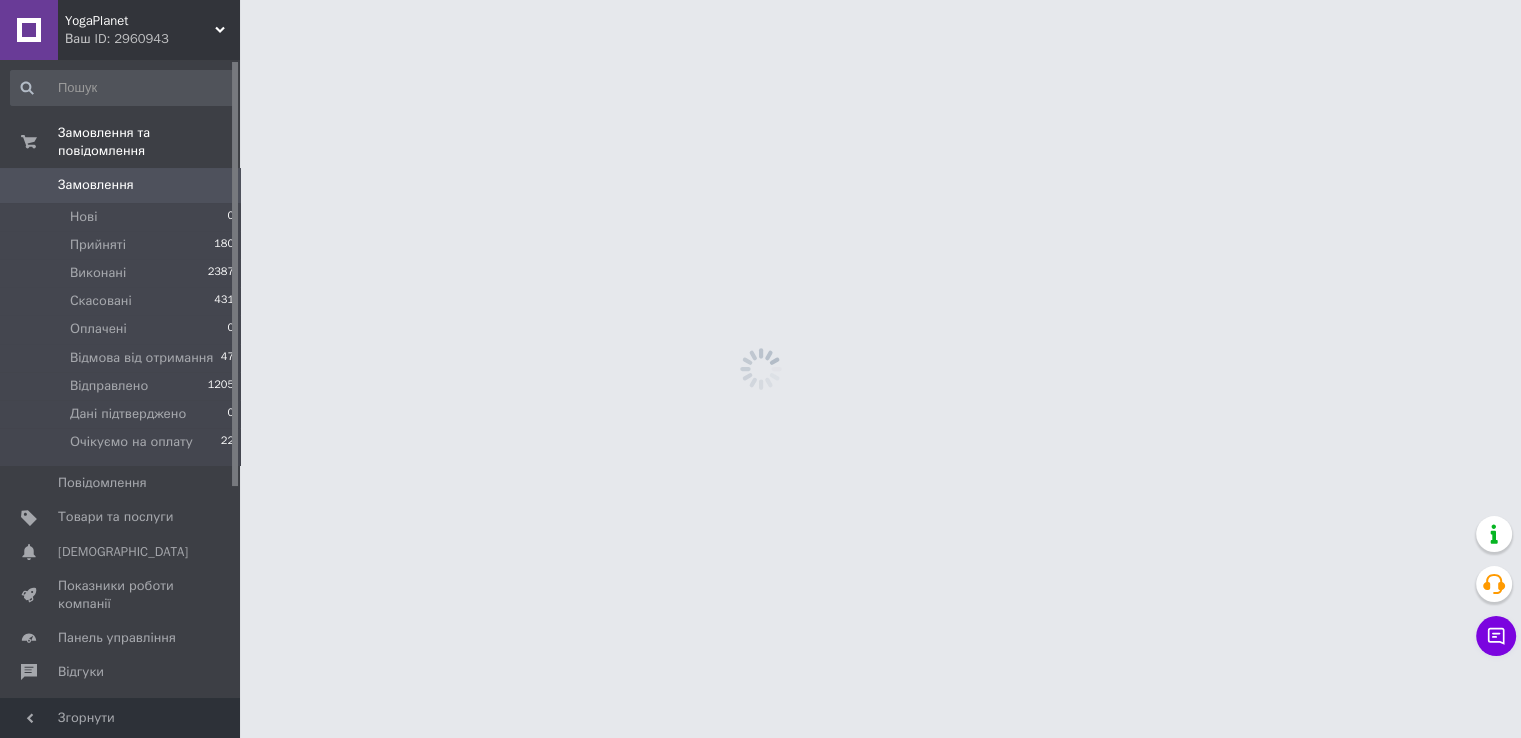 scroll, scrollTop: 0, scrollLeft: 0, axis: both 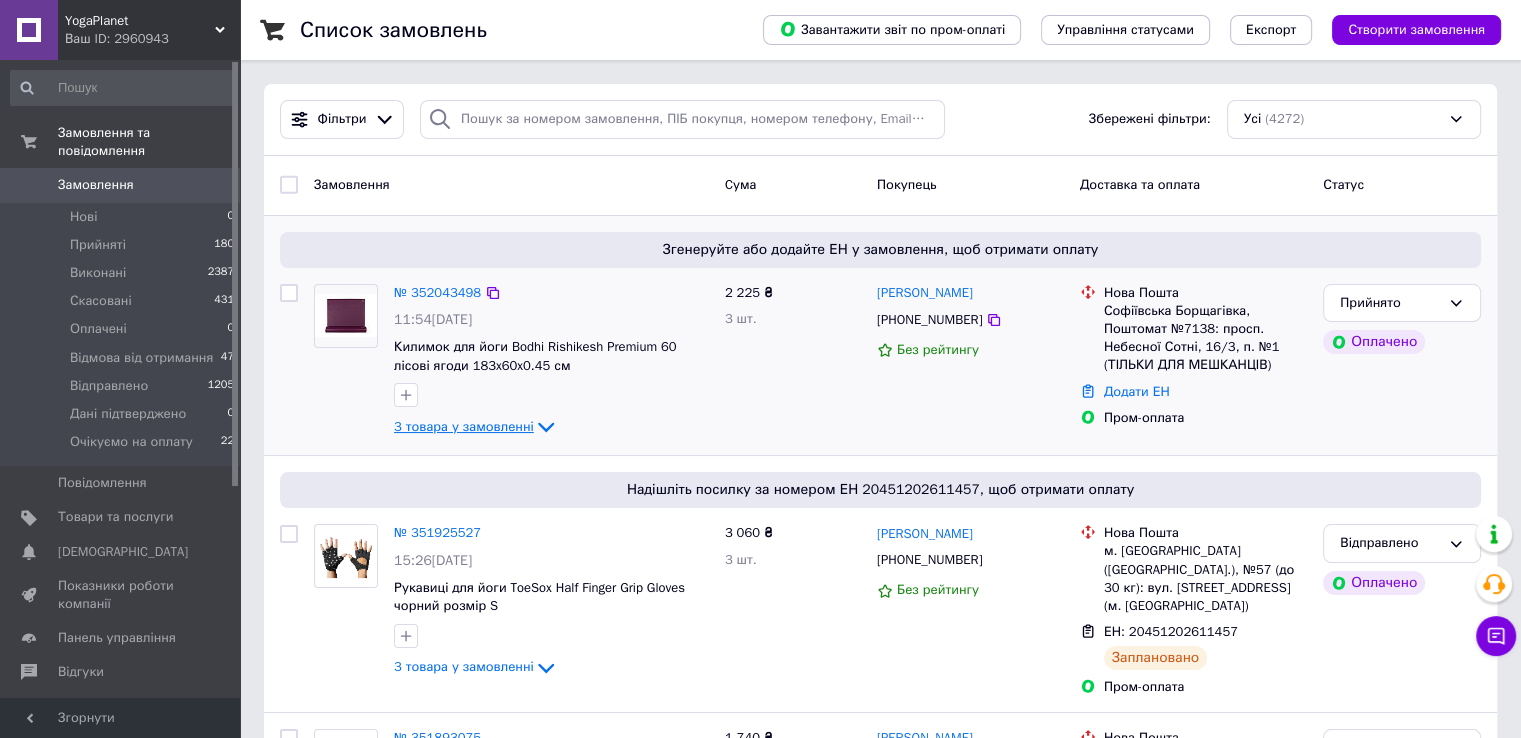 click 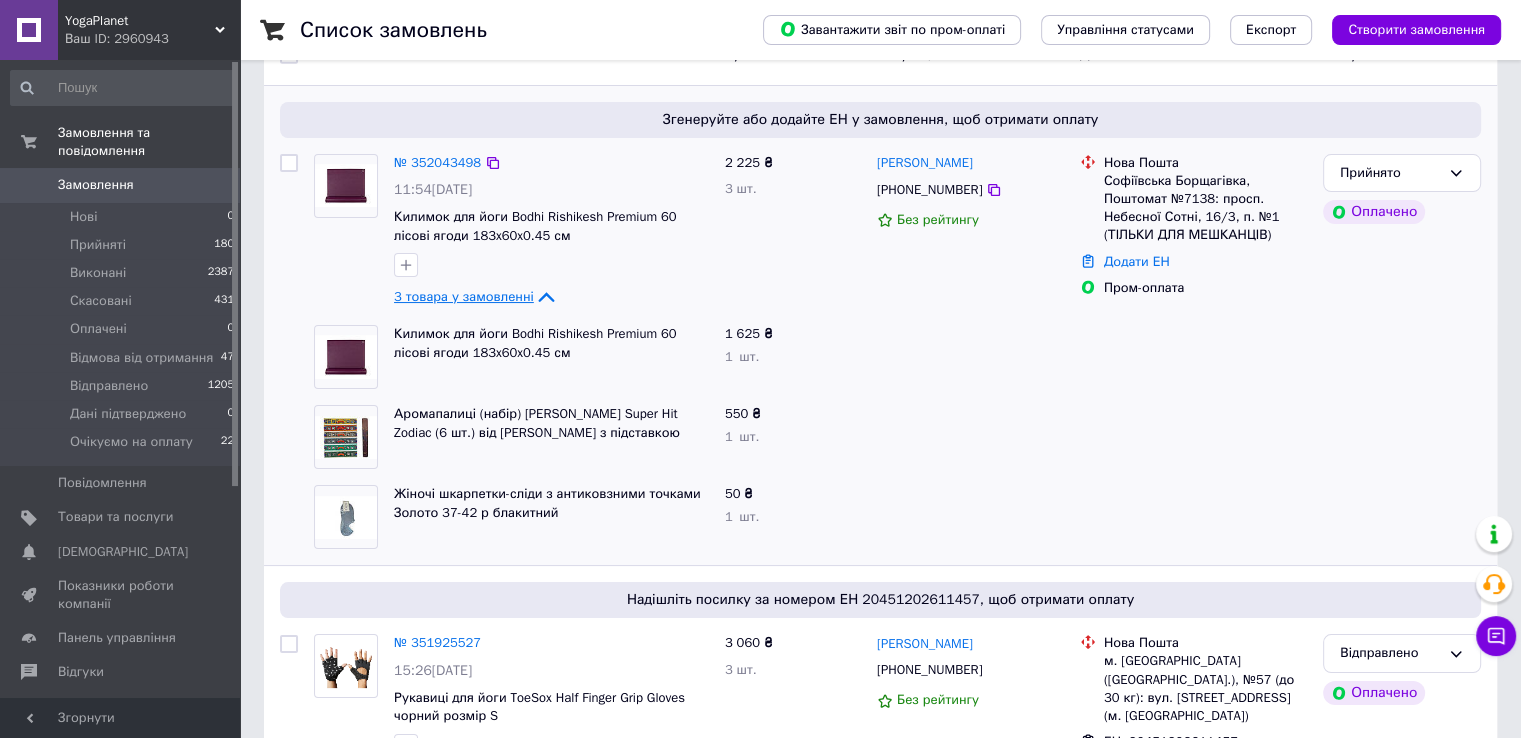 scroll, scrollTop: 100, scrollLeft: 0, axis: vertical 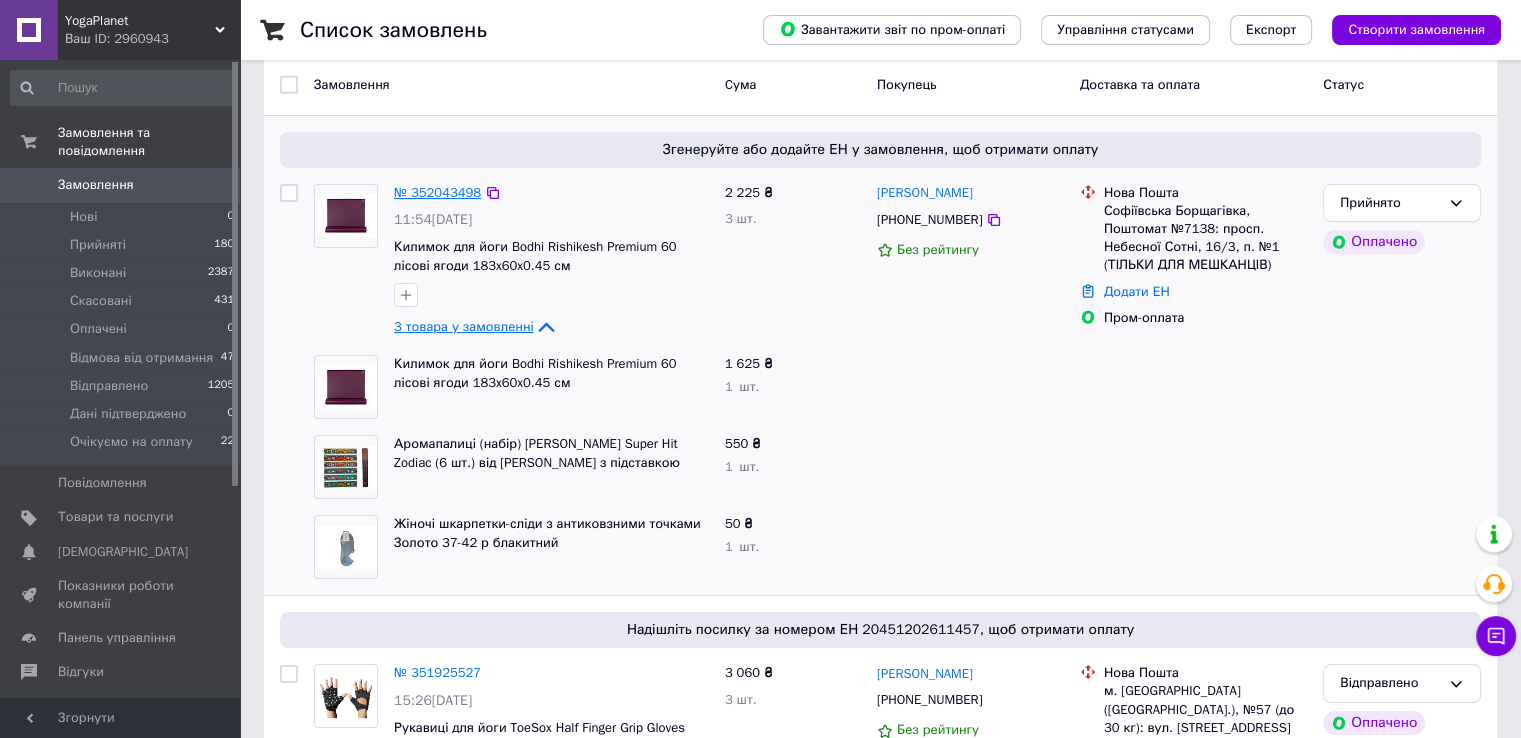 click on "№ 352043498" at bounding box center [437, 192] 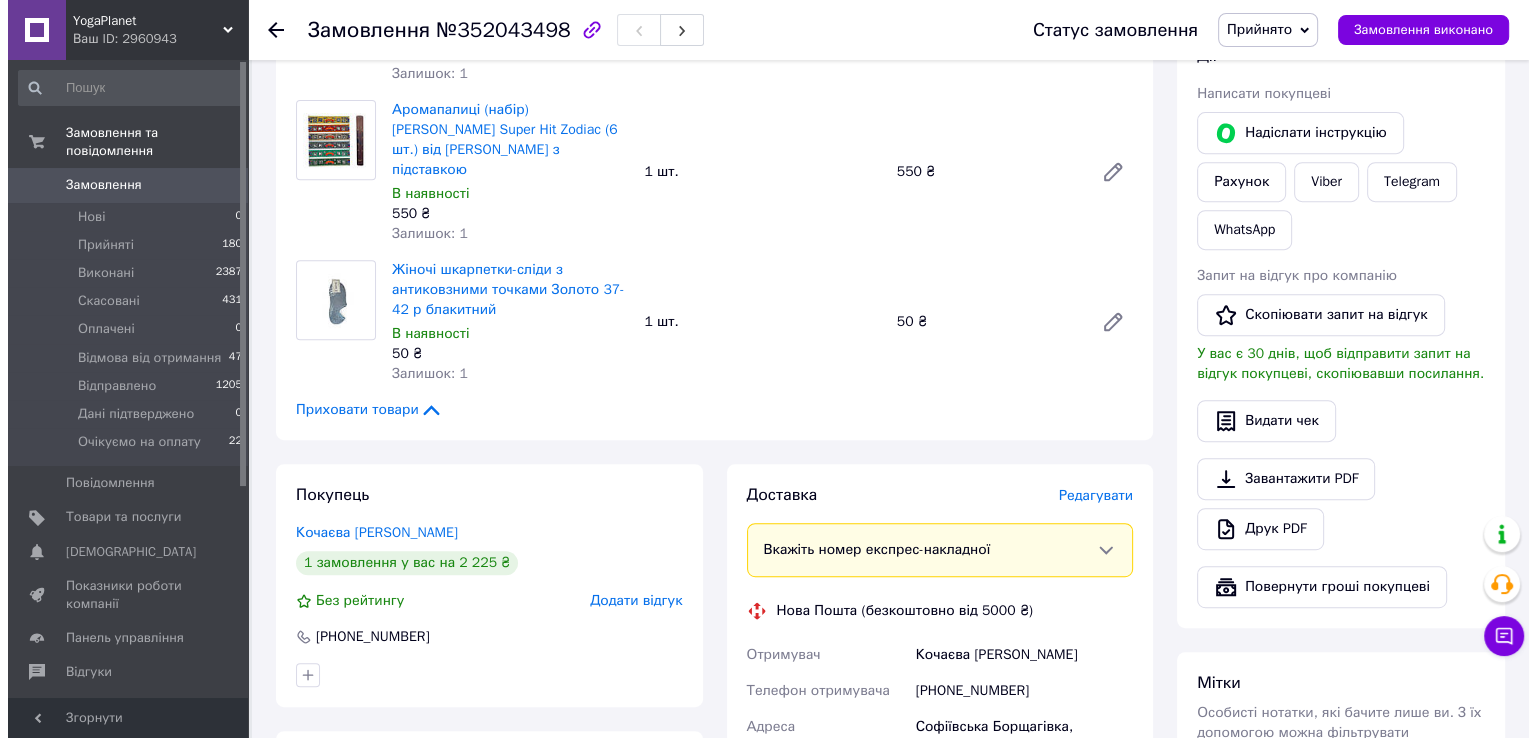 scroll, scrollTop: 1100, scrollLeft: 0, axis: vertical 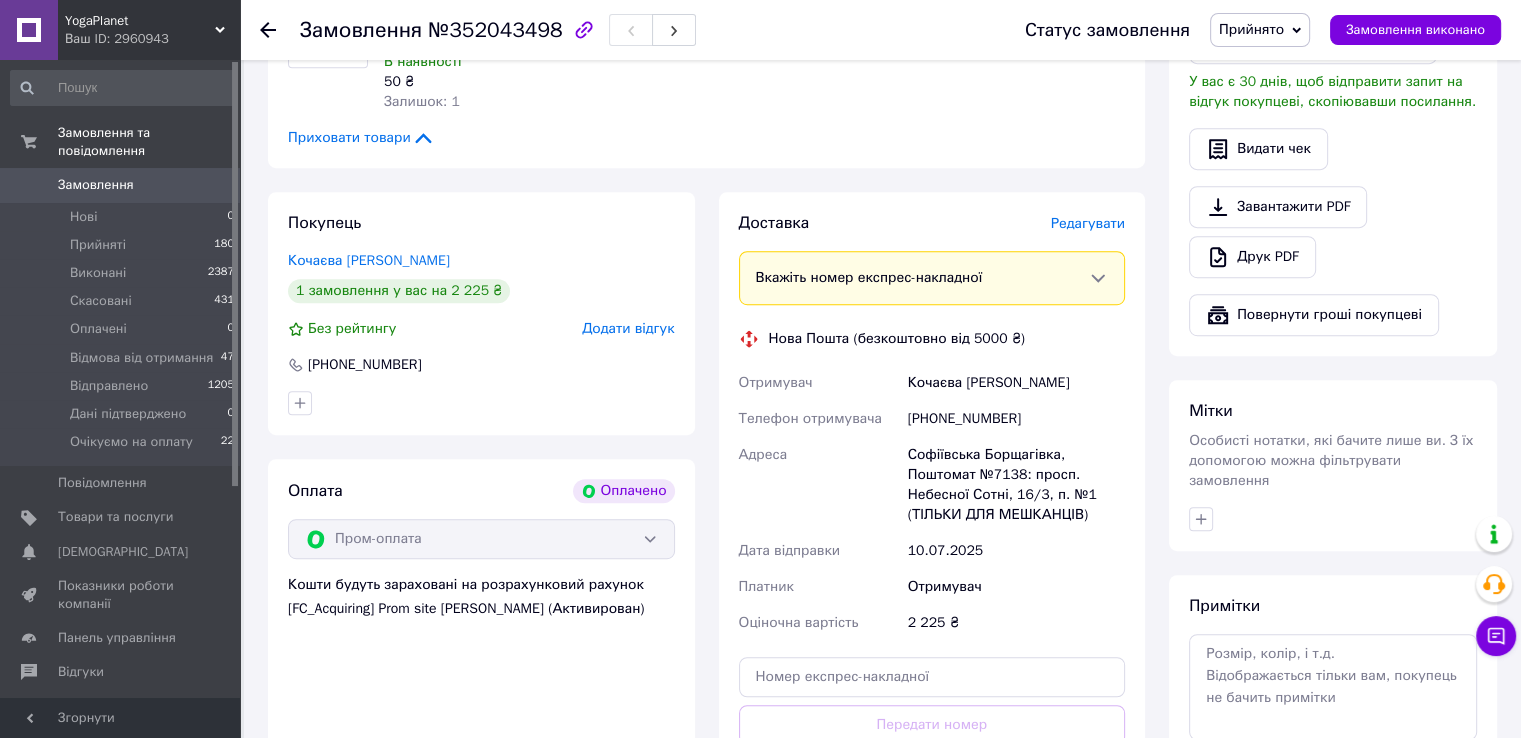 drag, startPoint x: 1129, startPoint y: 185, endPoint x: 1112, endPoint y: 185, distance: 17 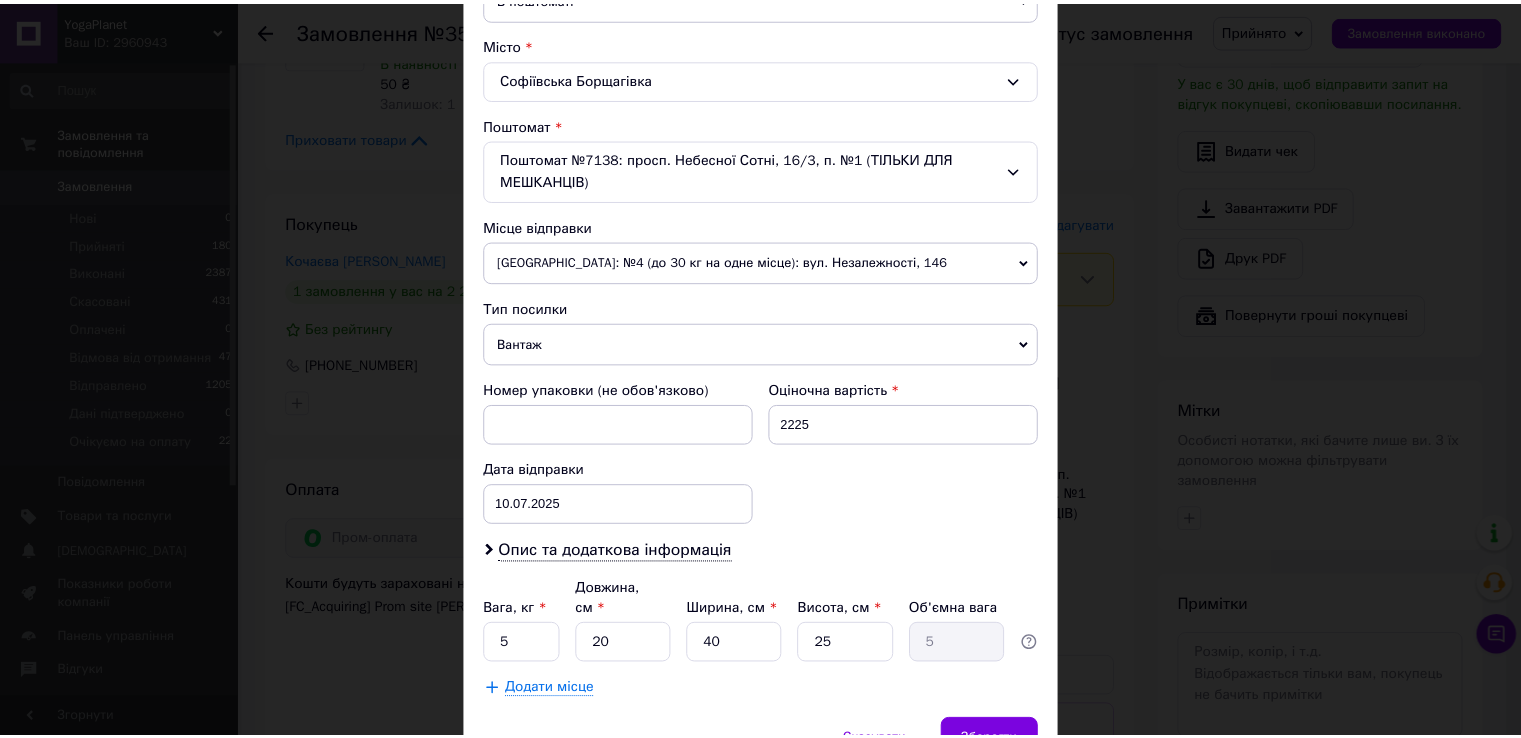 scroll, scrollTop: 607, scrollLeft: 0, axis: vertical 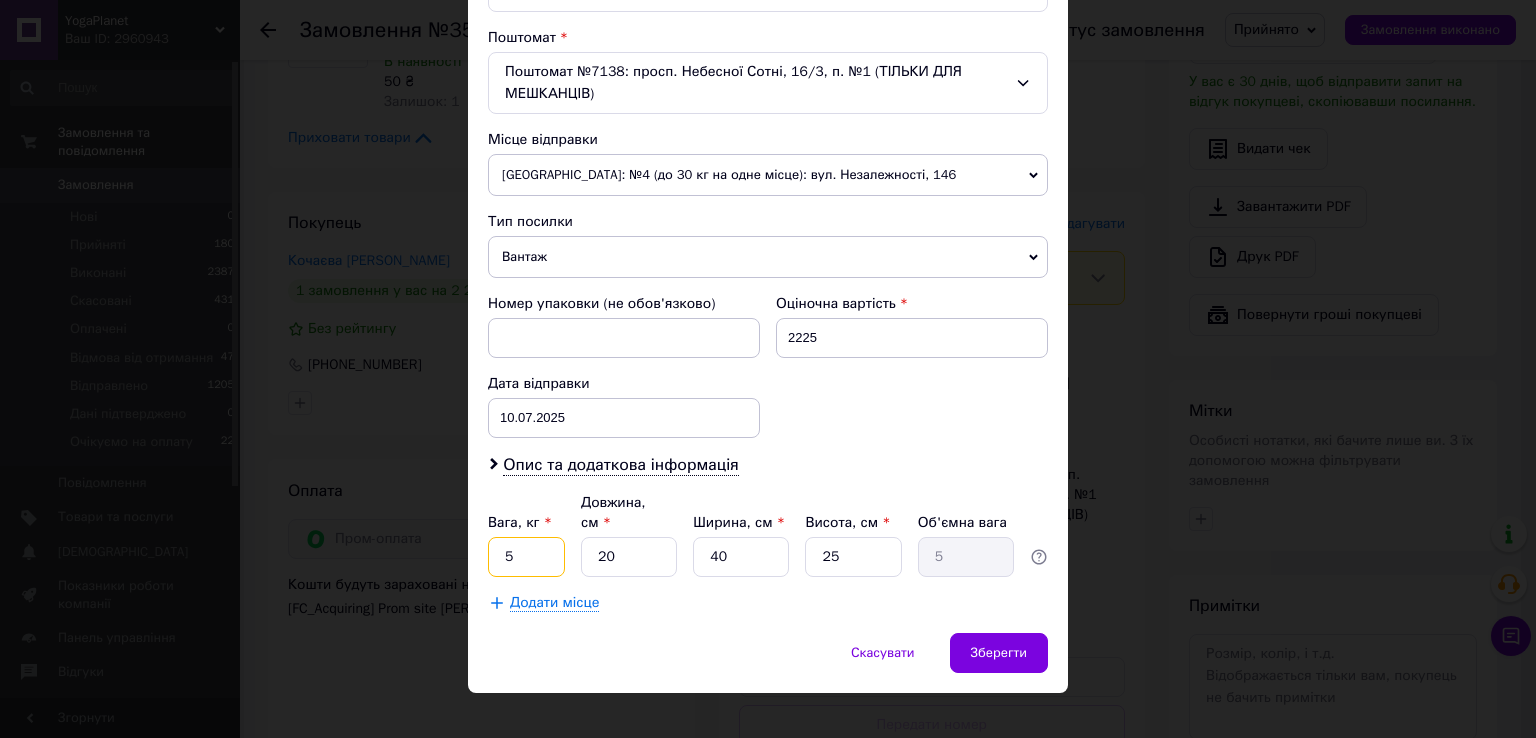 click on "5" at bounding box center [526, 557] 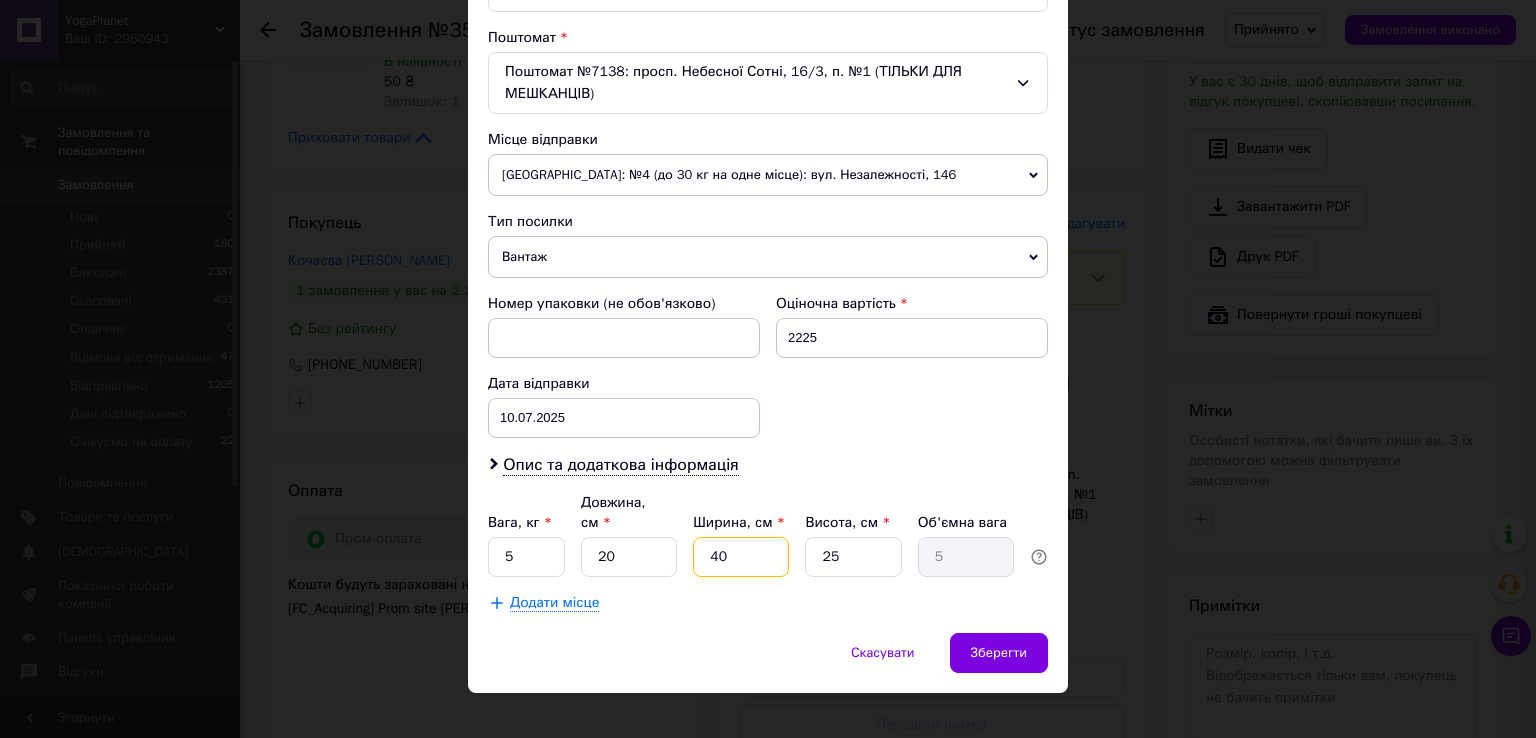 click on "40" at bounding box center [741, 557] 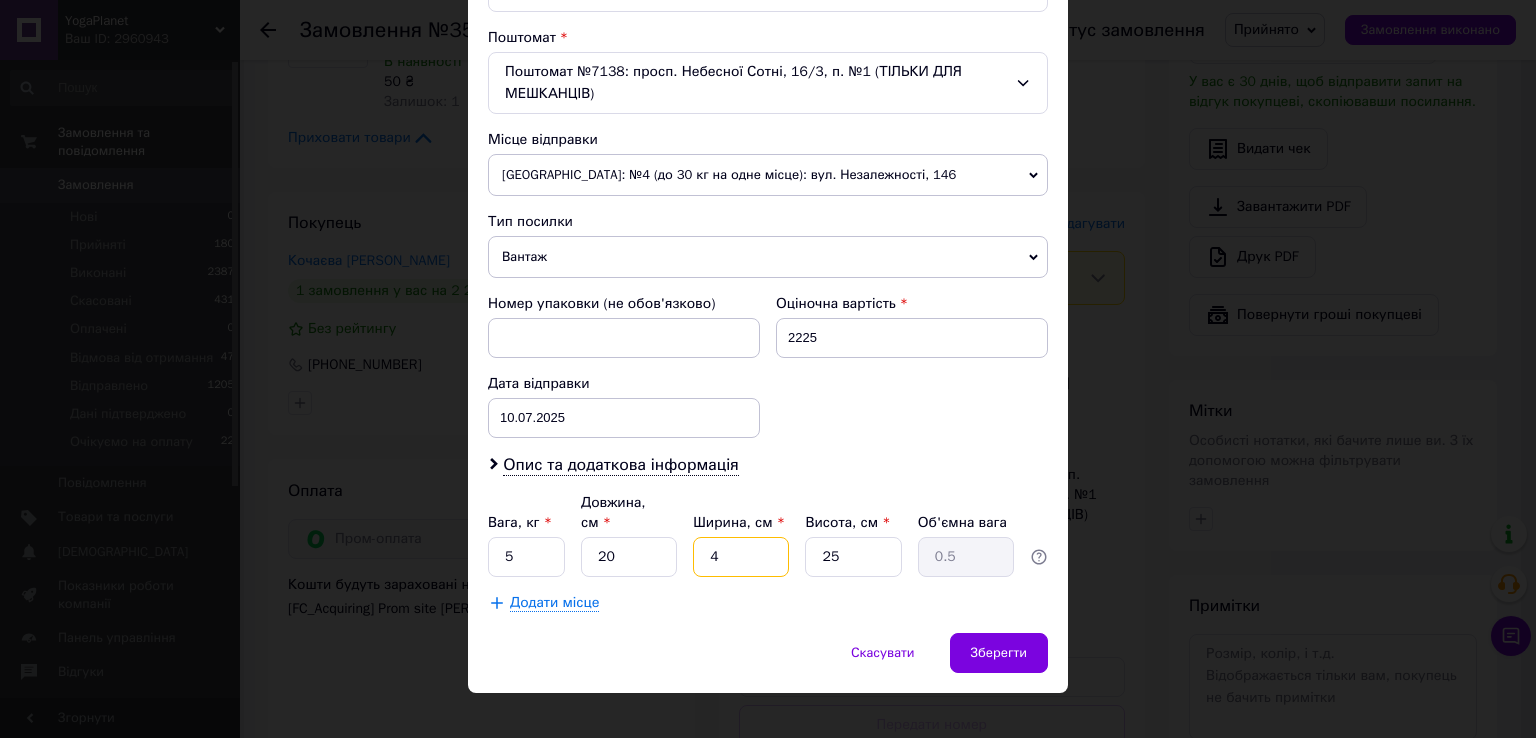 type on "4" 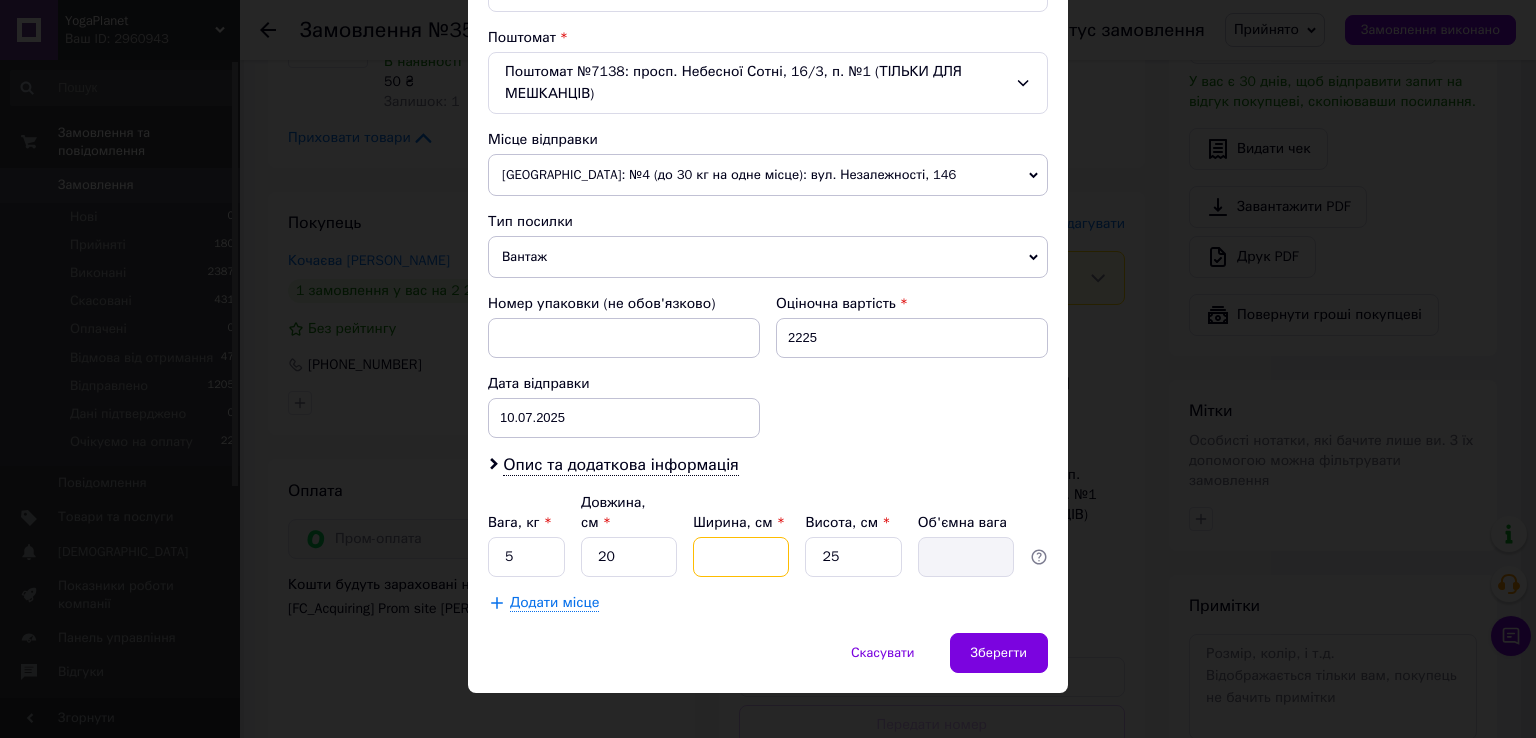 type on "6" 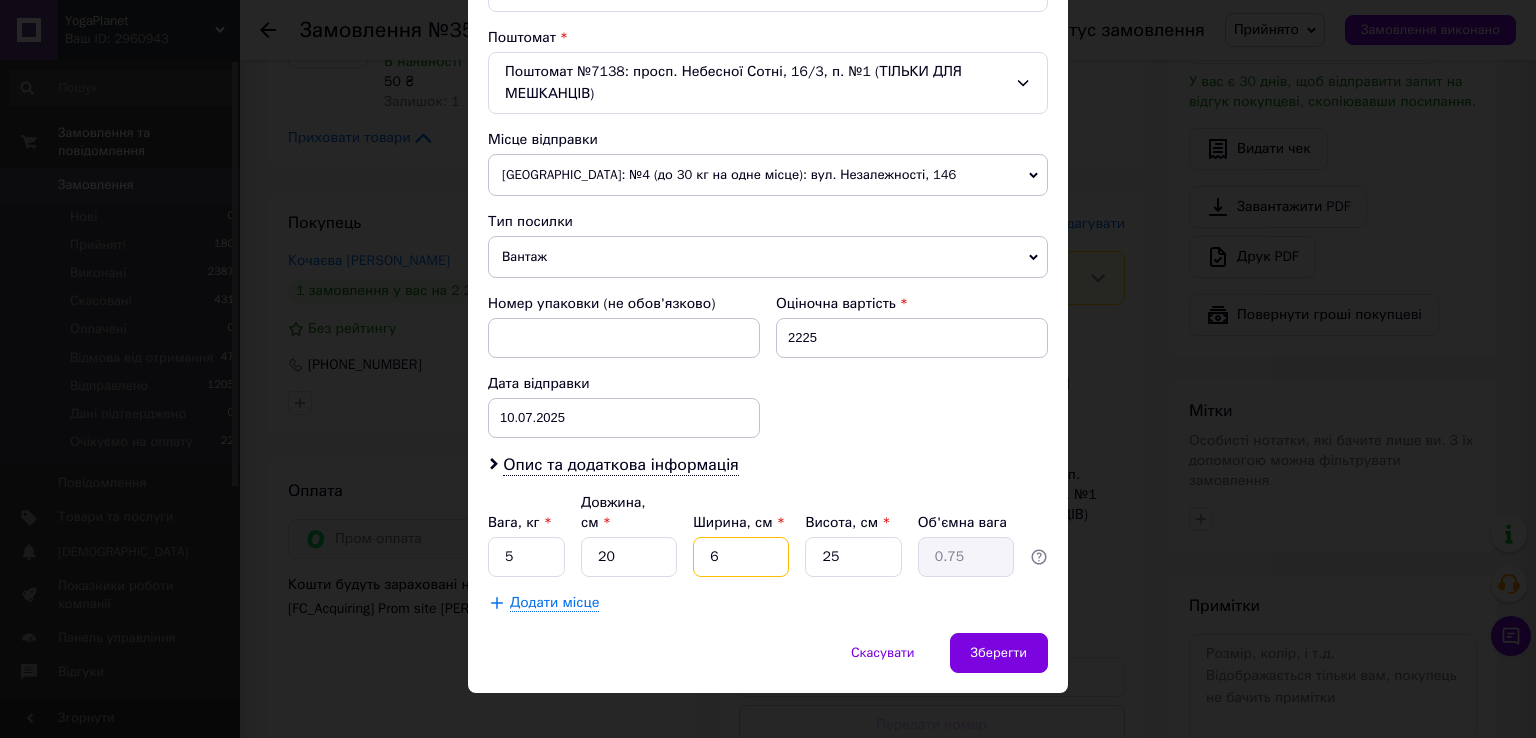 type on "63" 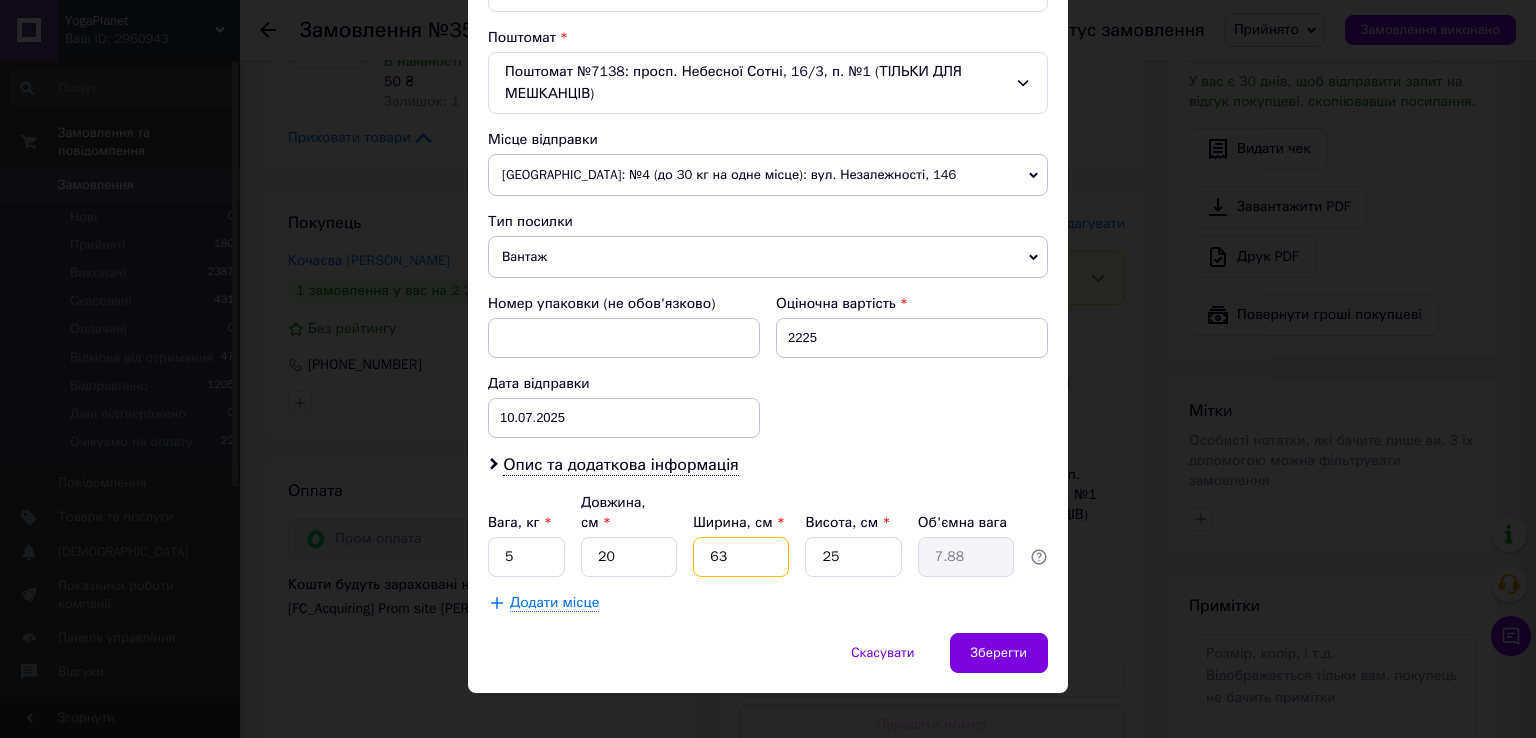 type on "63" 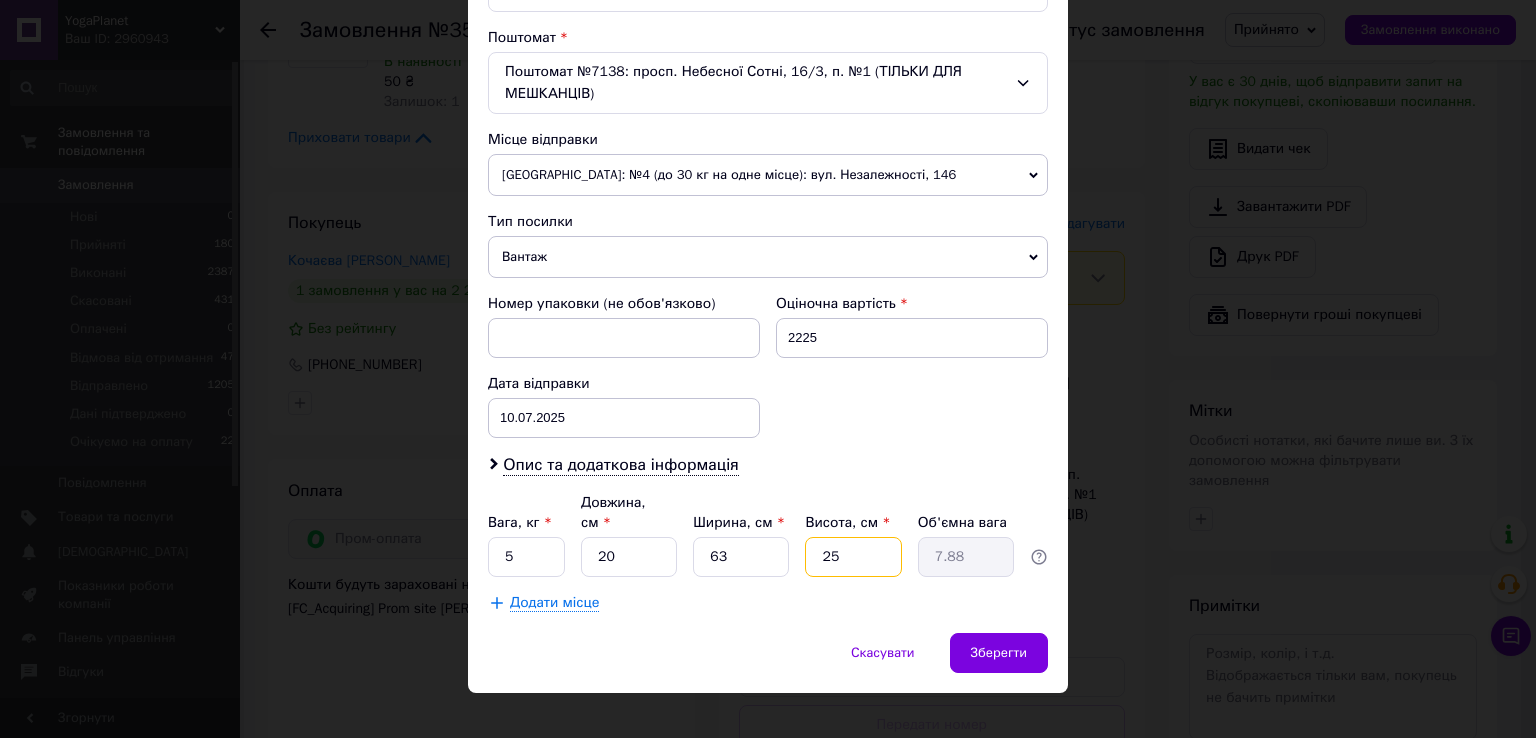 click on "25" at bounding box center [853, 557] 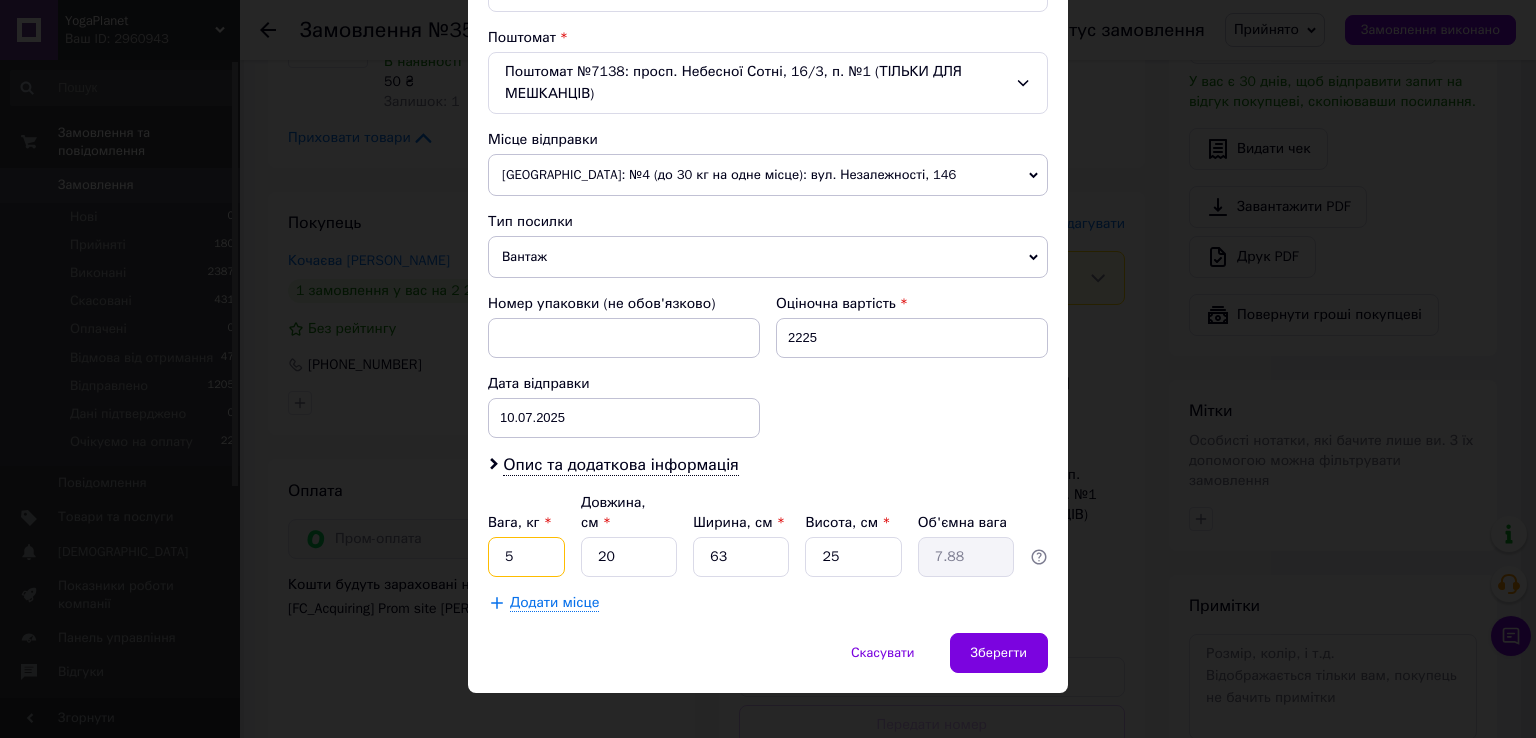 click on "5" at bounding box center (526, 557) 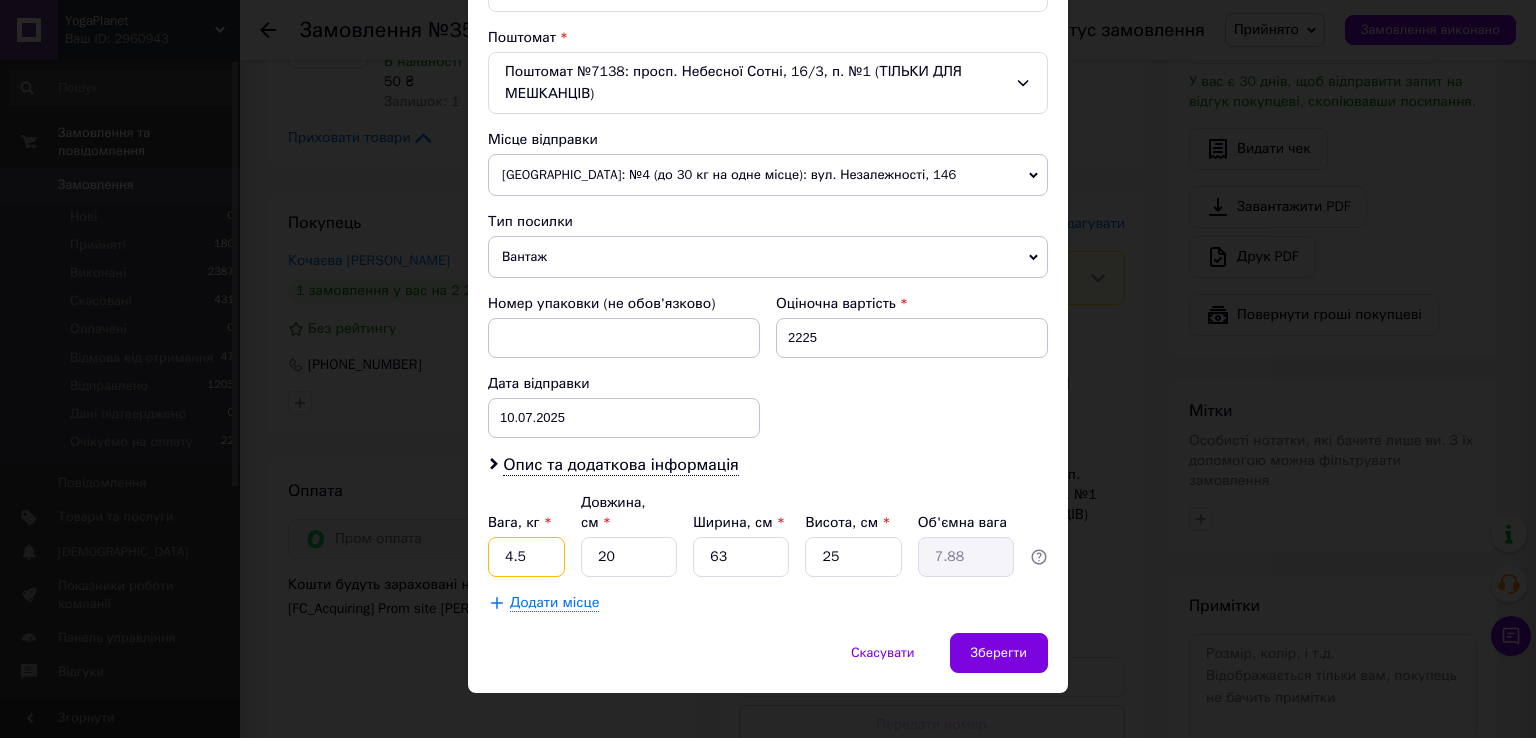 type on "4.5" 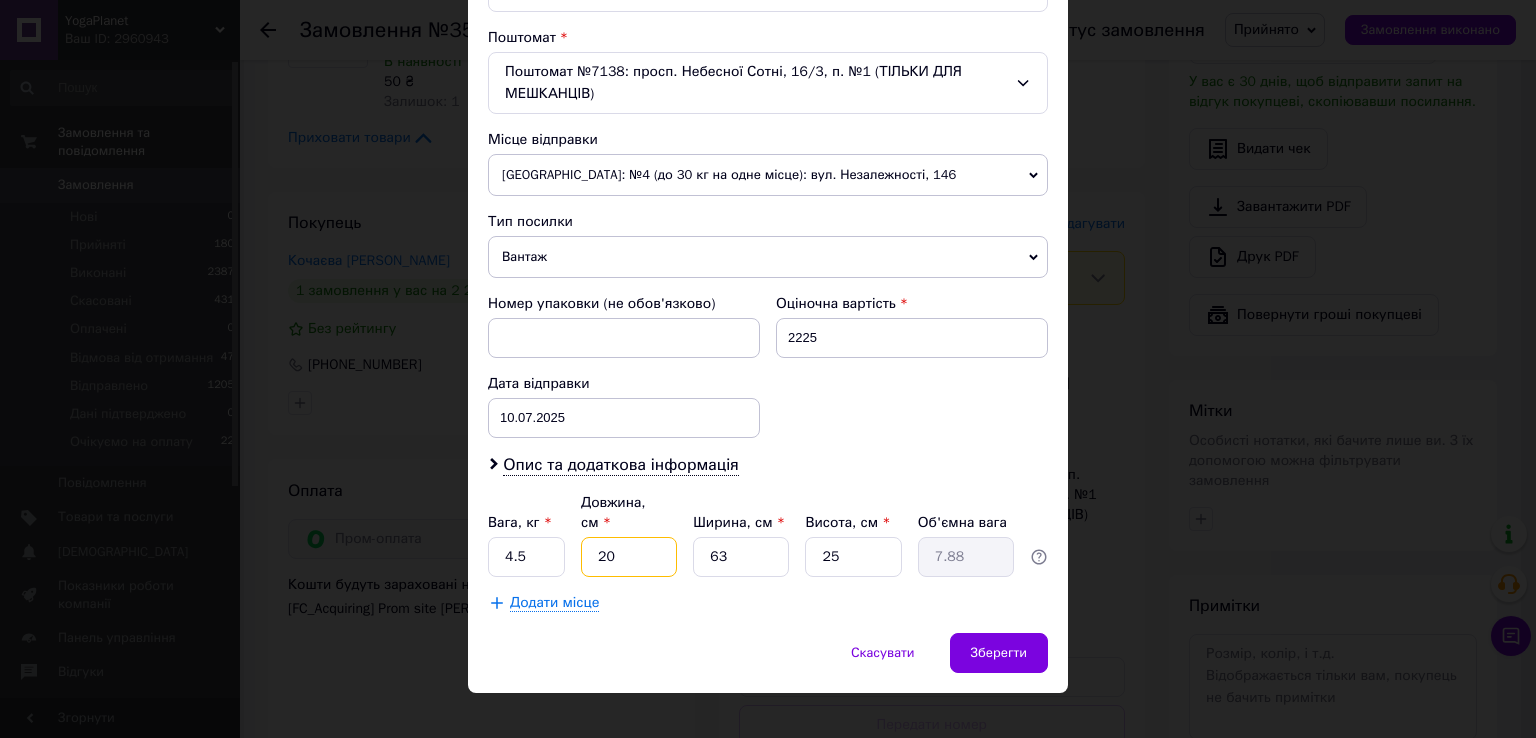 click on "20" at bounding box center [629, 557] 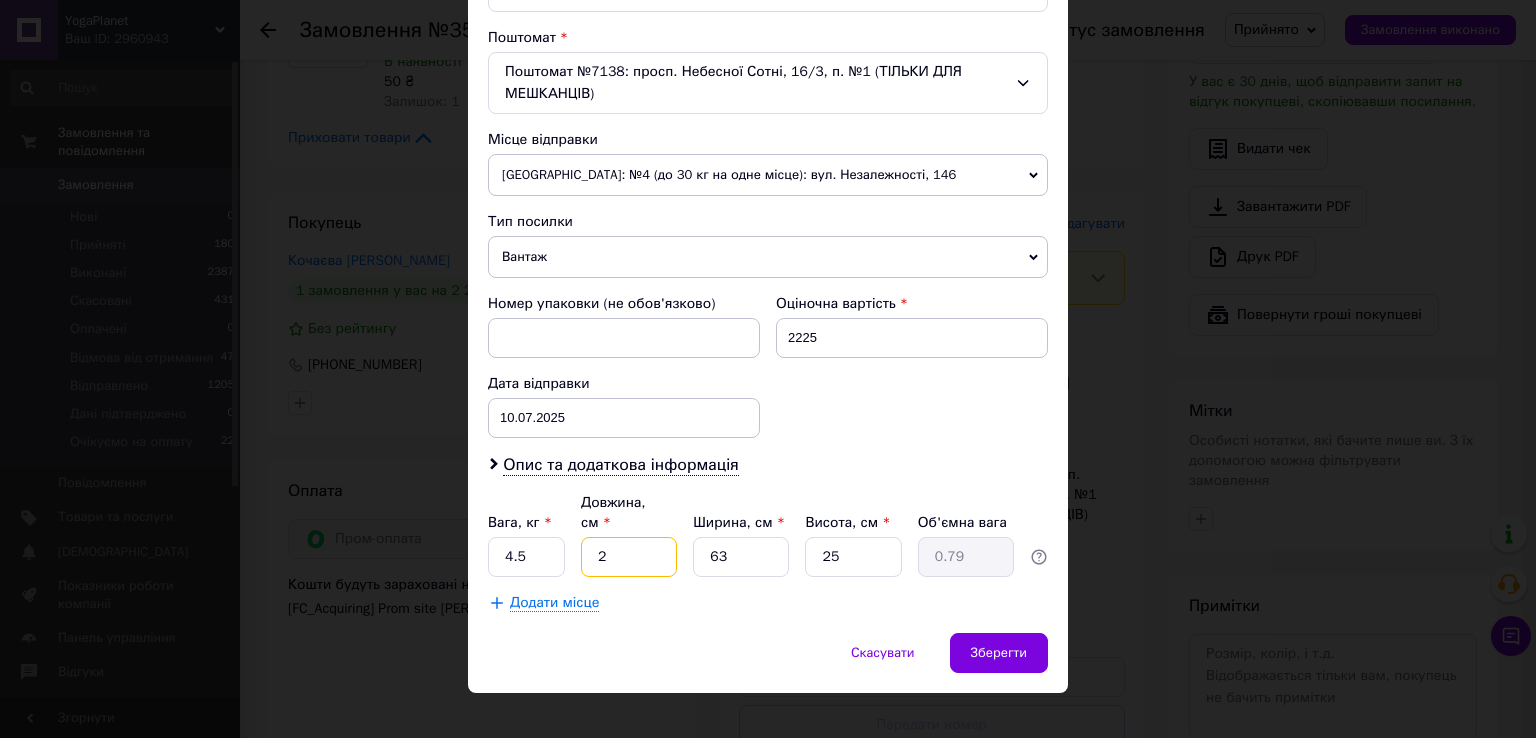 type 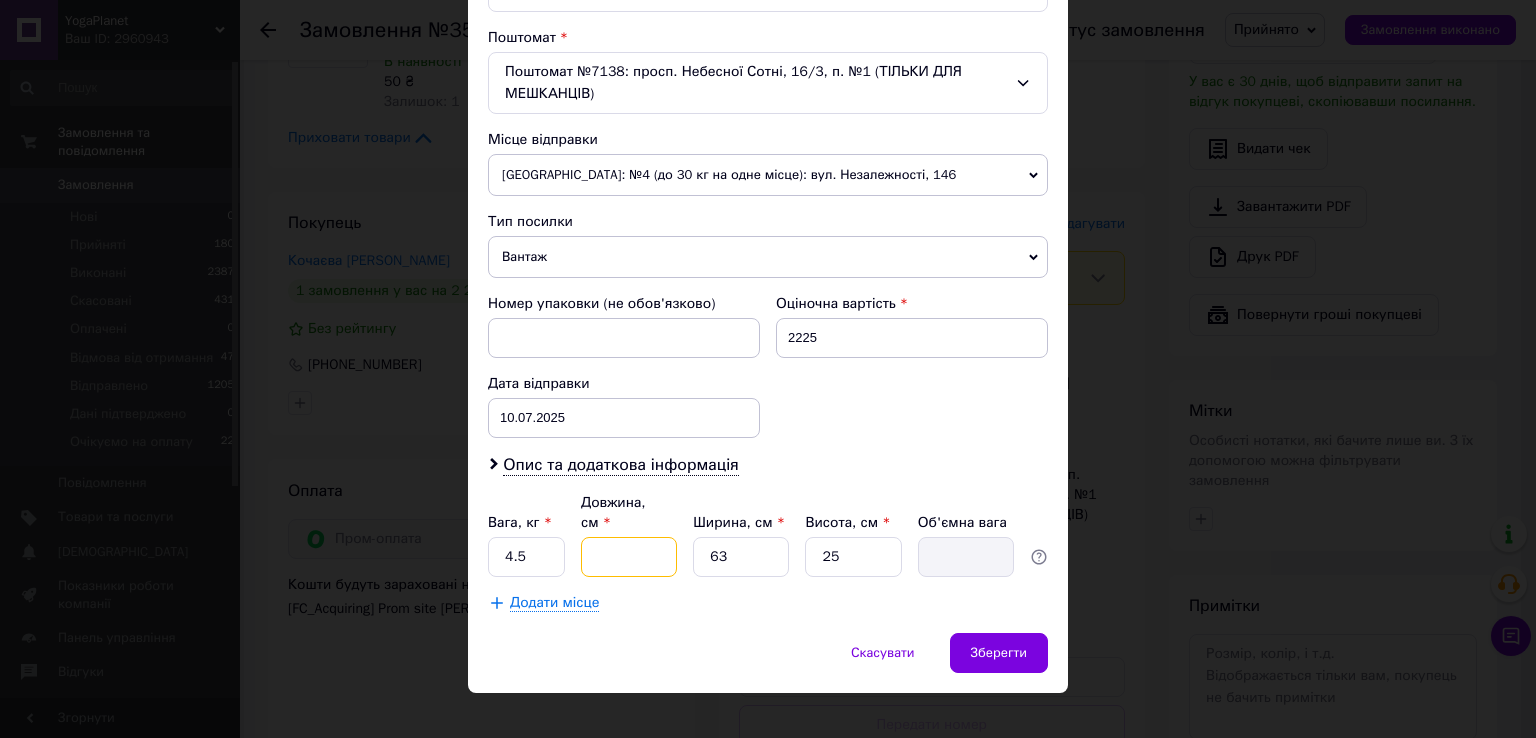 type on "1" 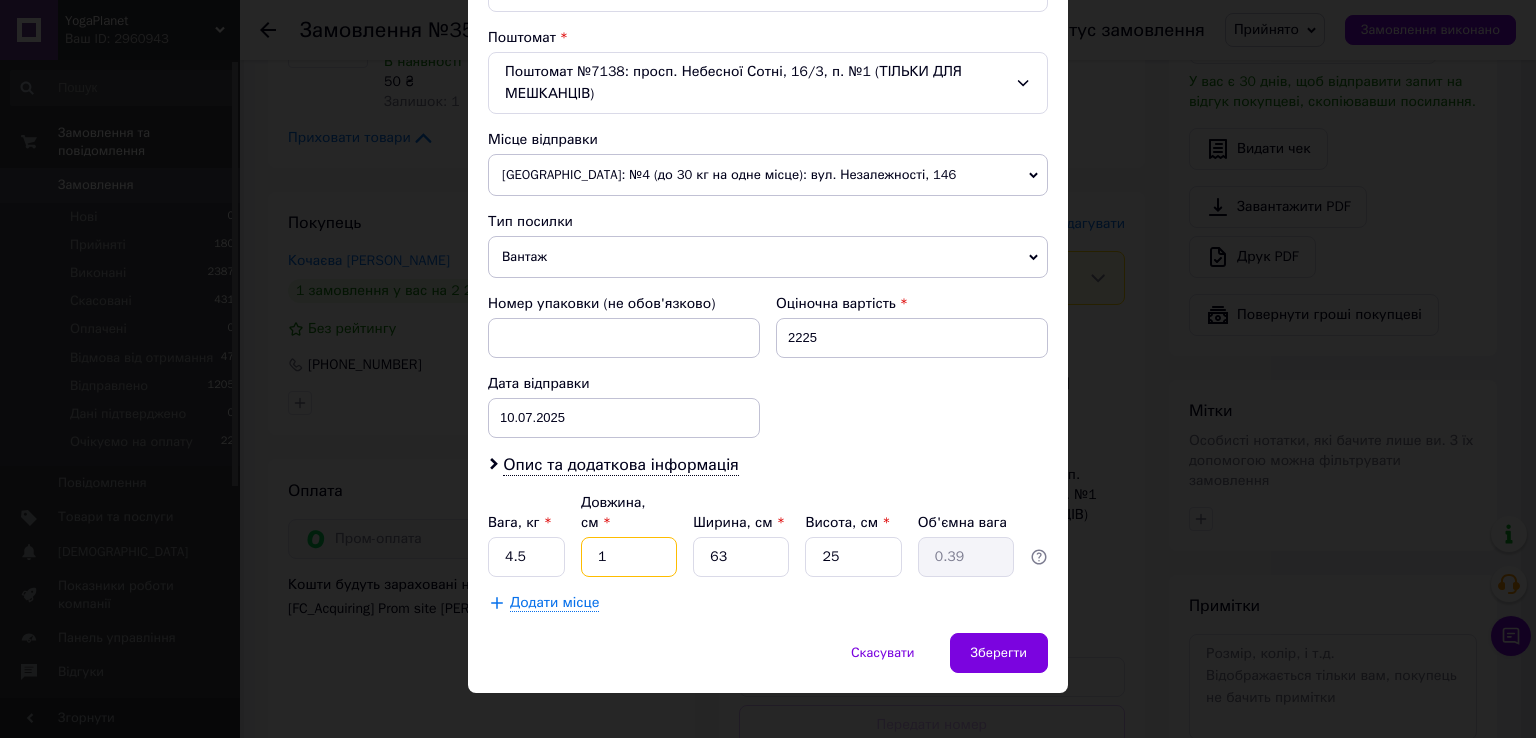 type on "14" 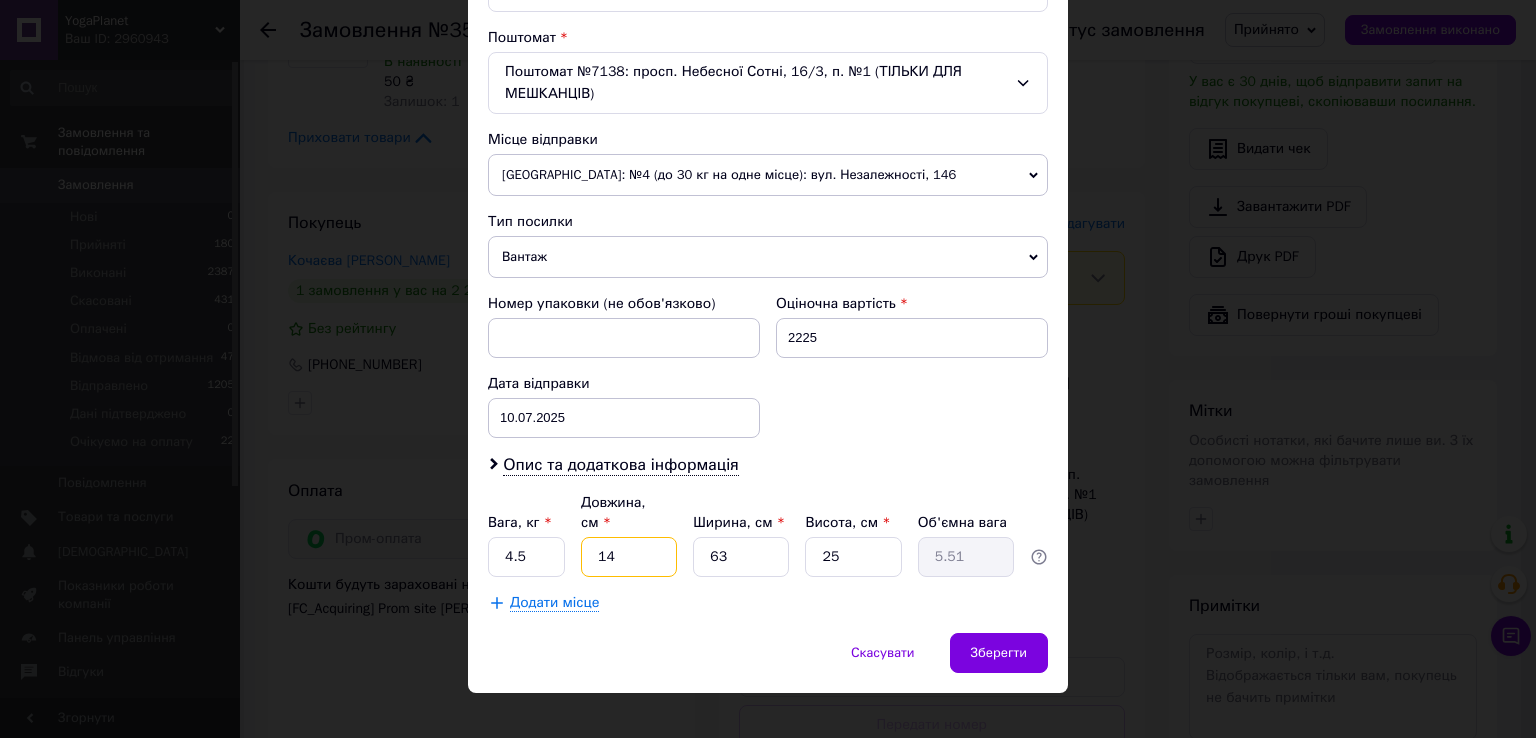 type on "14" 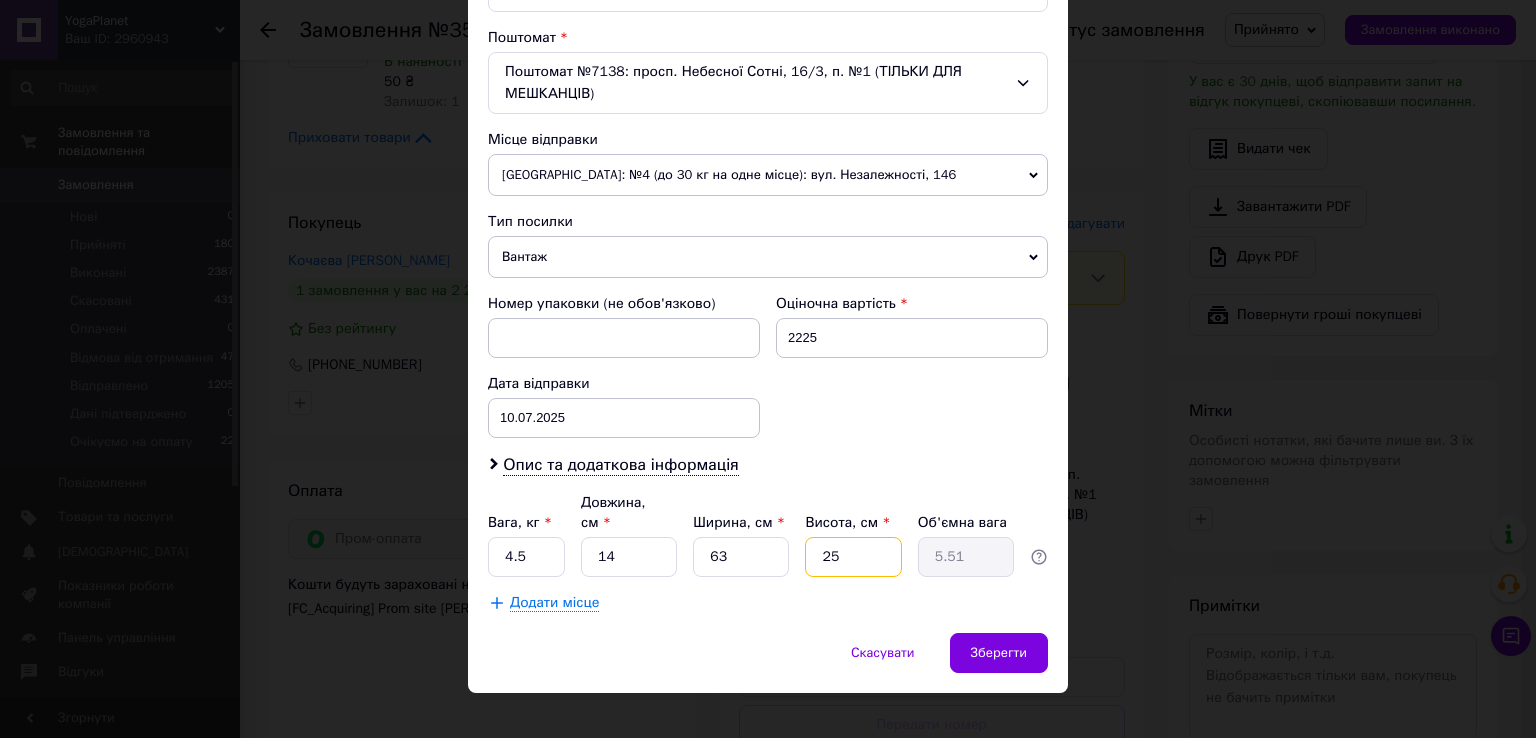 click on "25" at bounding box center (853, 557) 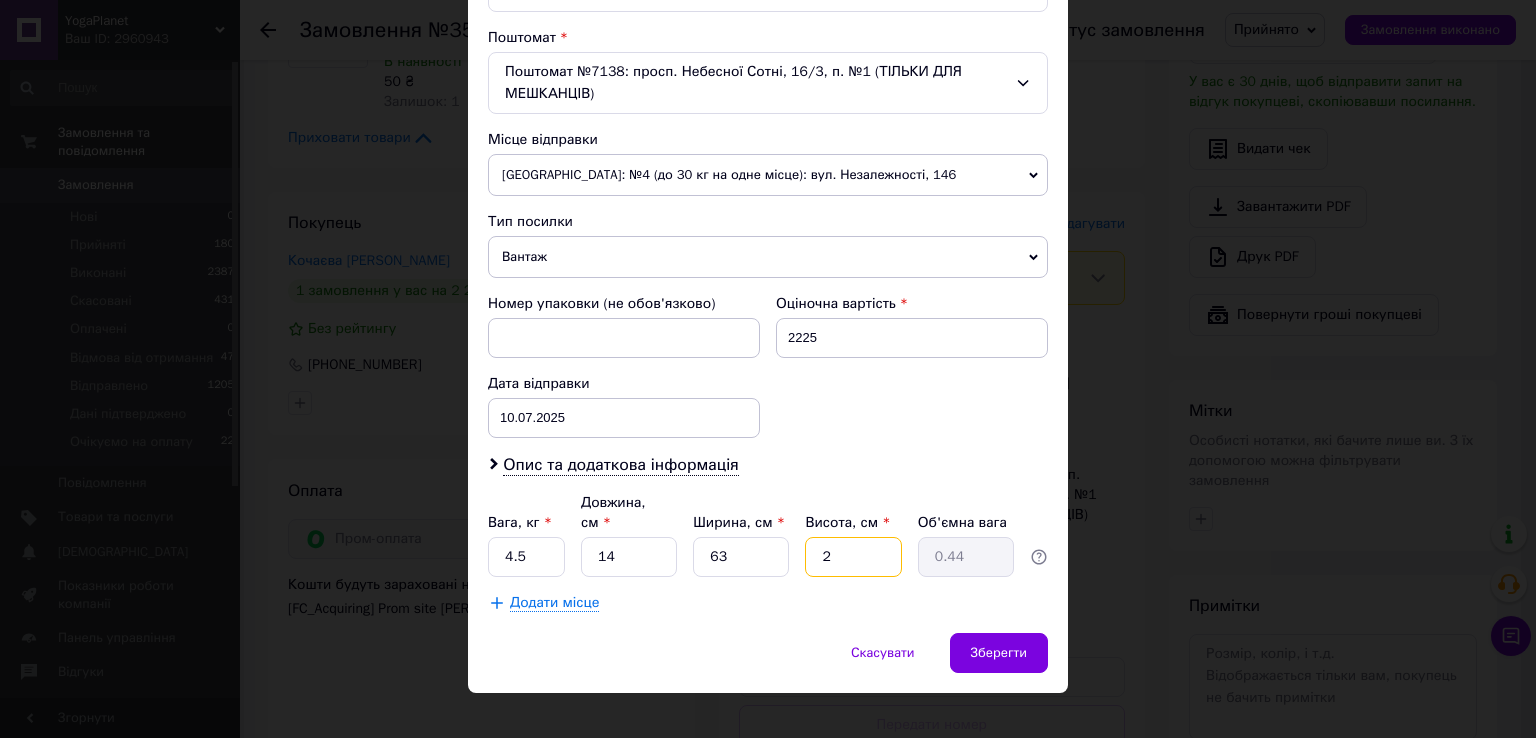 type 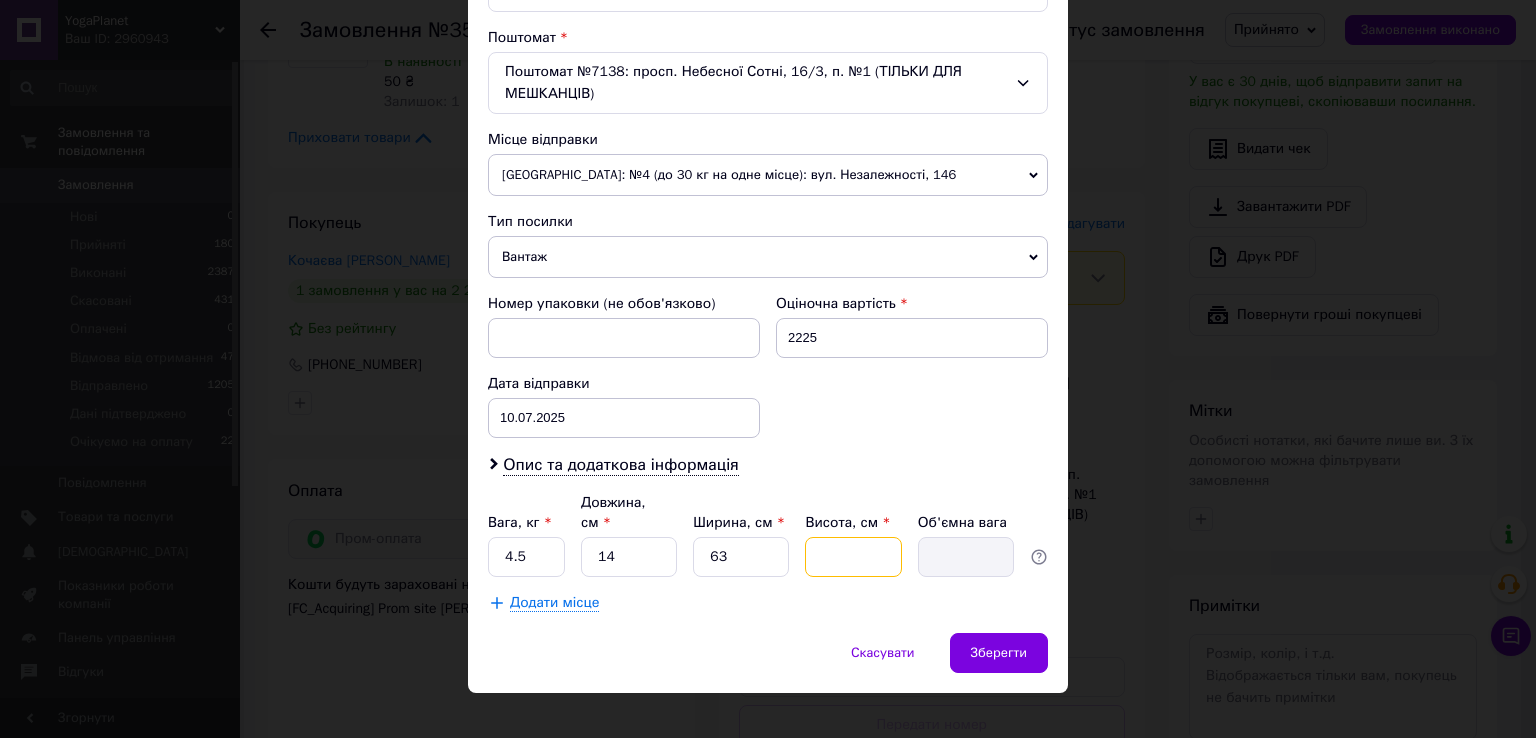 type on "1" 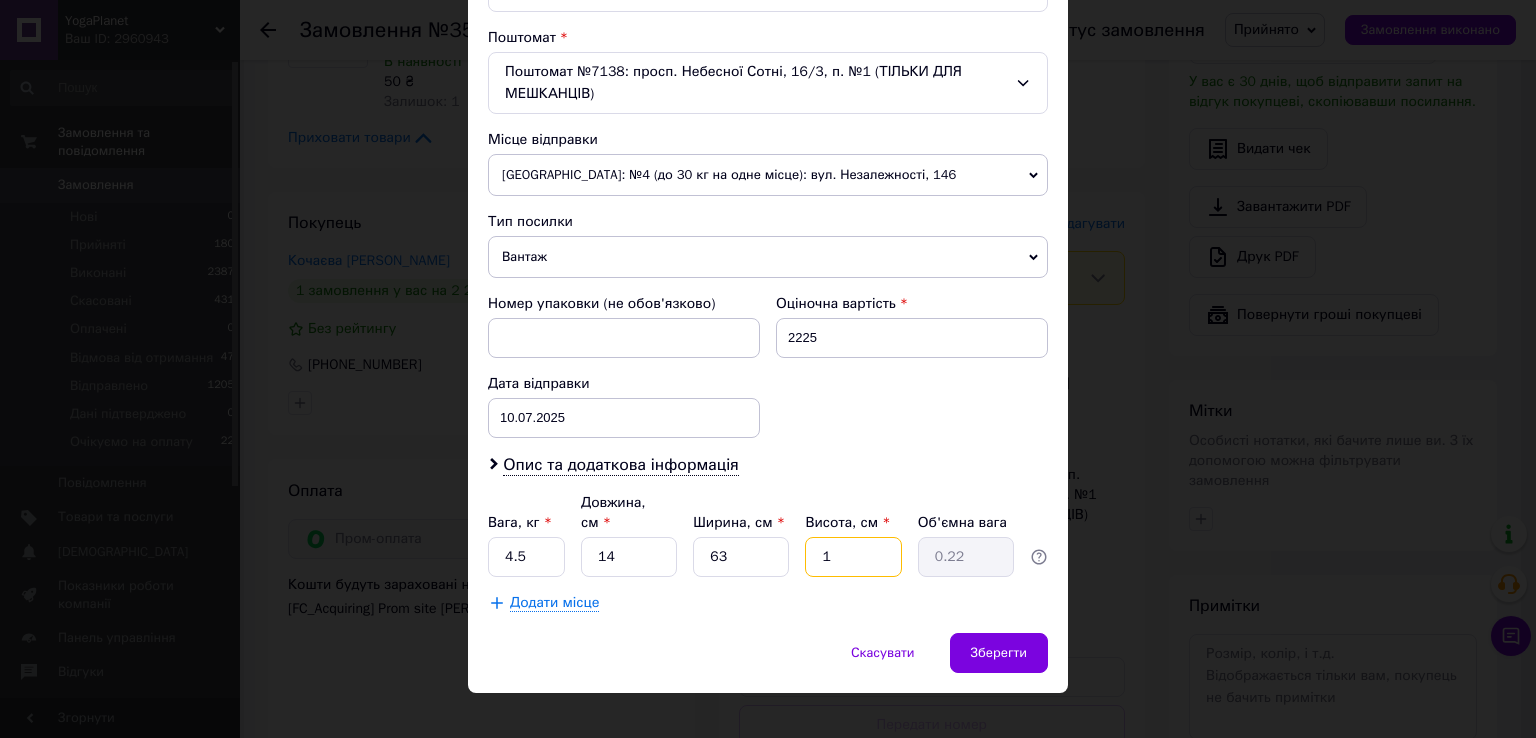 type on "14" 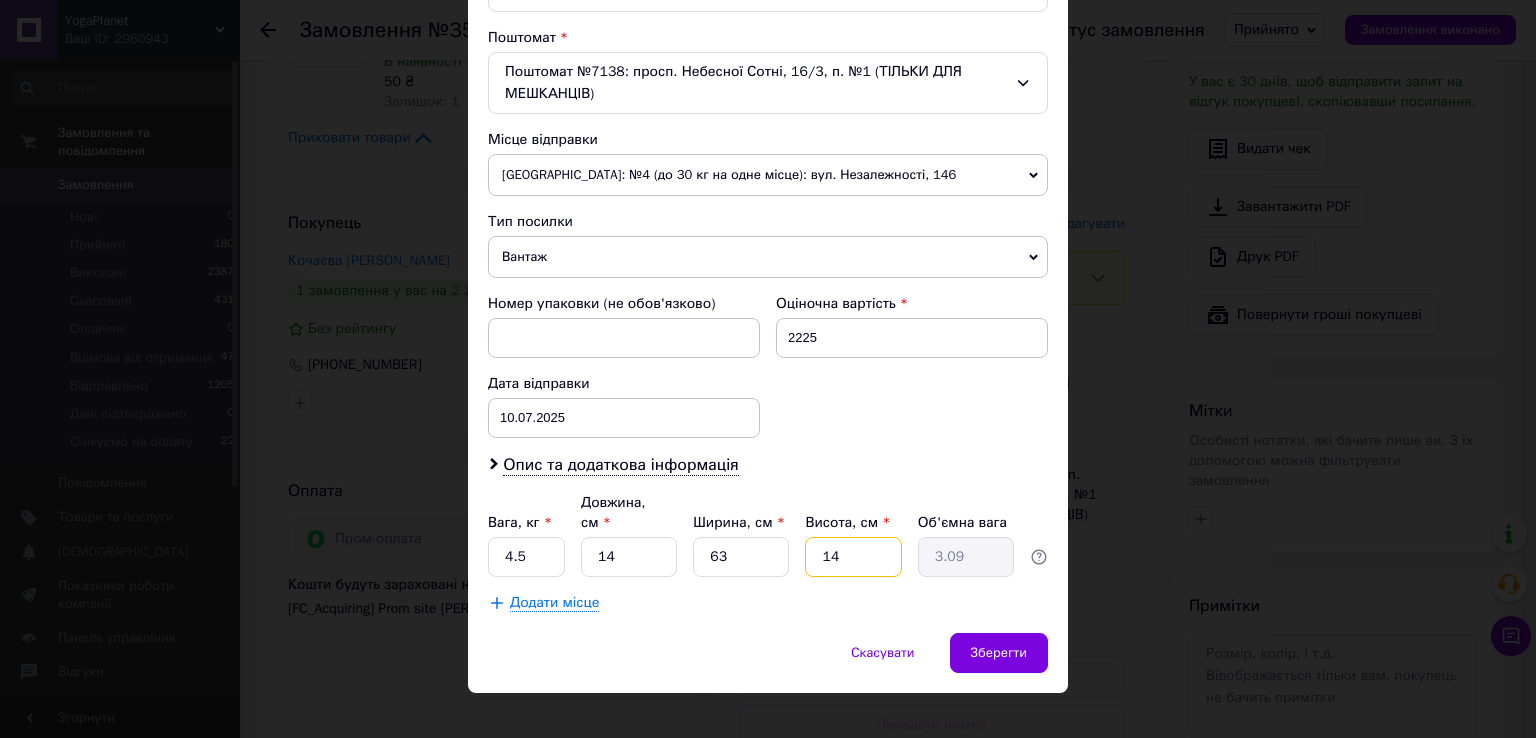 type on "14" 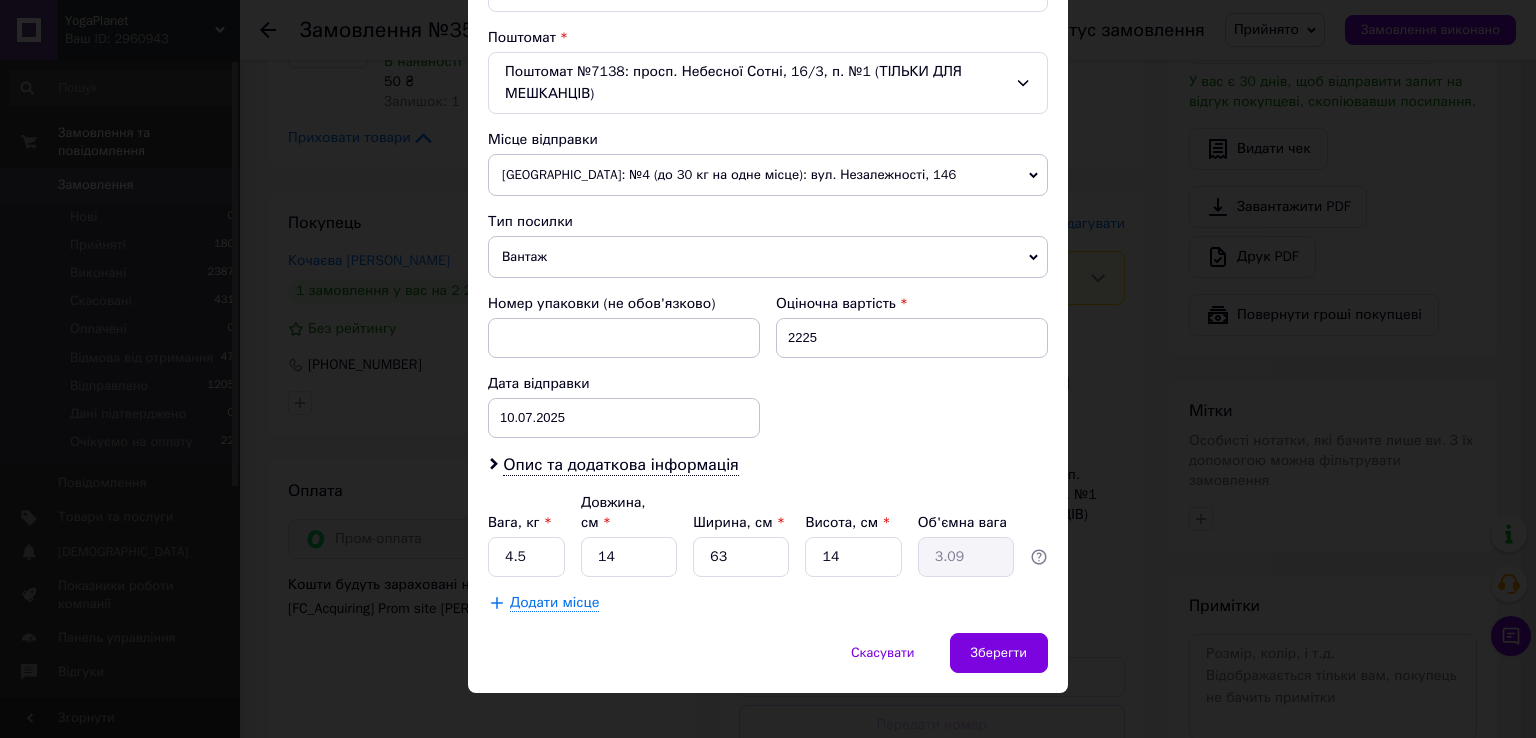 click on "Додати місце" at bounding box center (554, 603) 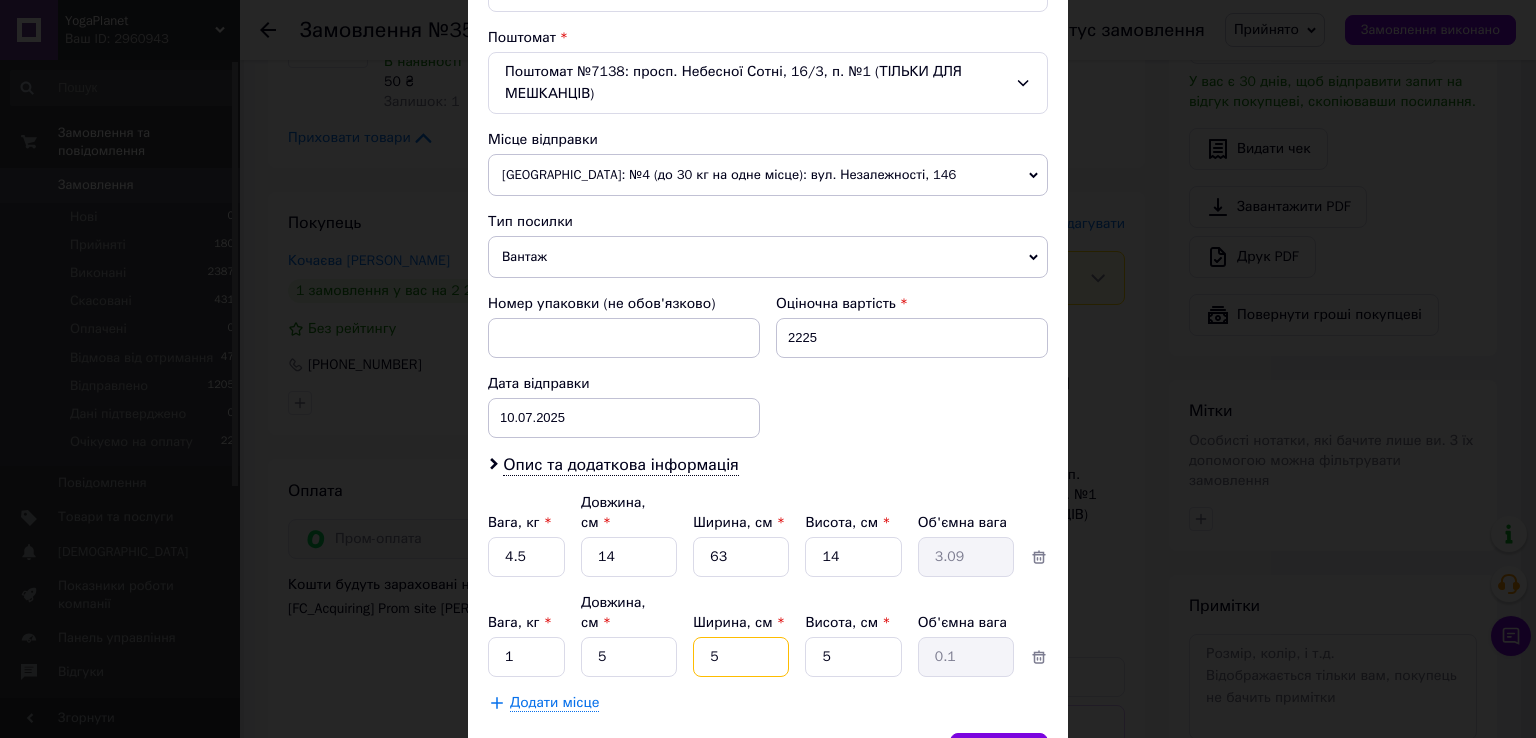 click on "5" at bounding box center (741, 557) 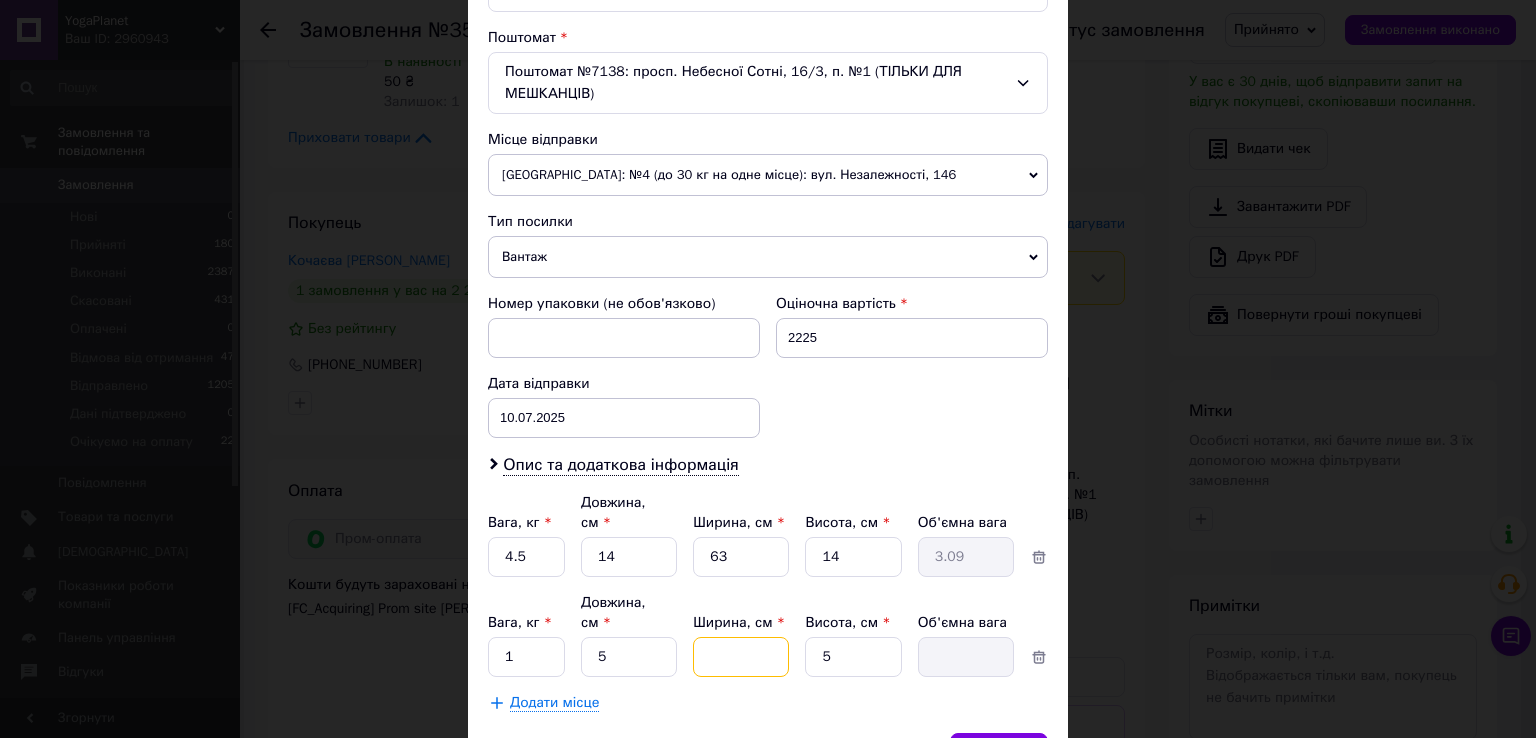 type on "2" 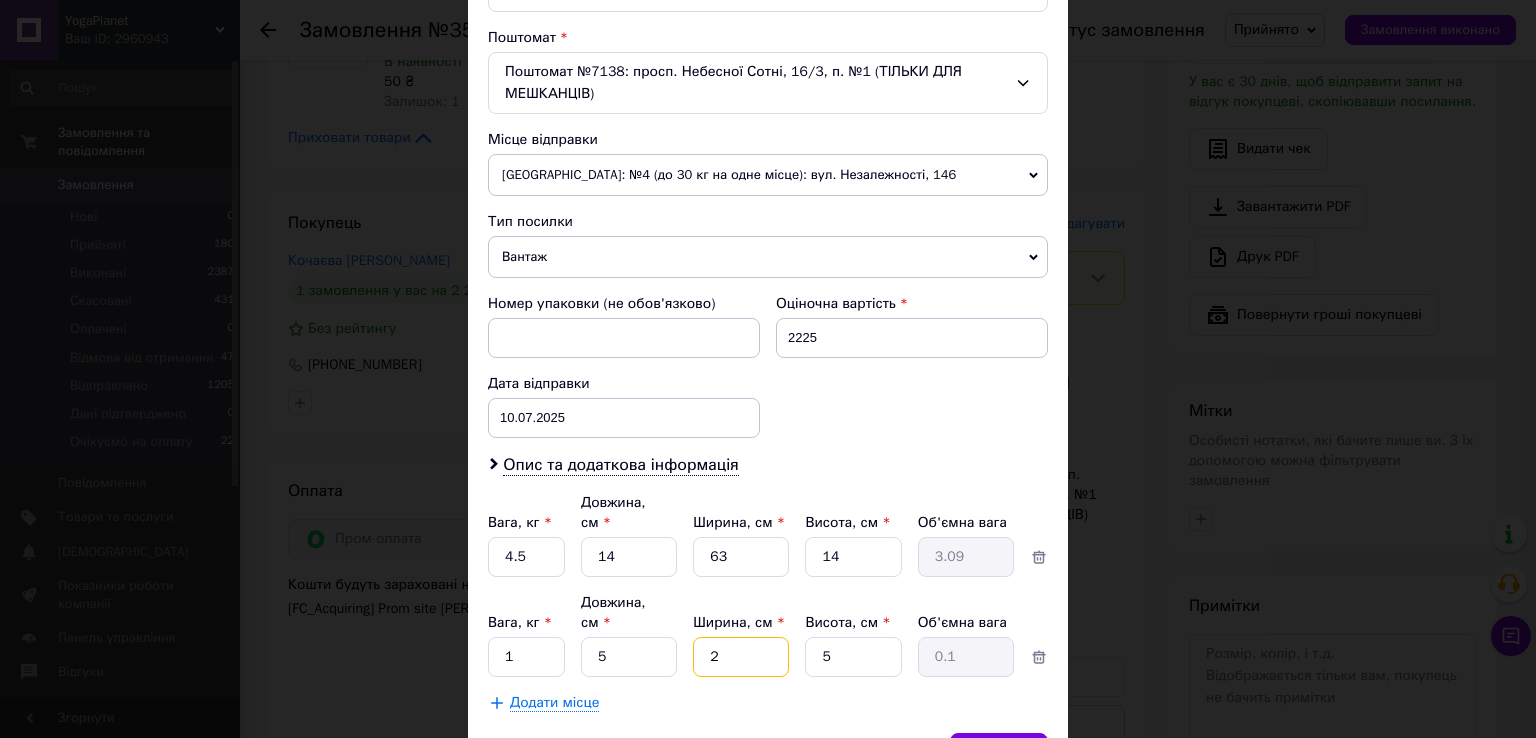 type on "26" 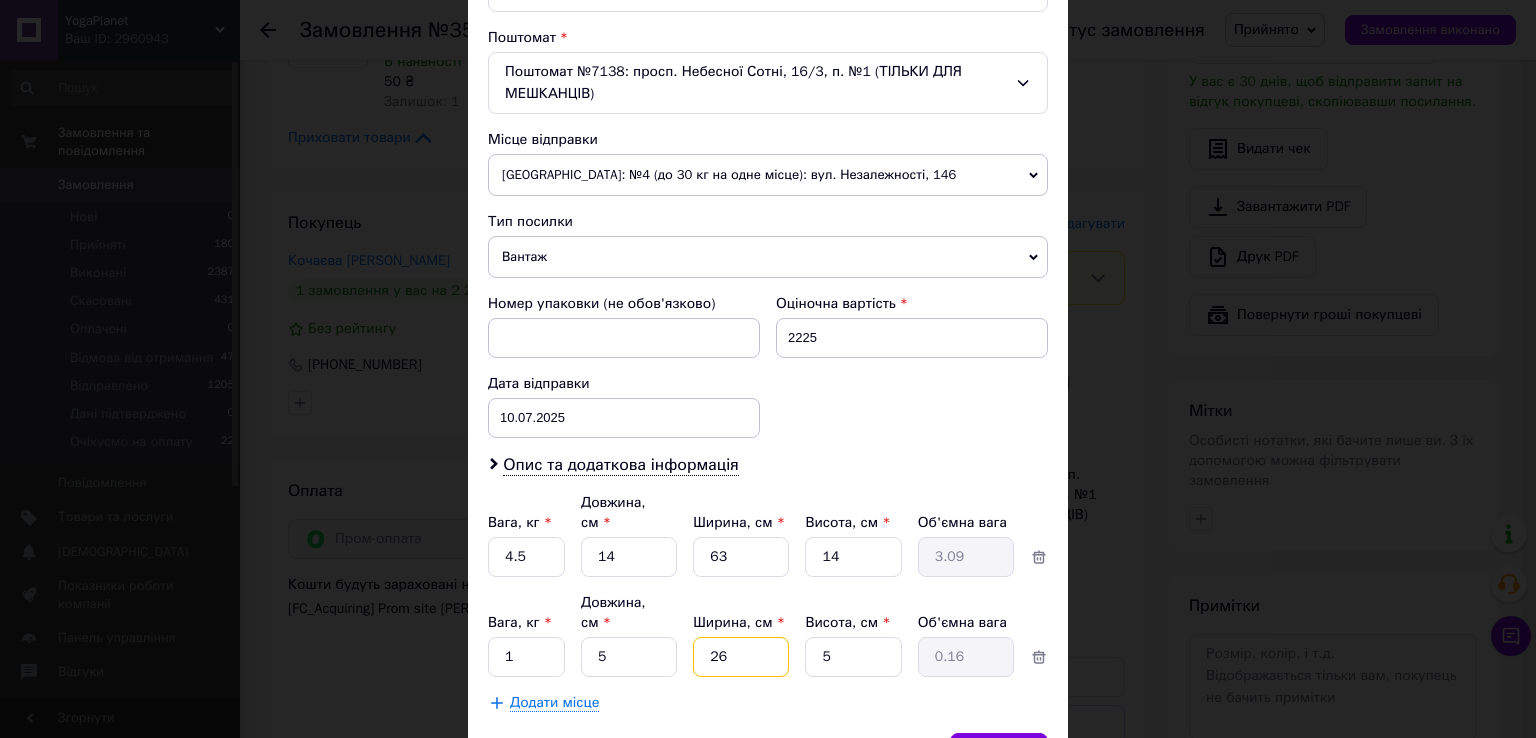 type on "26" 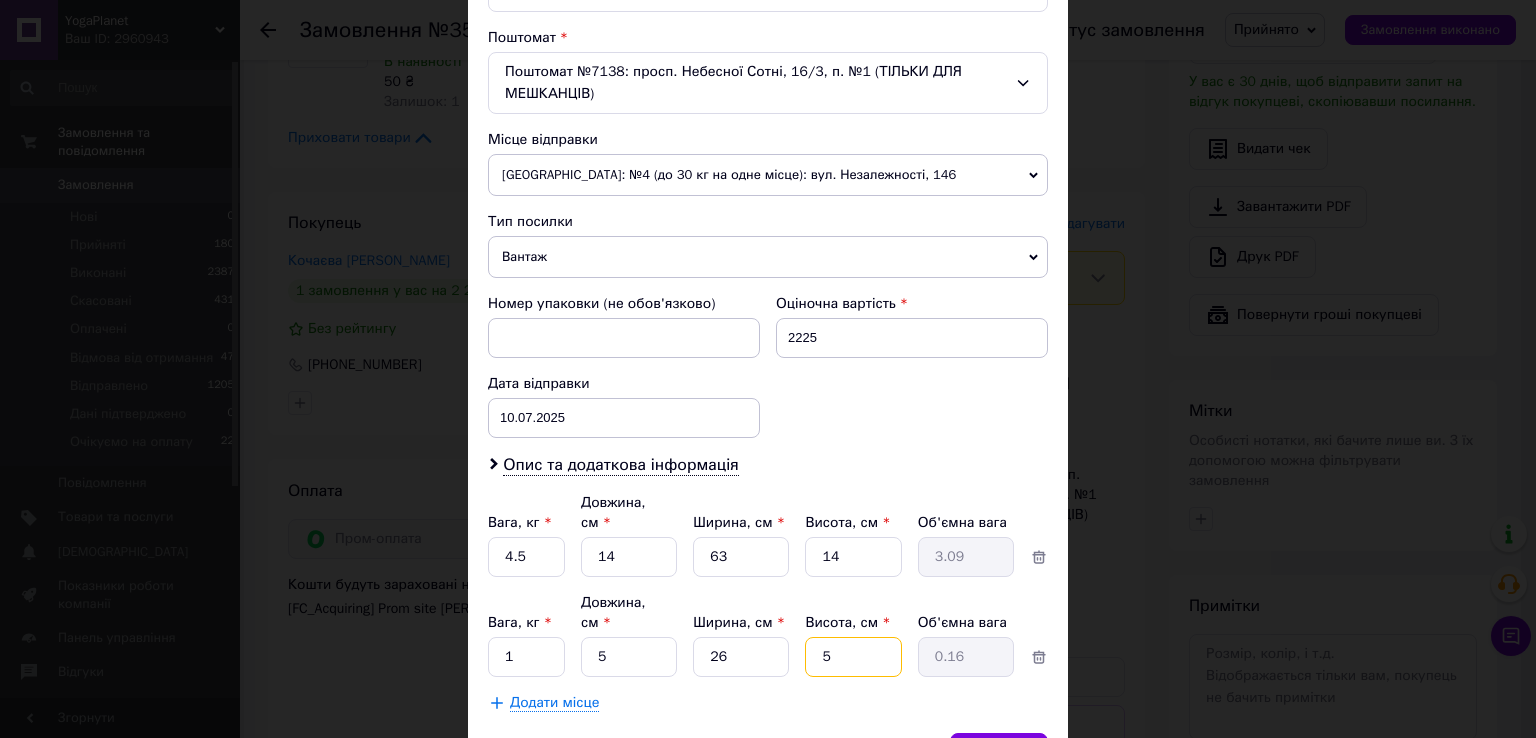 click on "5" at bounding box center [853, 557] 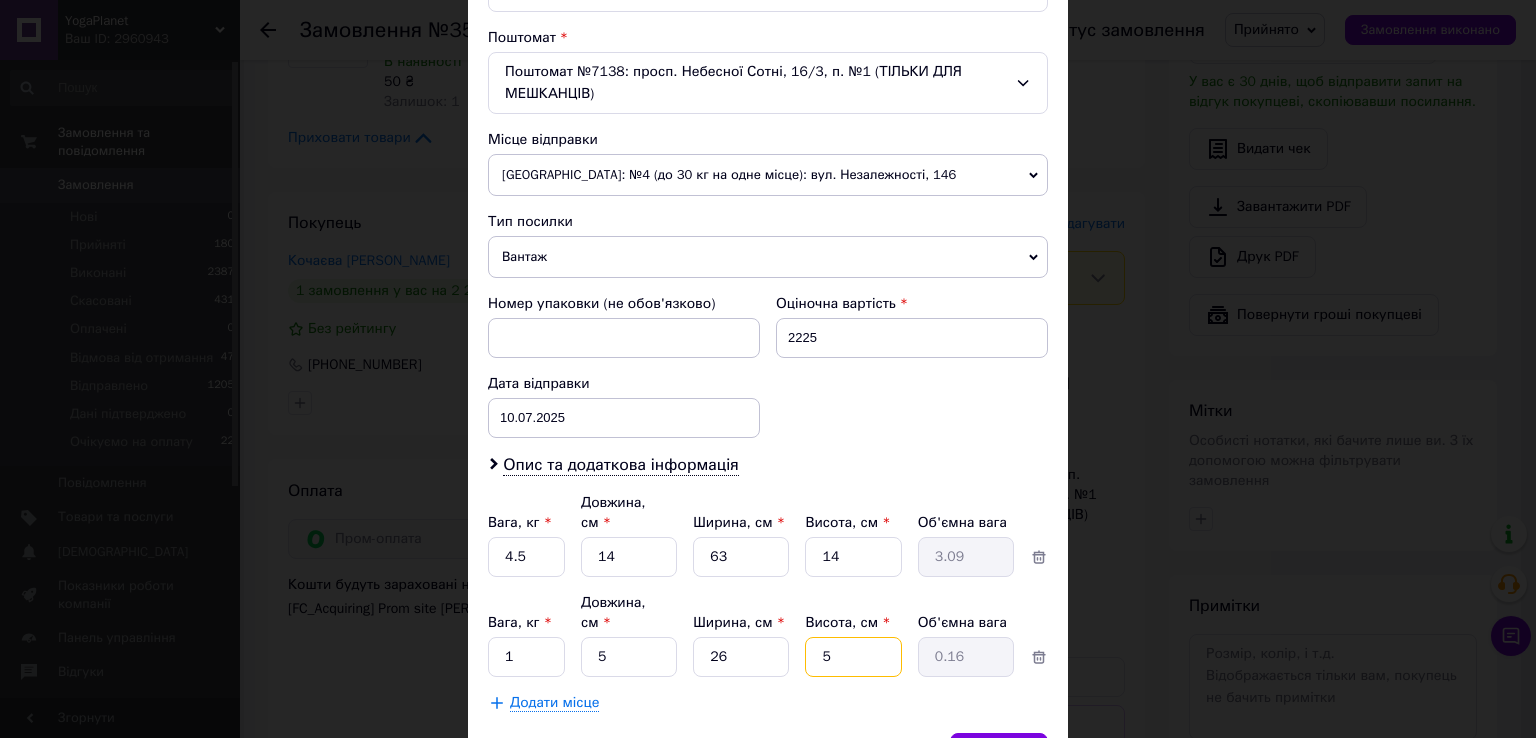 type 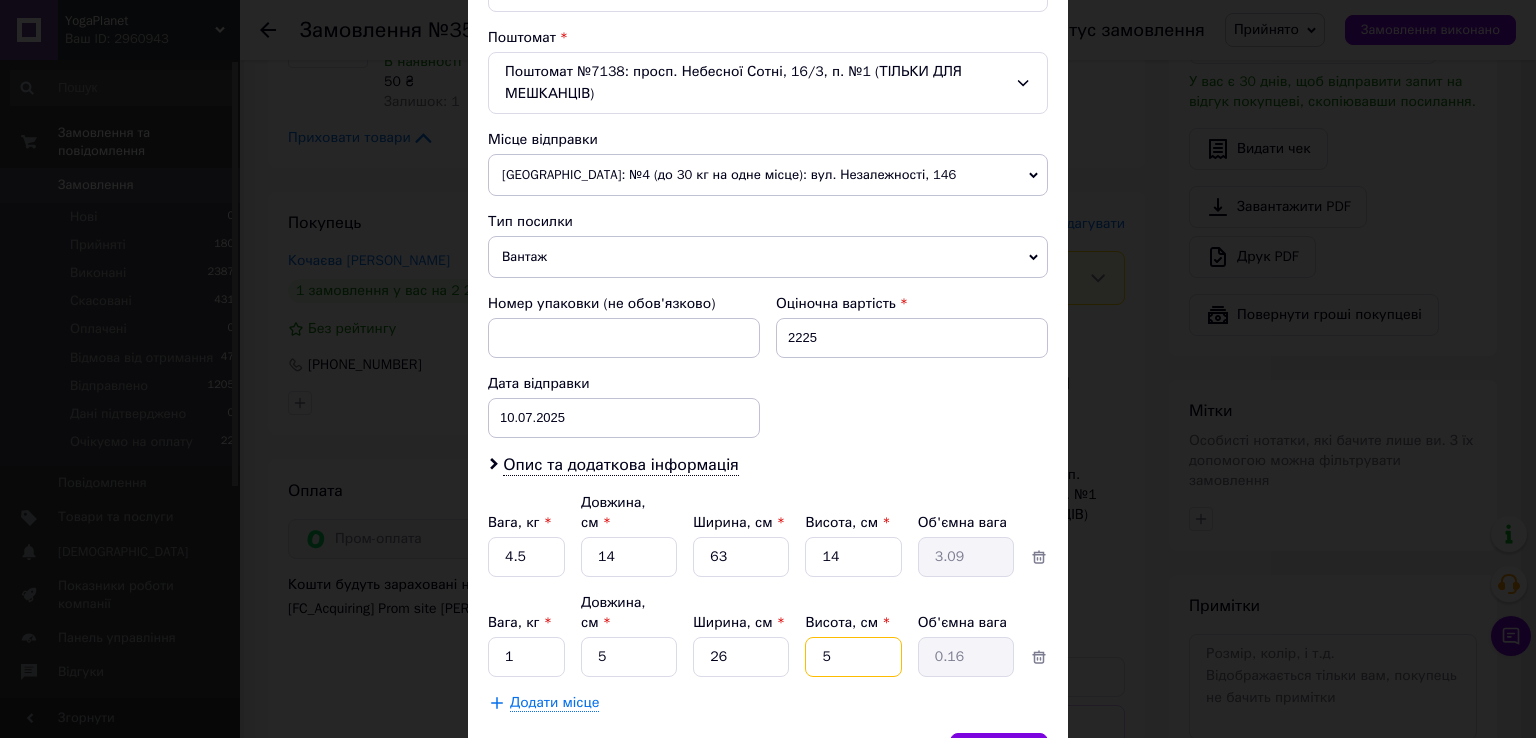 type 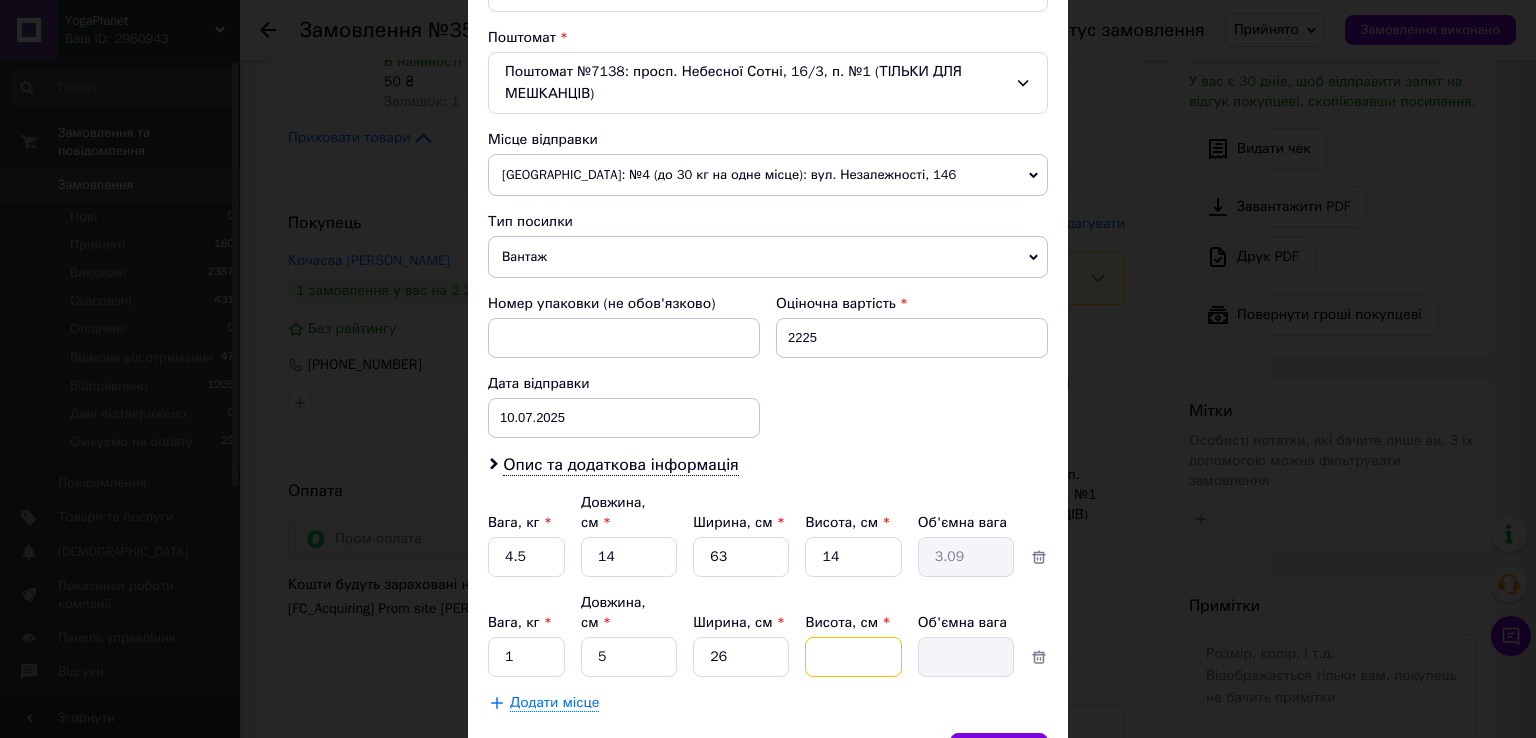 type on "1" 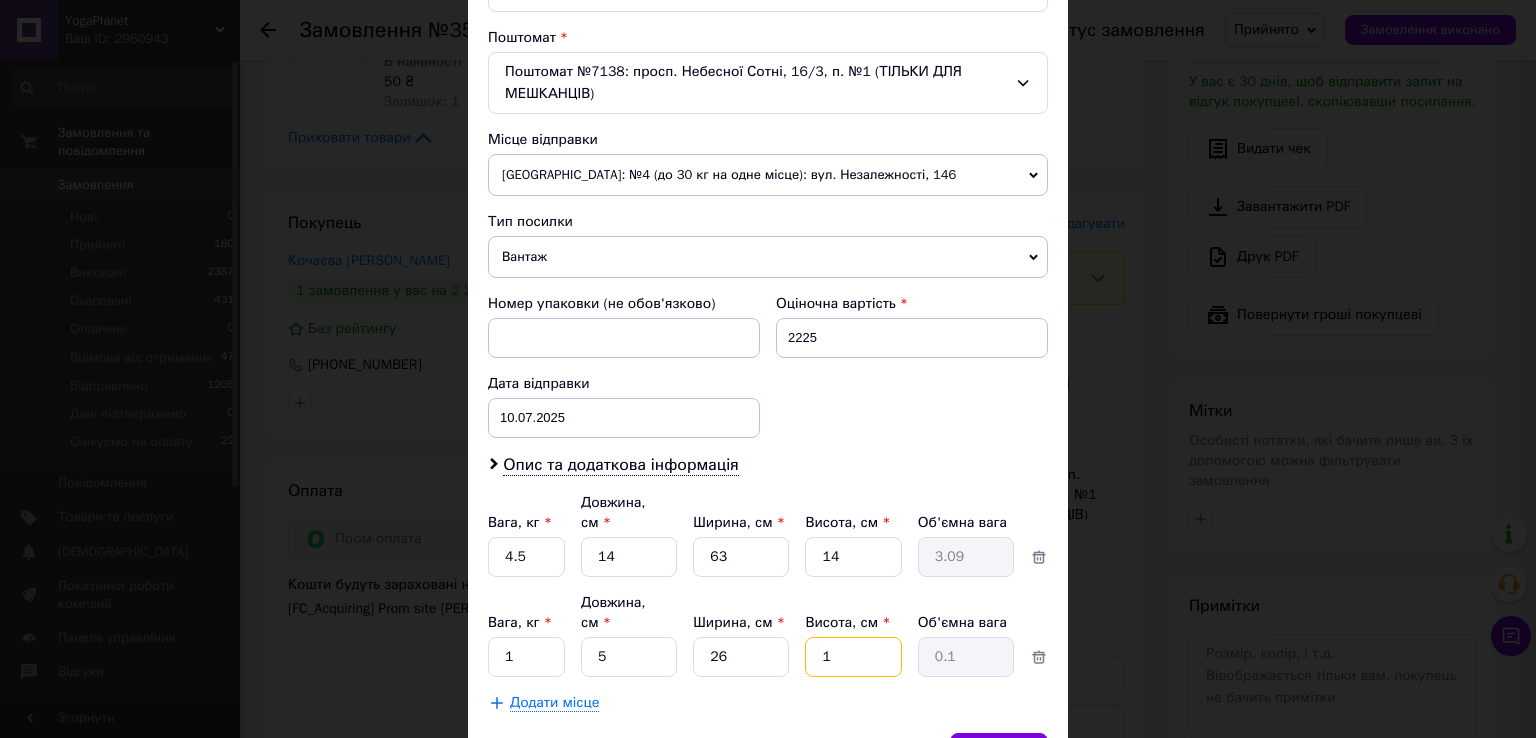 type on "15" 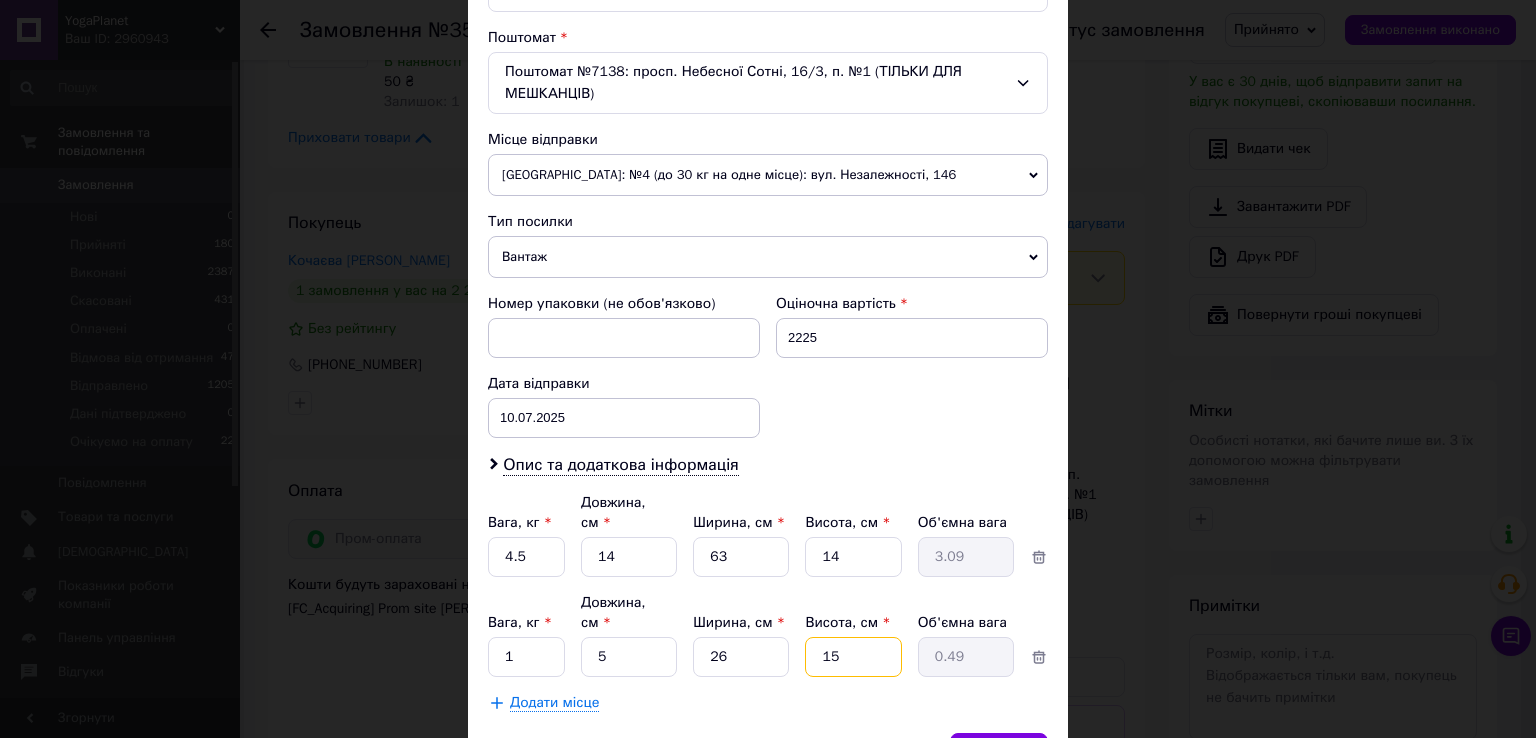 type on "1" 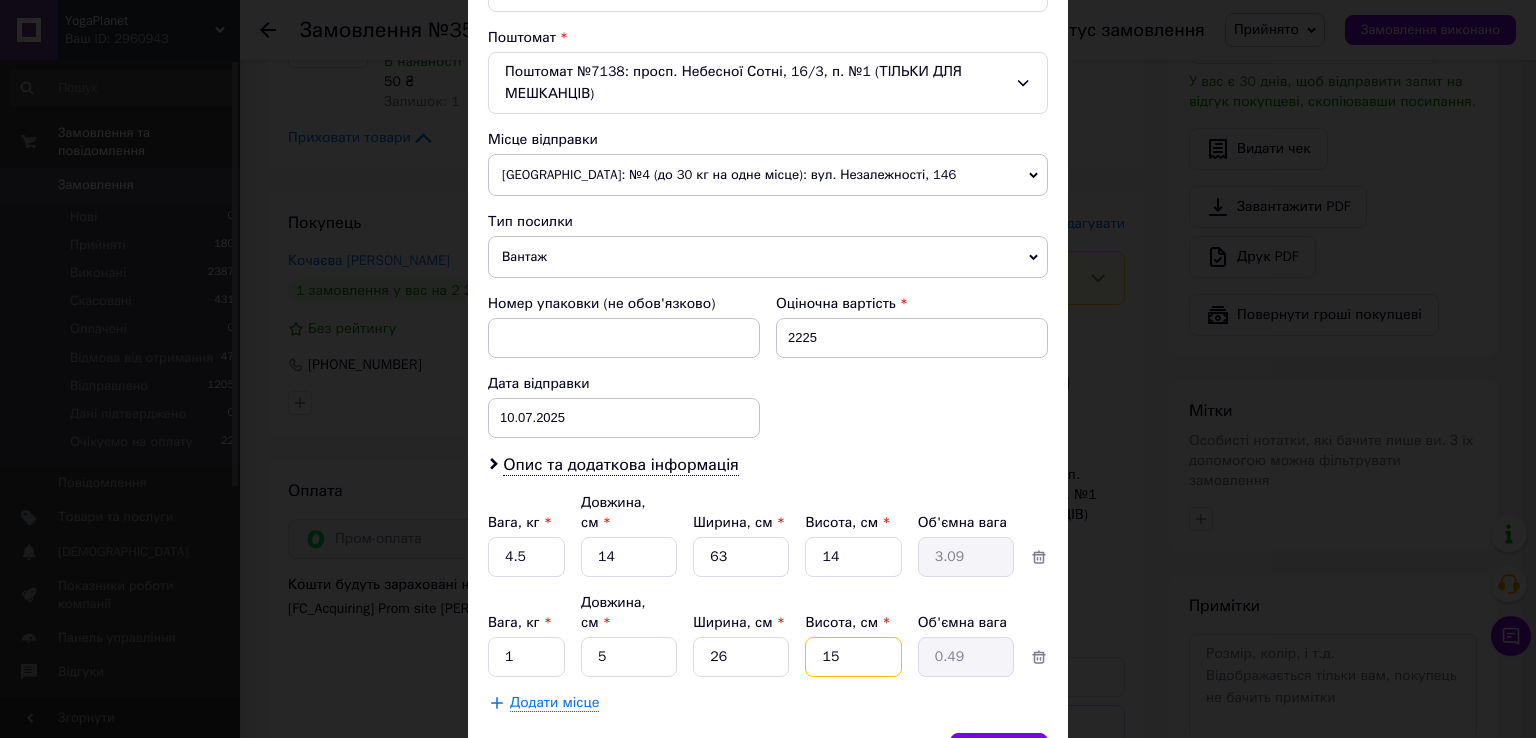 type on "0.1" 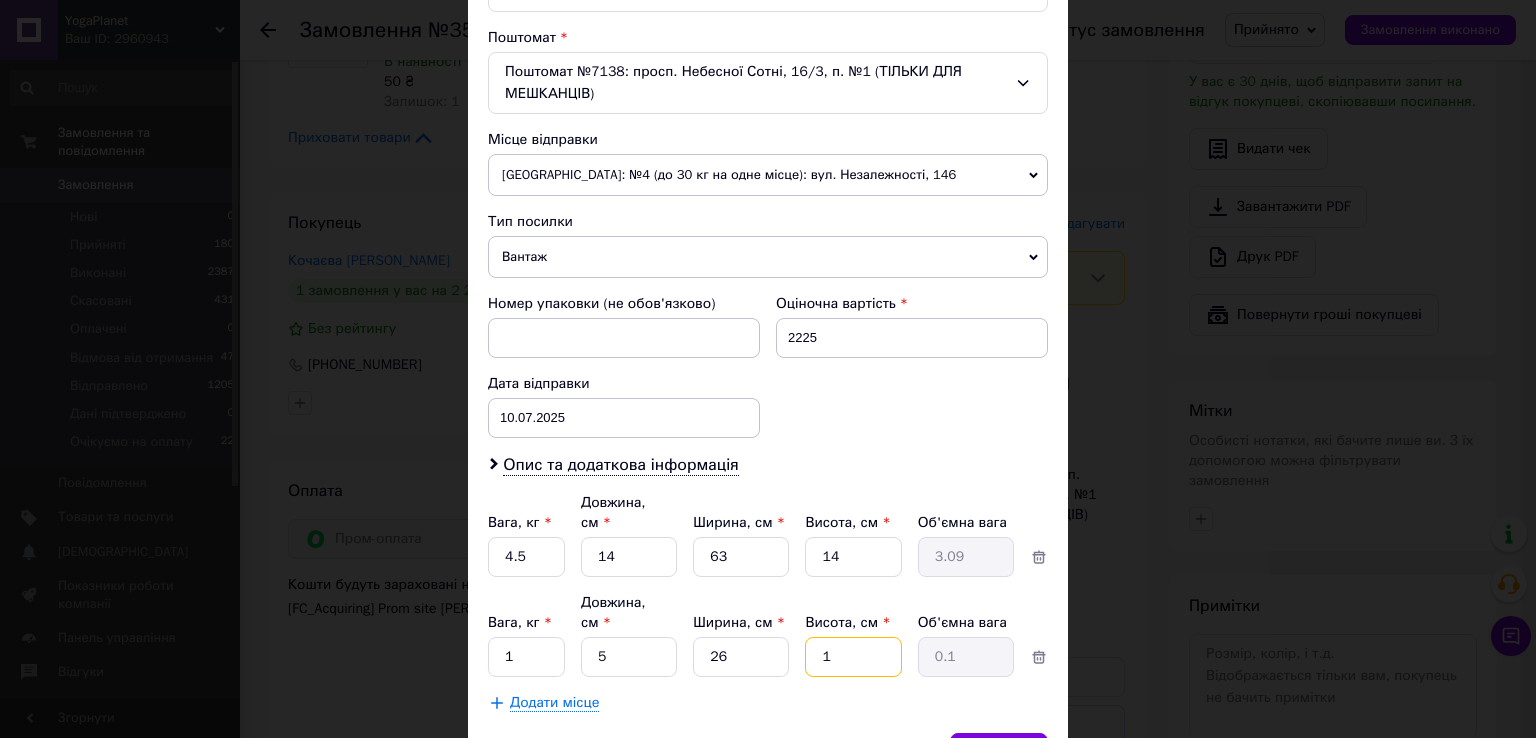 type on "18" 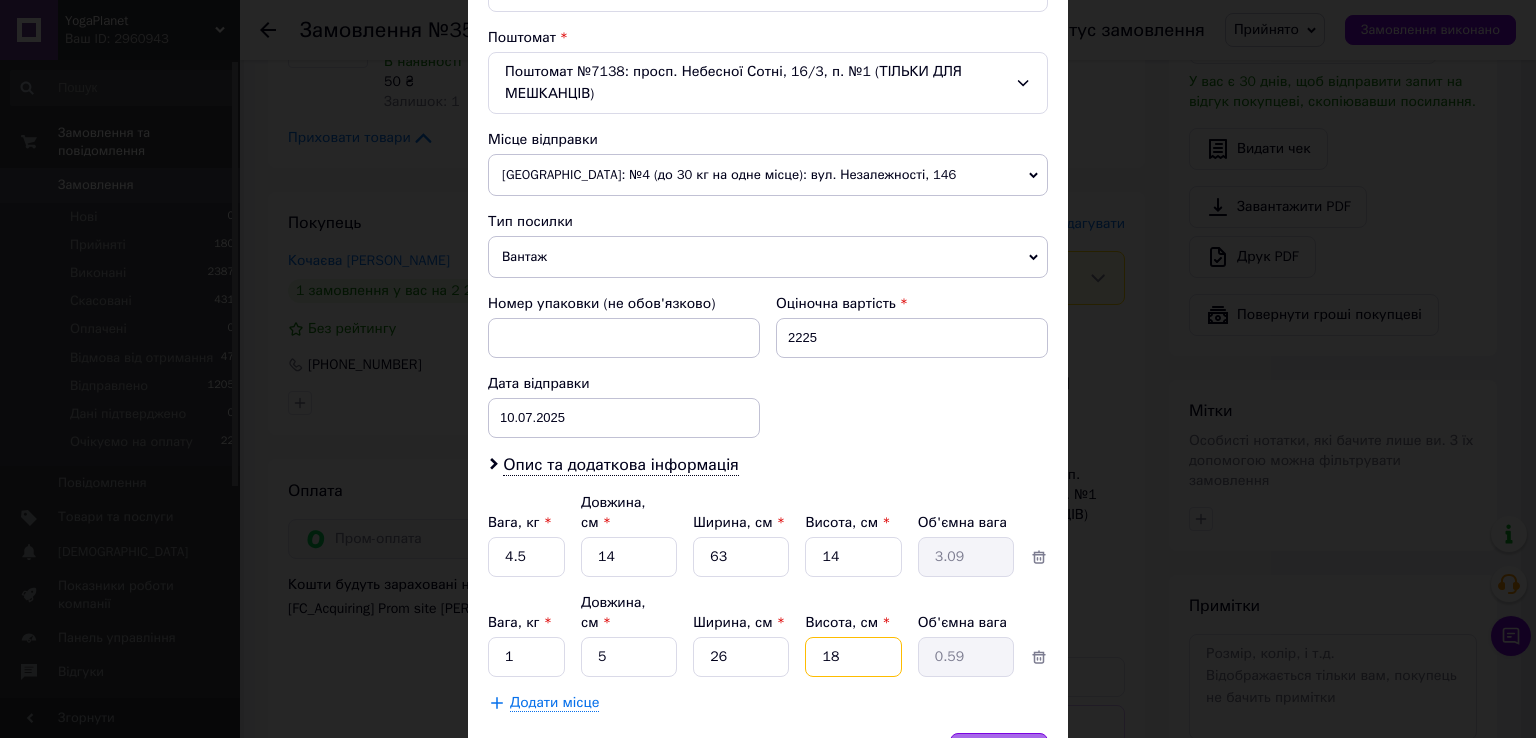 type on "18" 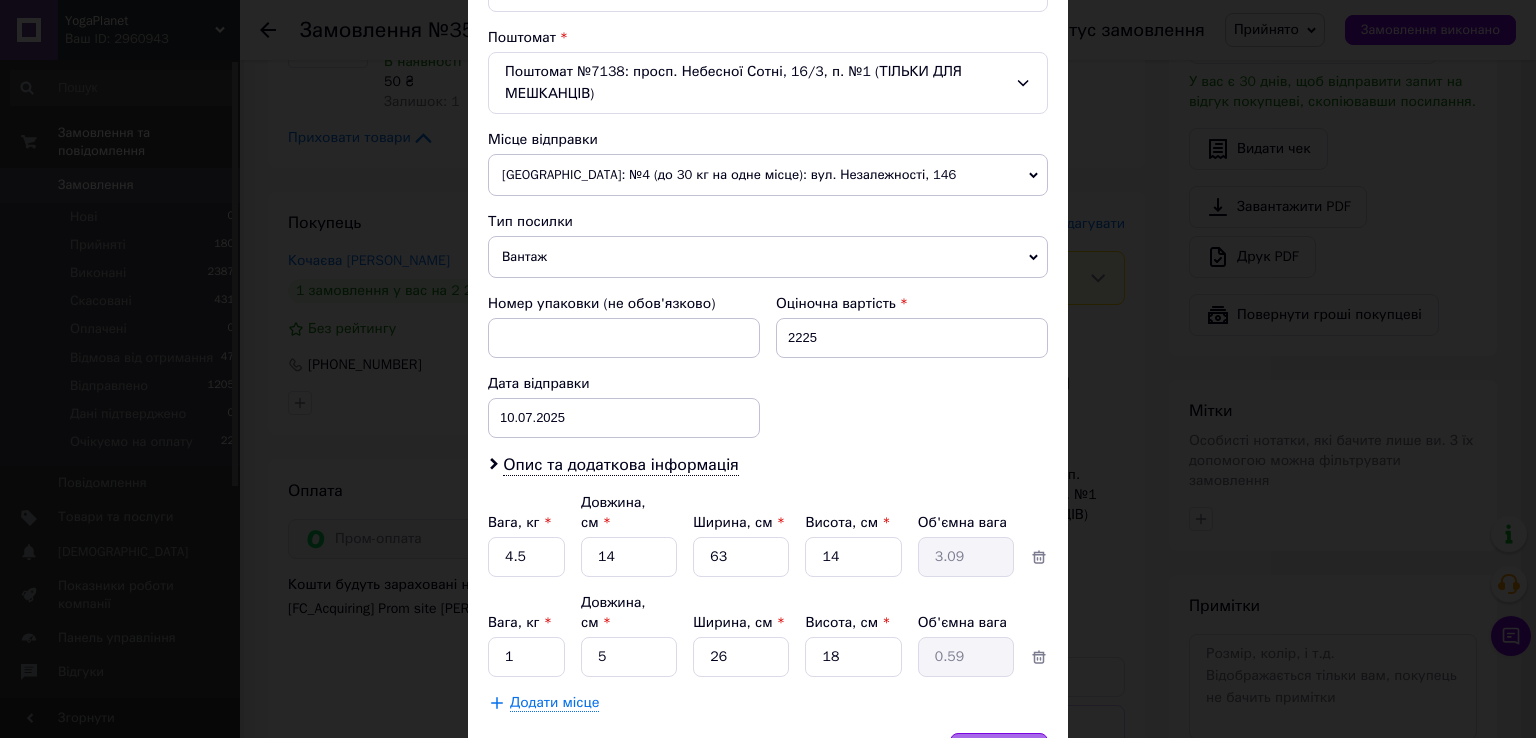click on "Зберегти" at bounding box center (999, 753) 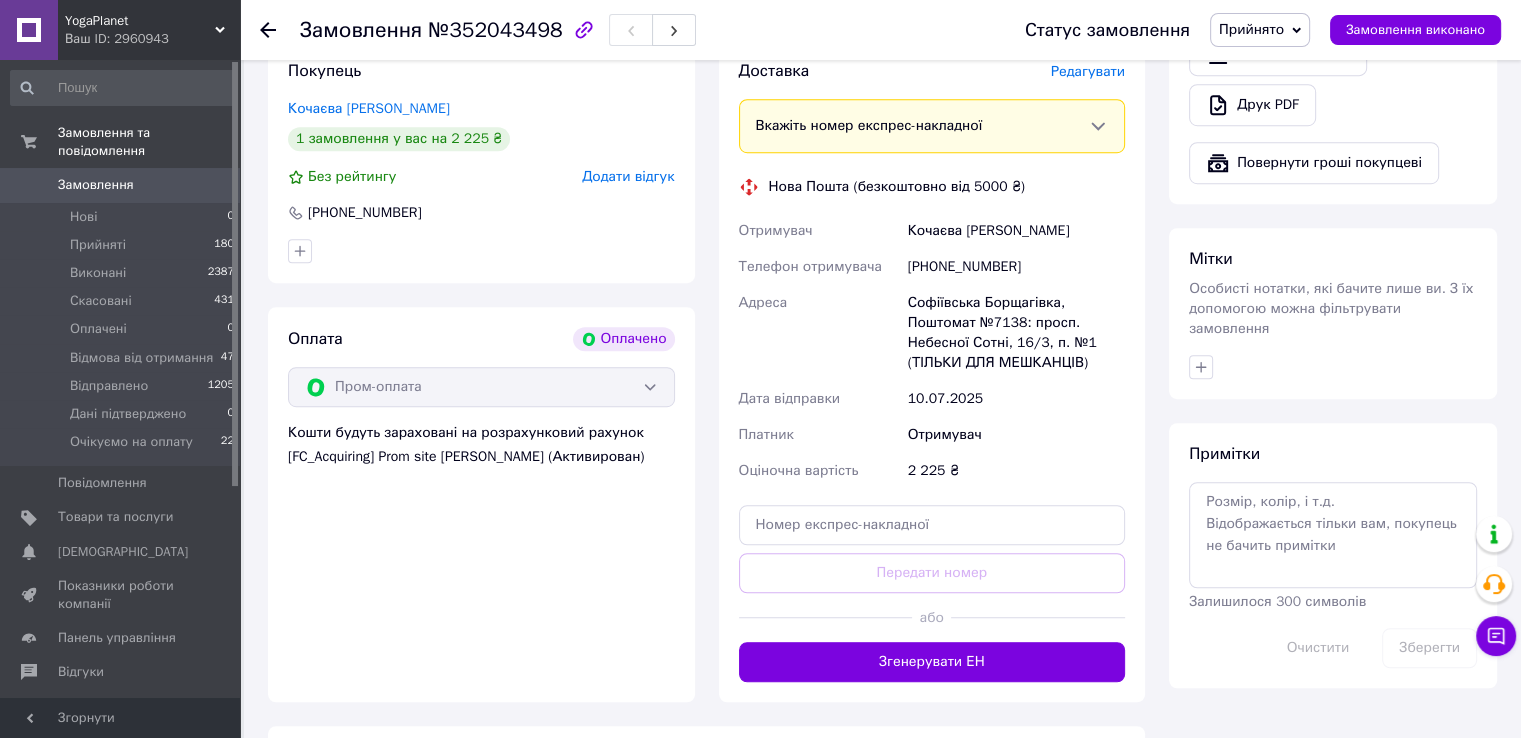 scroll, scrollTop: 1300, scrollLeft: 0, axis: vertical 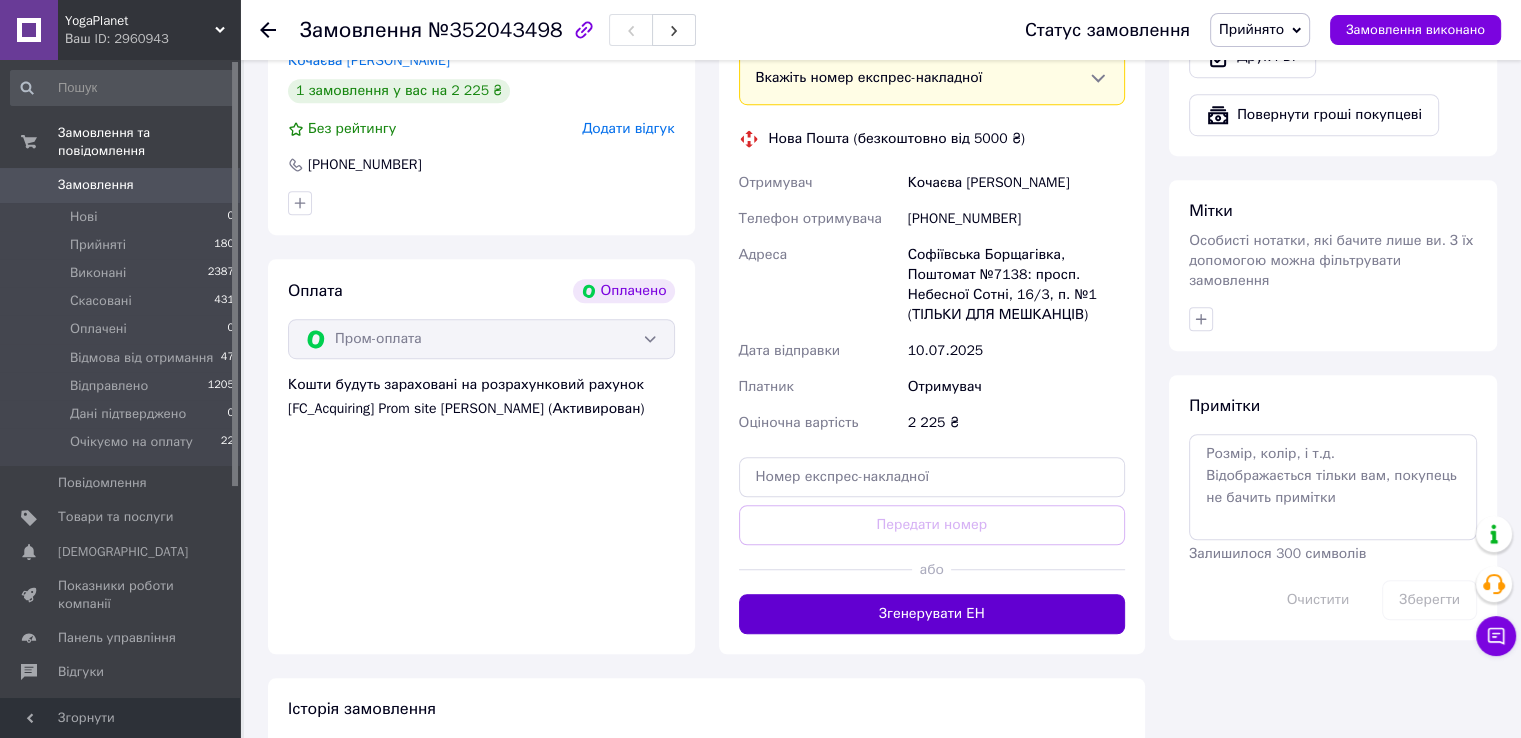 click on "Згенерувати ЕН" at bounding box center (932, 614) 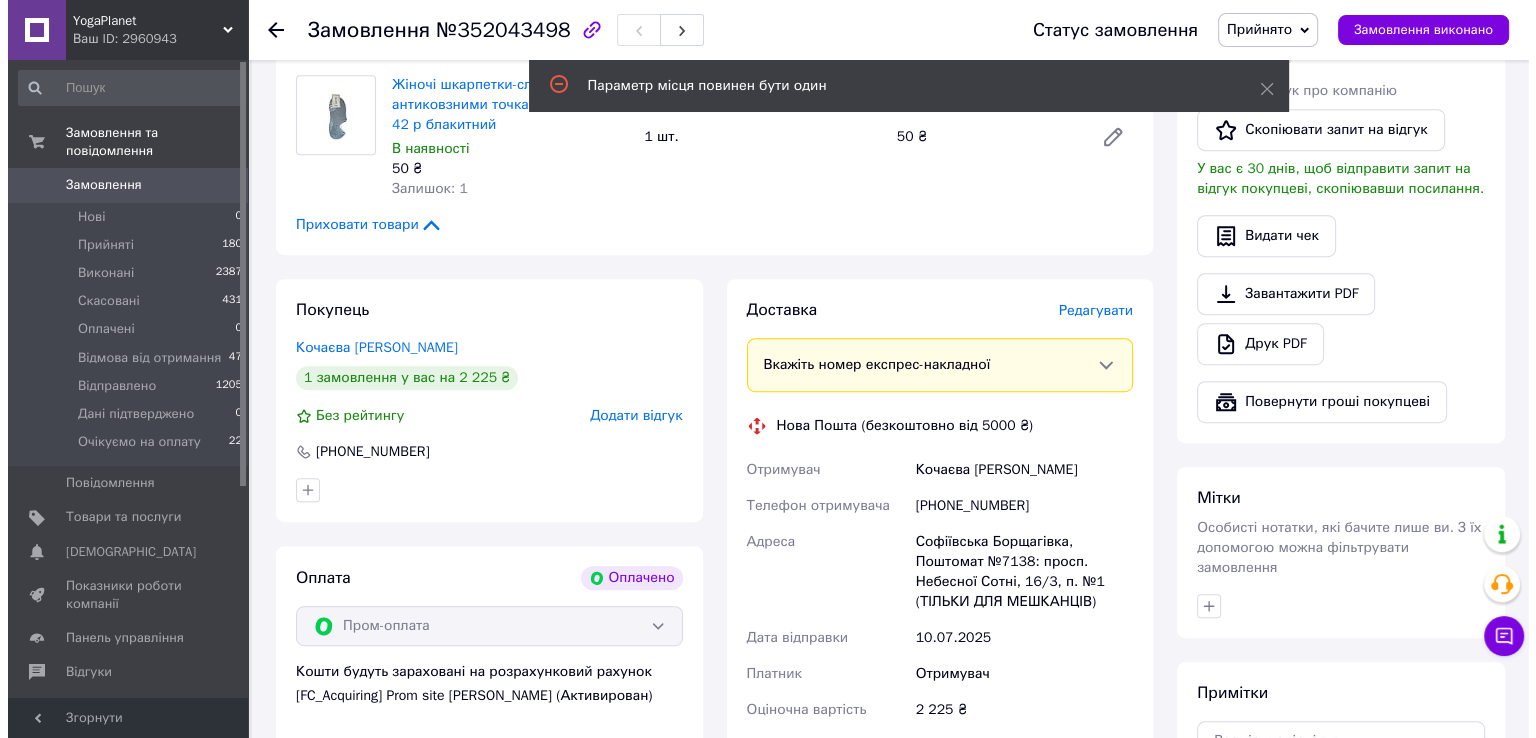 scroll, scrollTop: 1000, scrollLeft: 0, axis: vertical 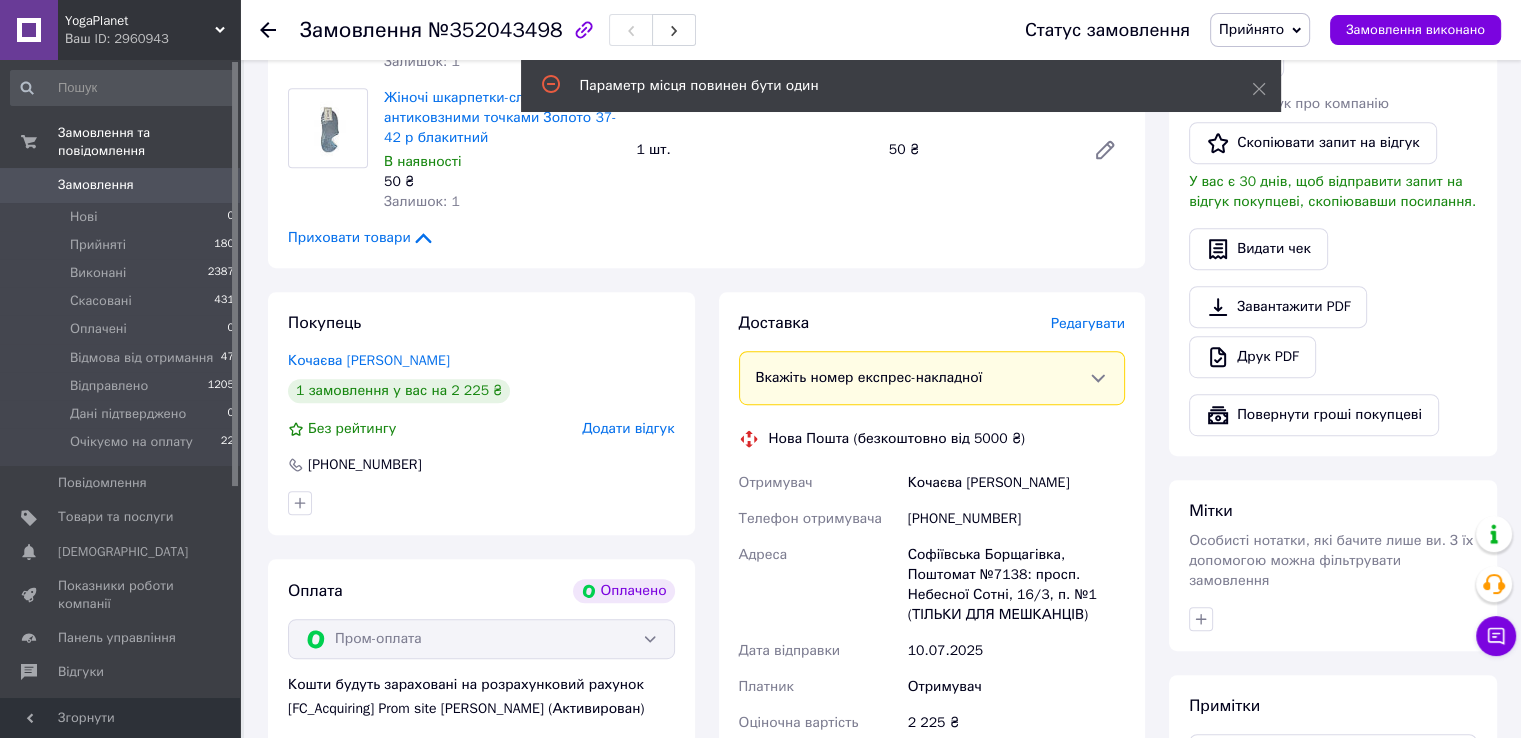 click on "Редагувати" at bounding box center [1088, 323] 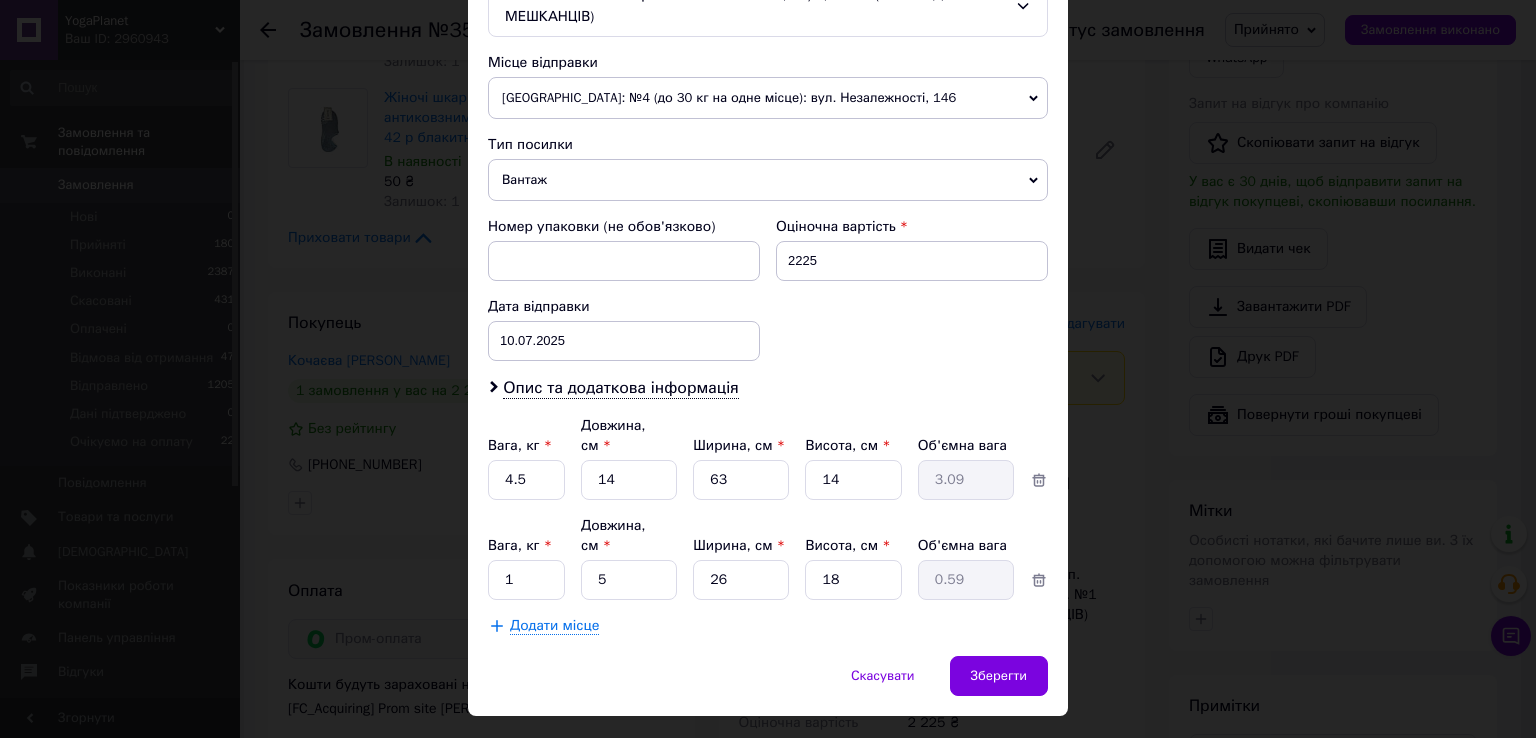 scroll, scrollTop: 686, scrollLeft: 0, axis: vertical 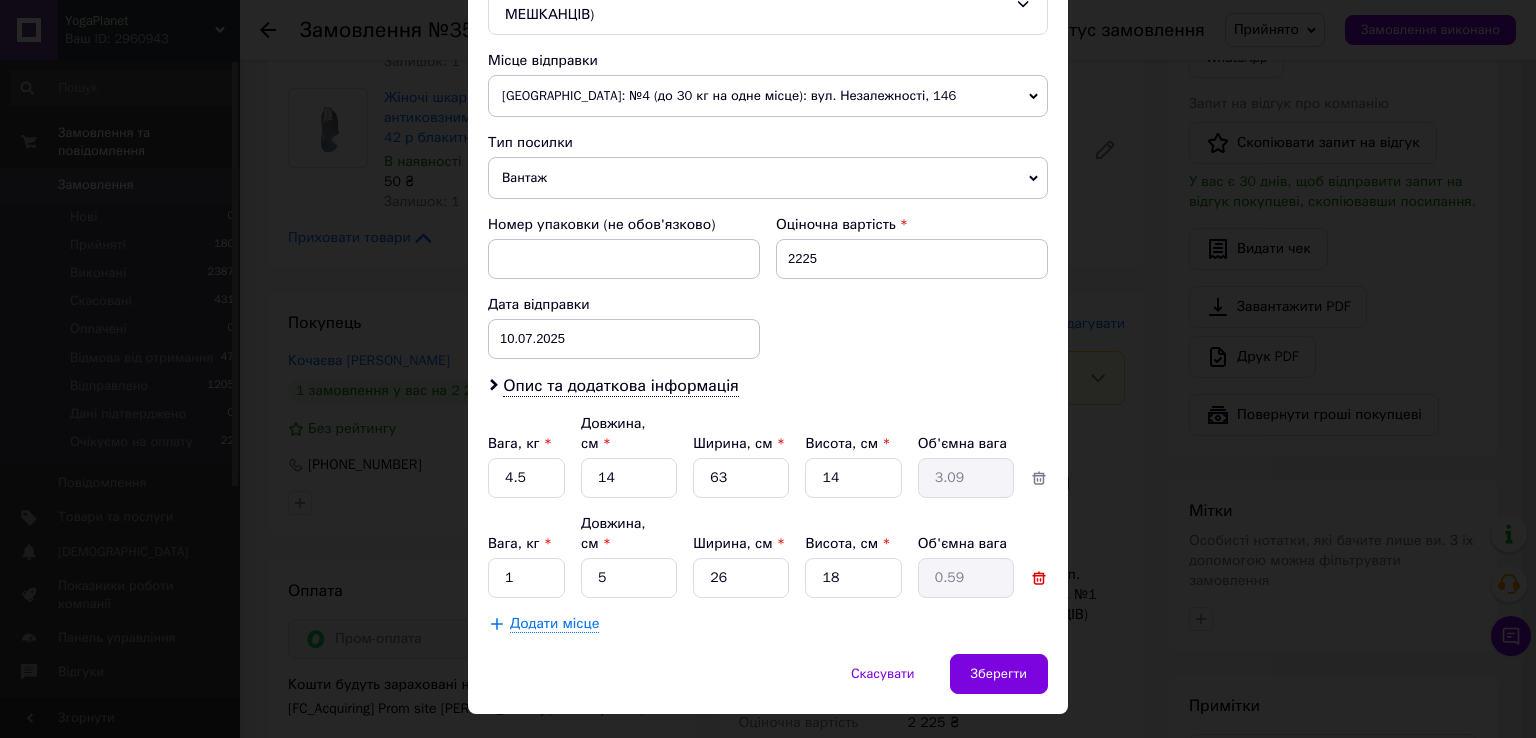 click 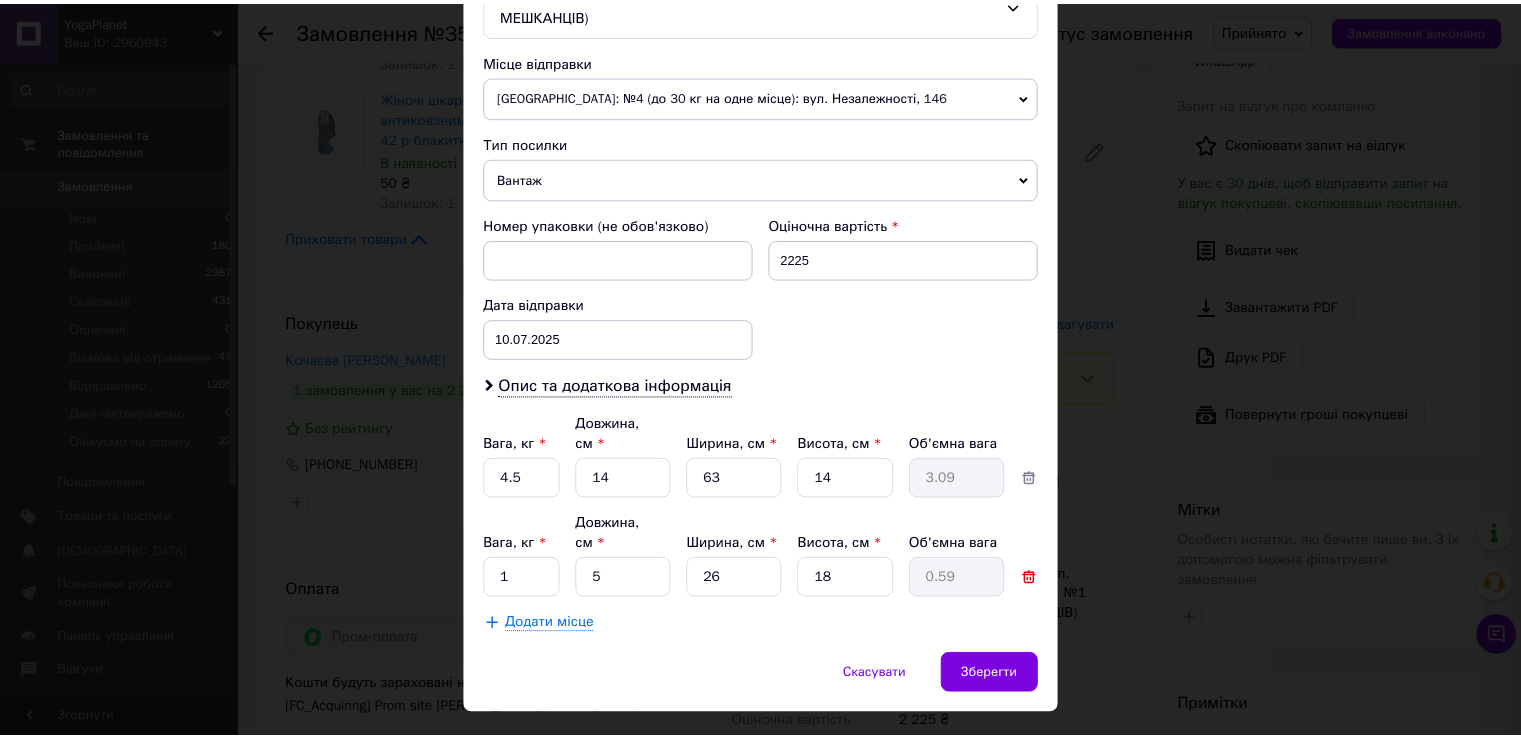 scroll, scrollTop: 607, scrollLeft: 0, axis: vertical 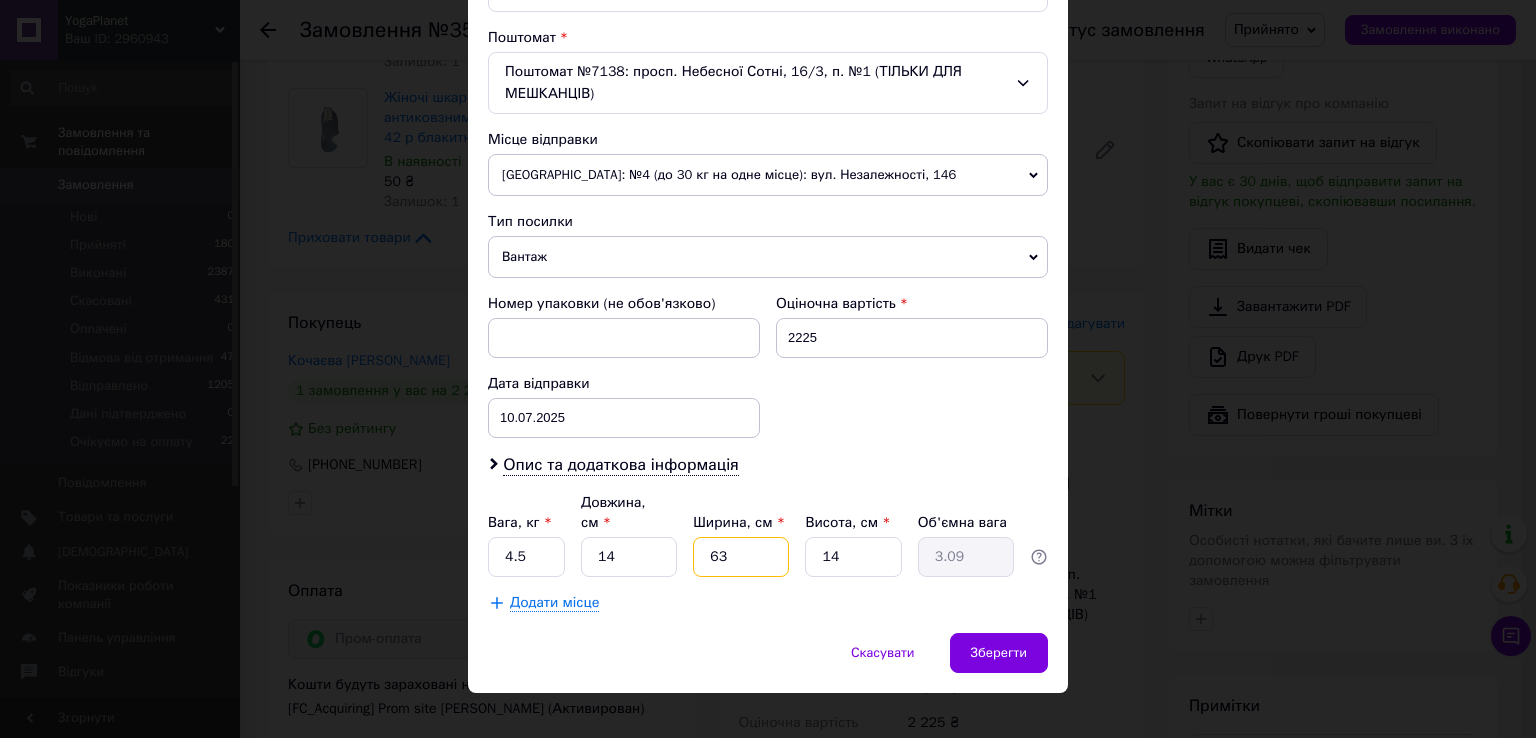 click on "63" at bounding box center (741, 557) 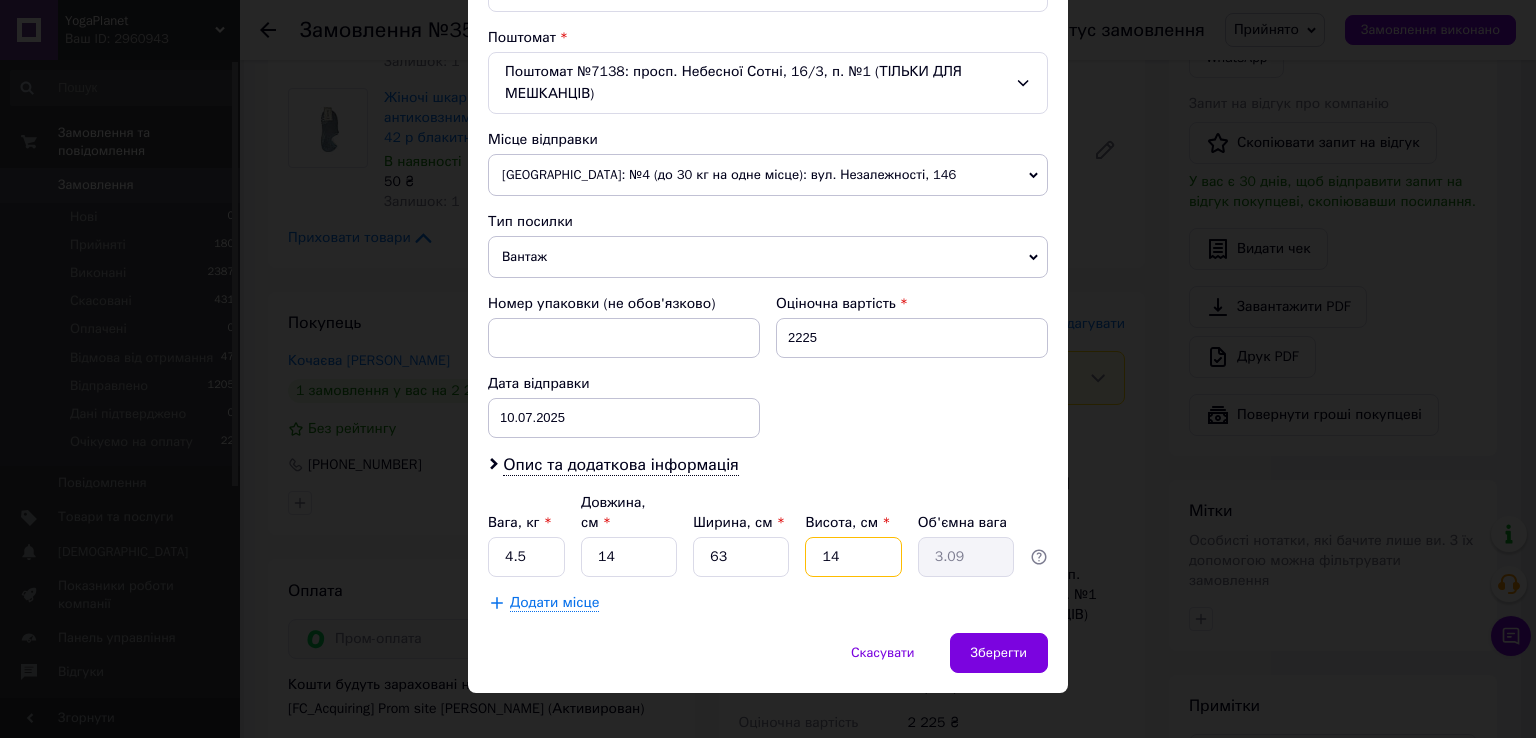 click on "14" at bounding box center [853, 557] 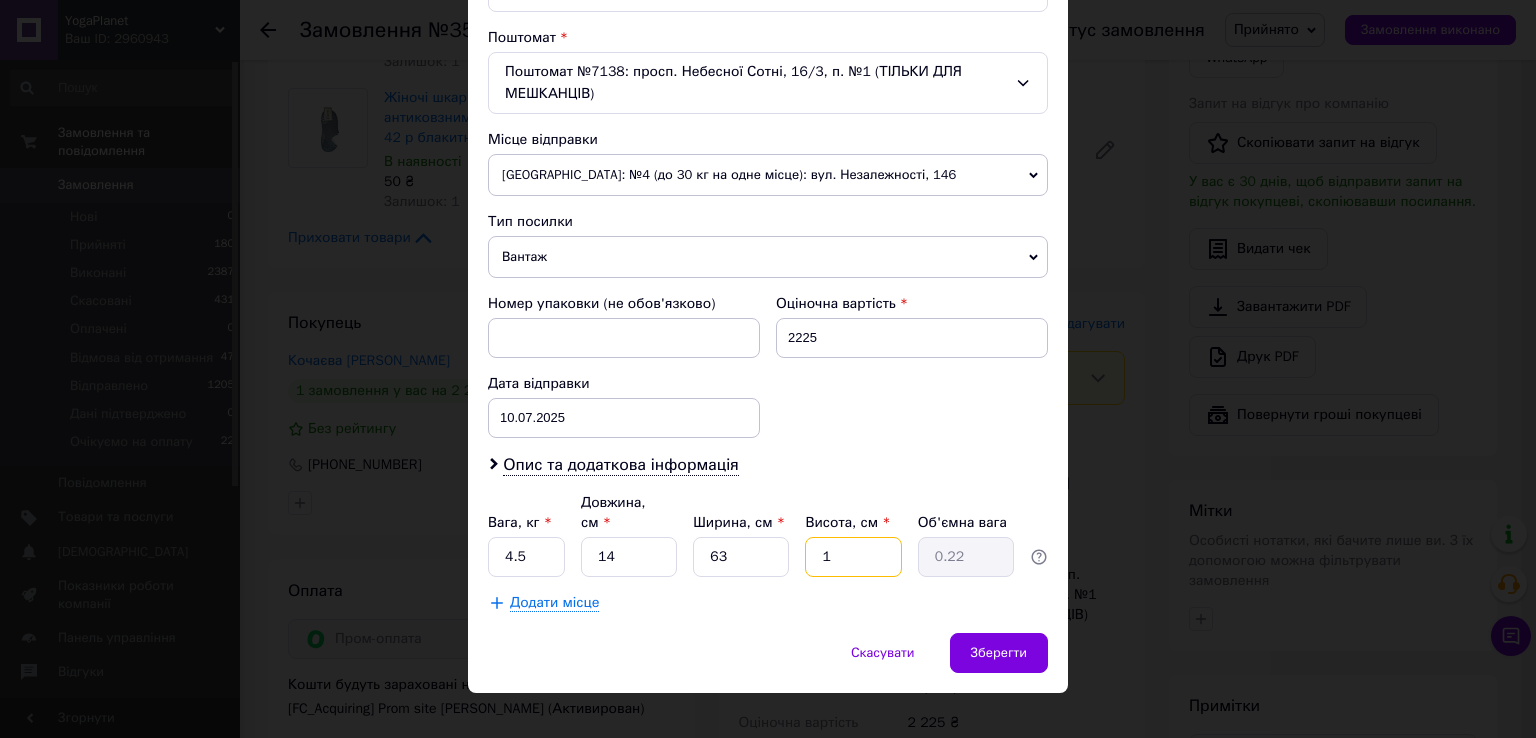 type 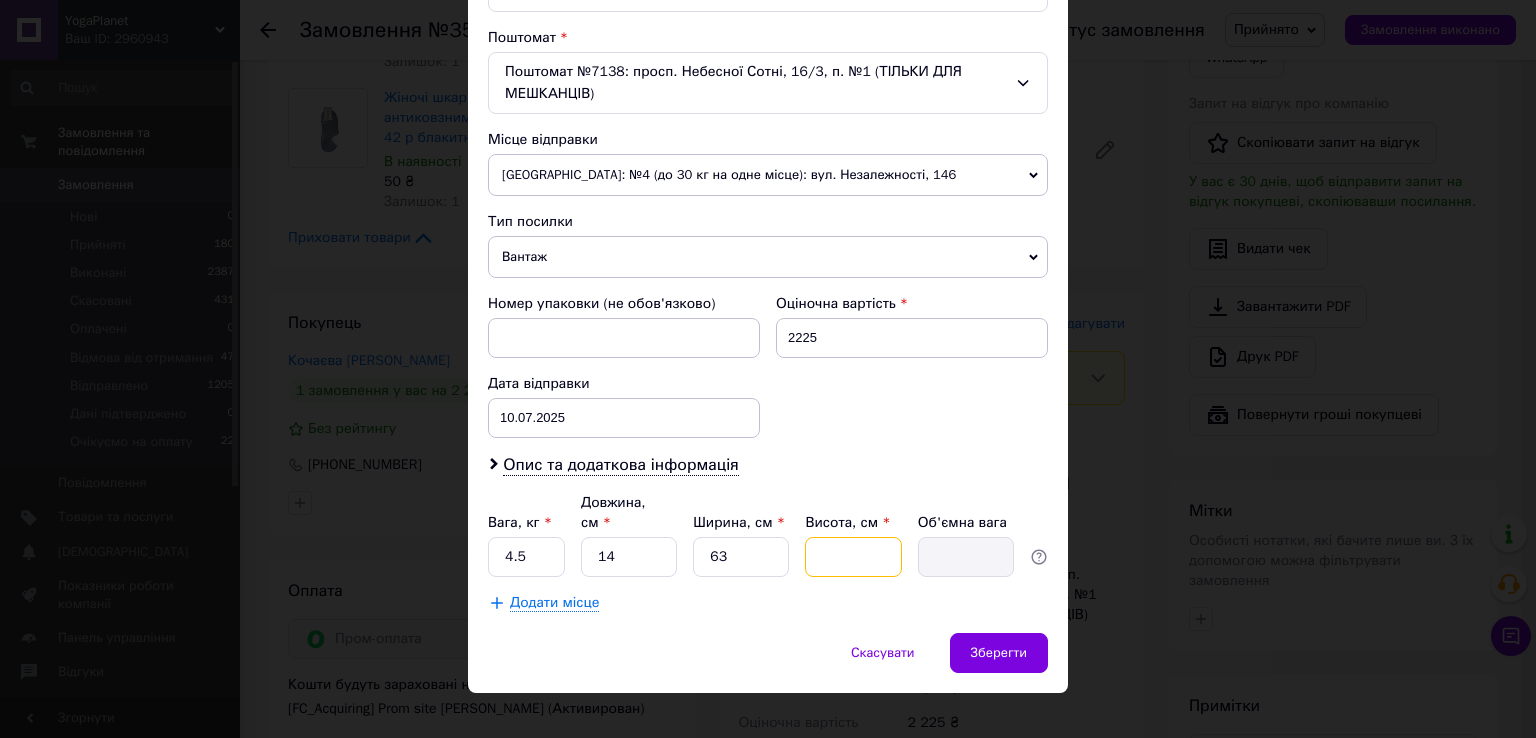 type on "2" 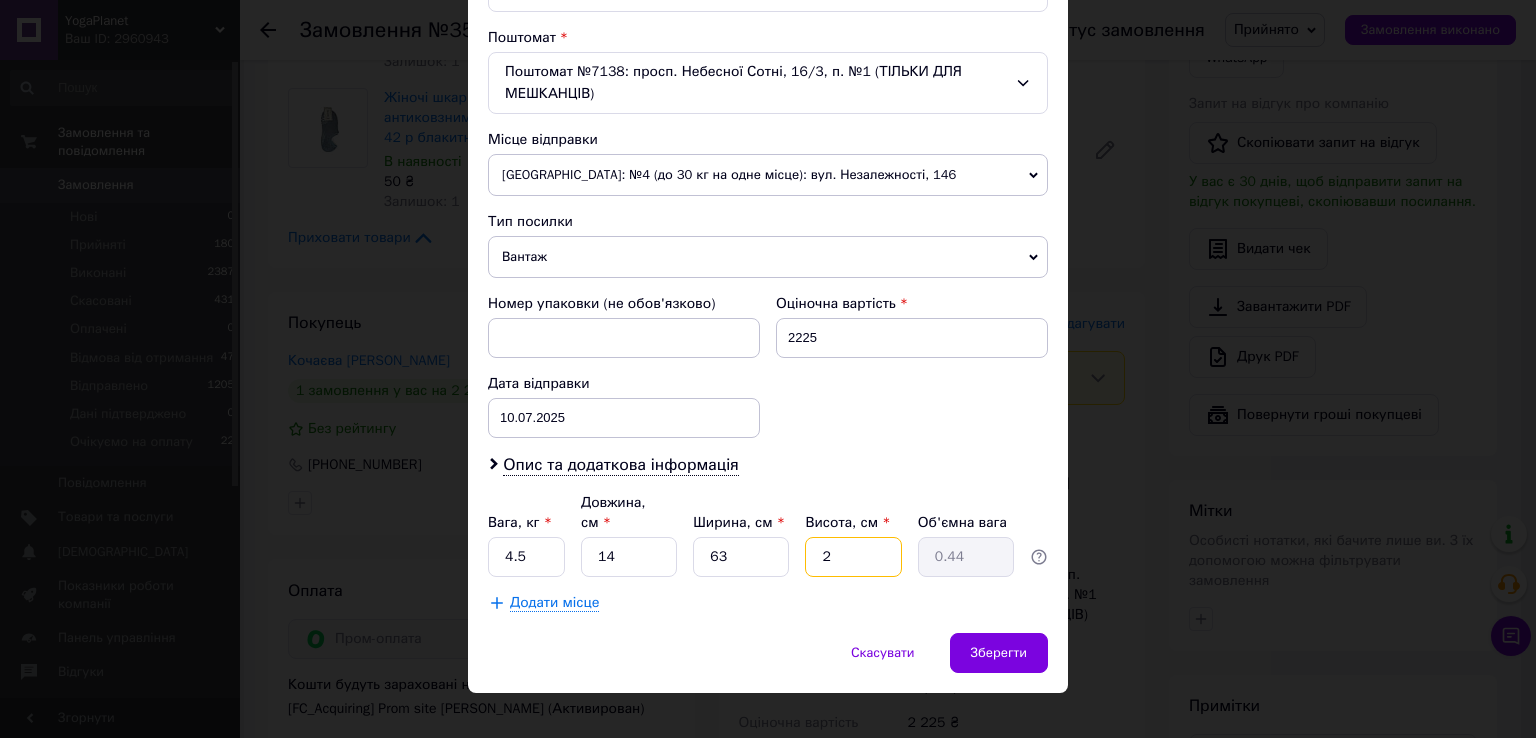 type on "20" 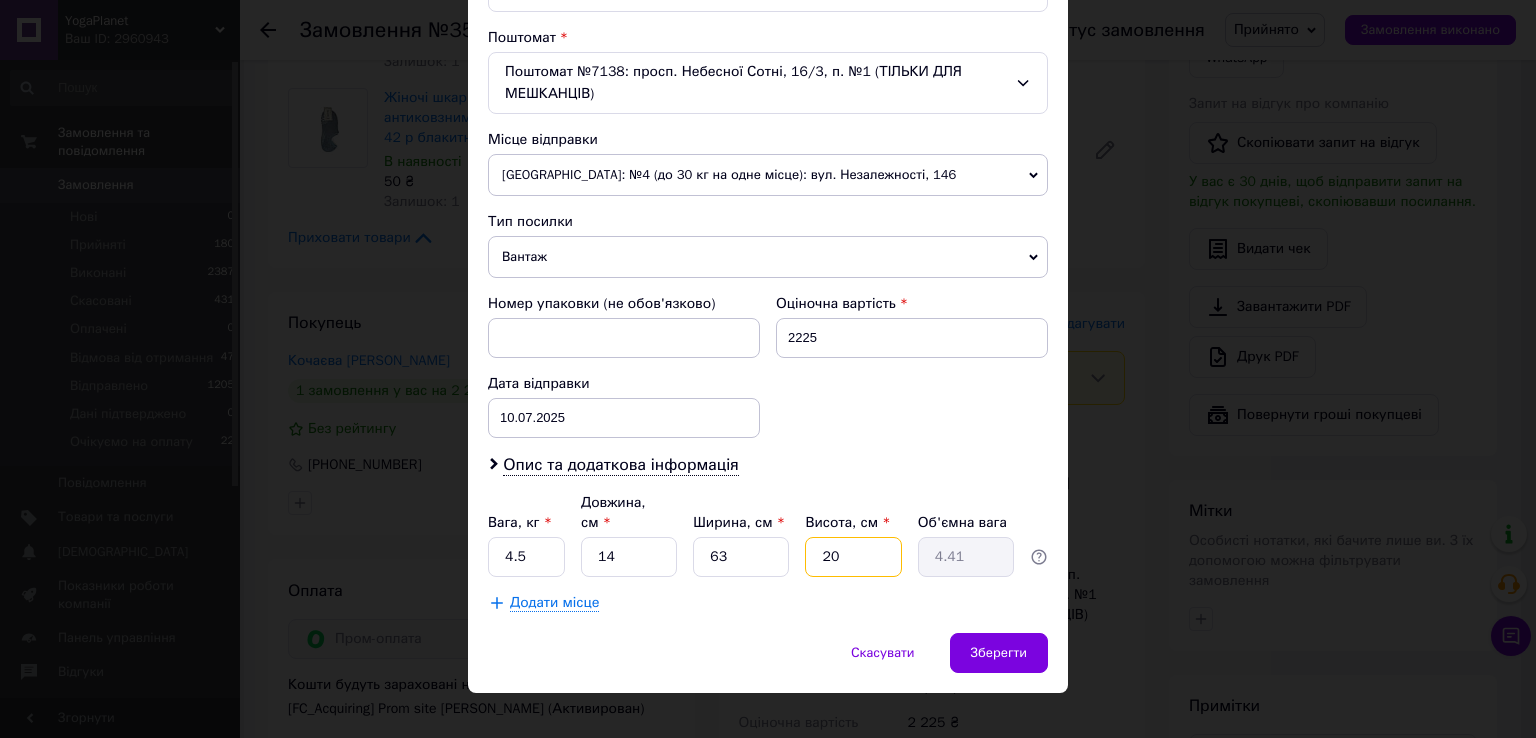 type on "2" 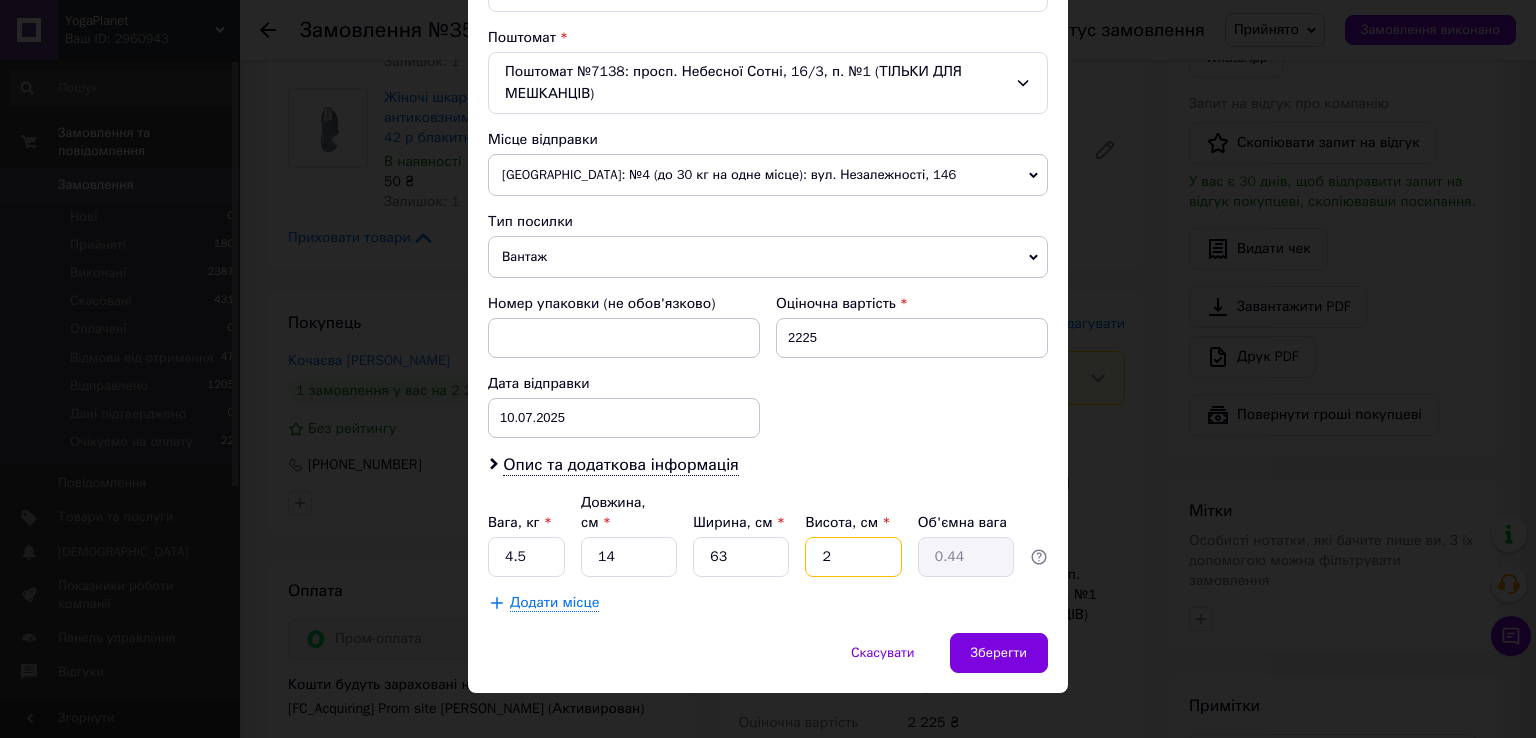 type on "25" 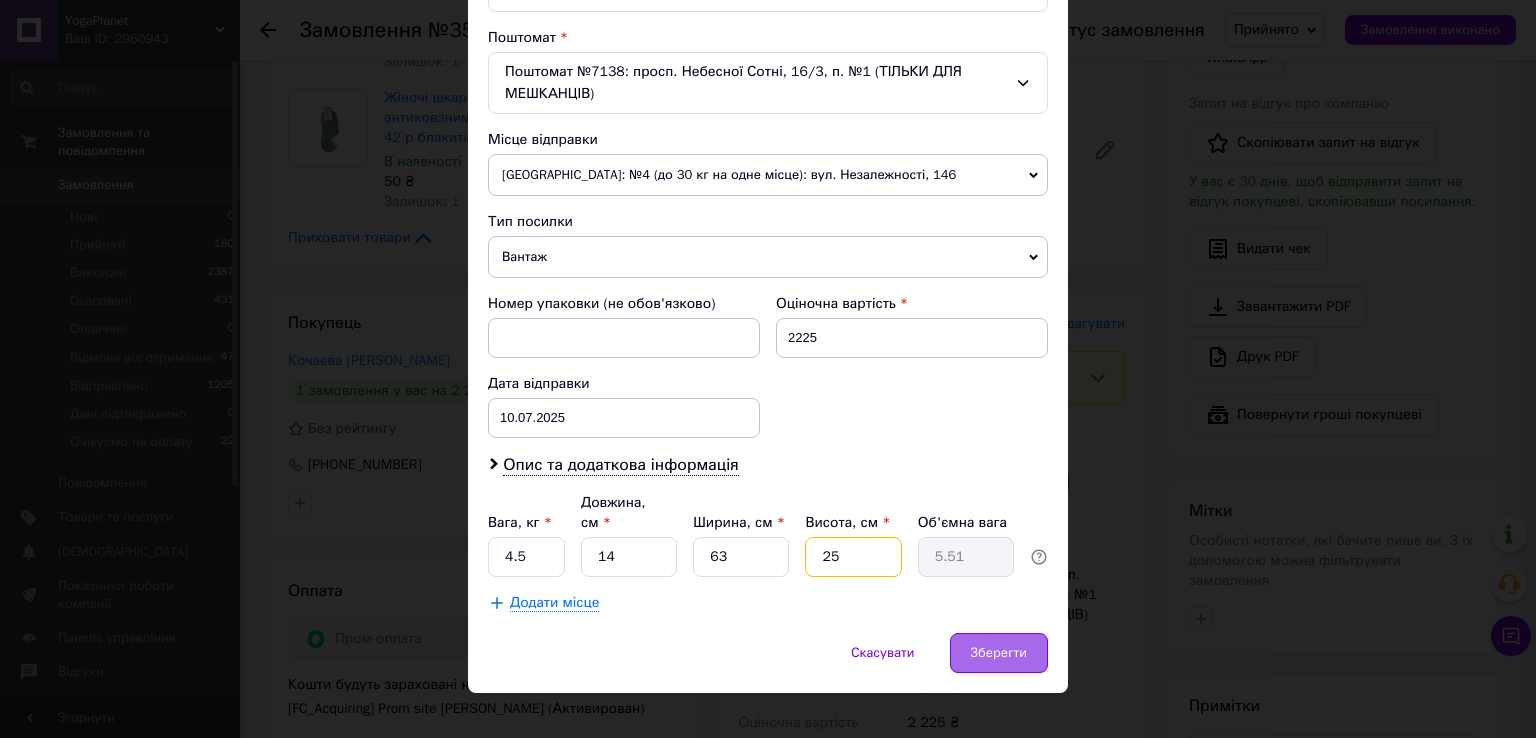 type on "25" 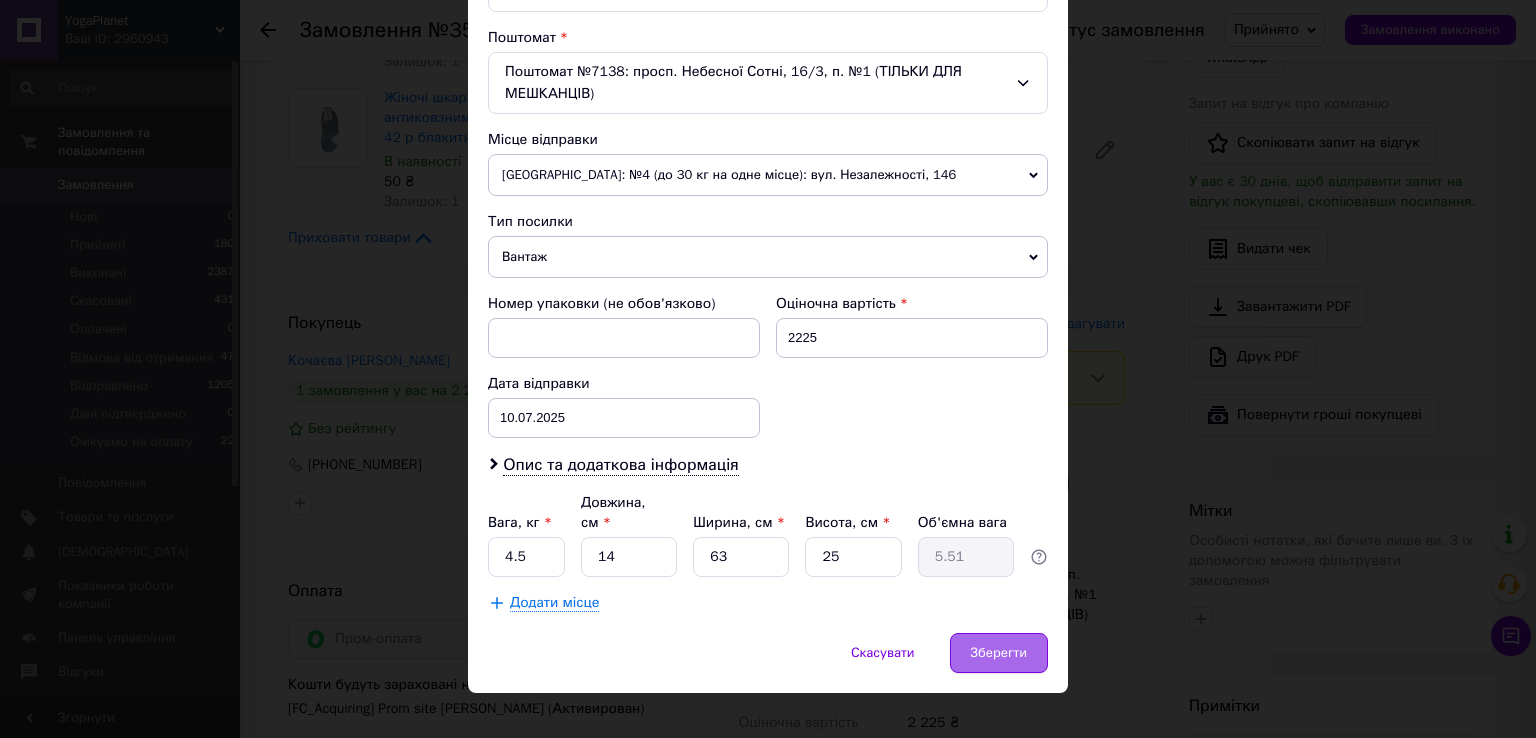 click on "Зберегти" at bounding box center [999, 653] 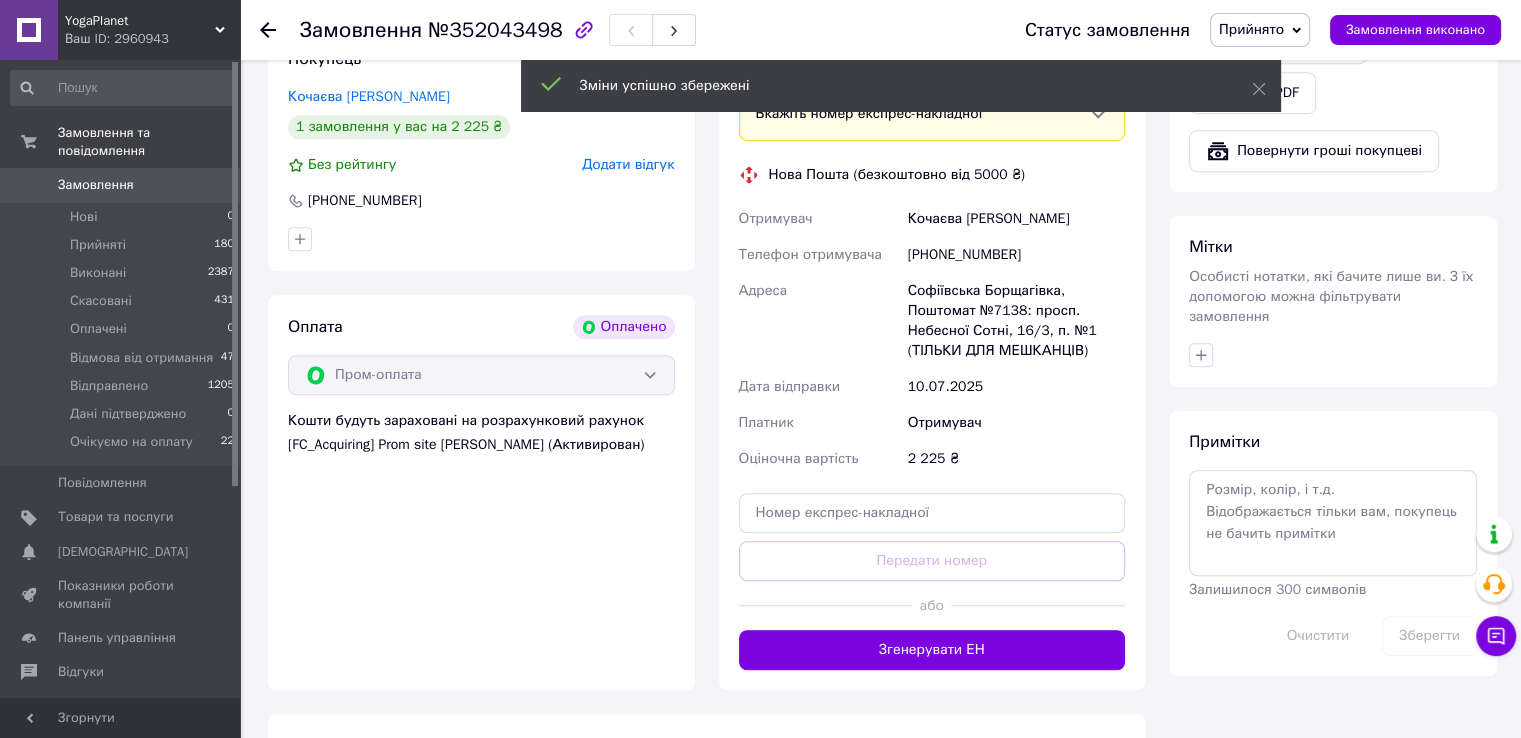 scroll, scrollTop: 1300, scrollLeft: 0, axis: vertical 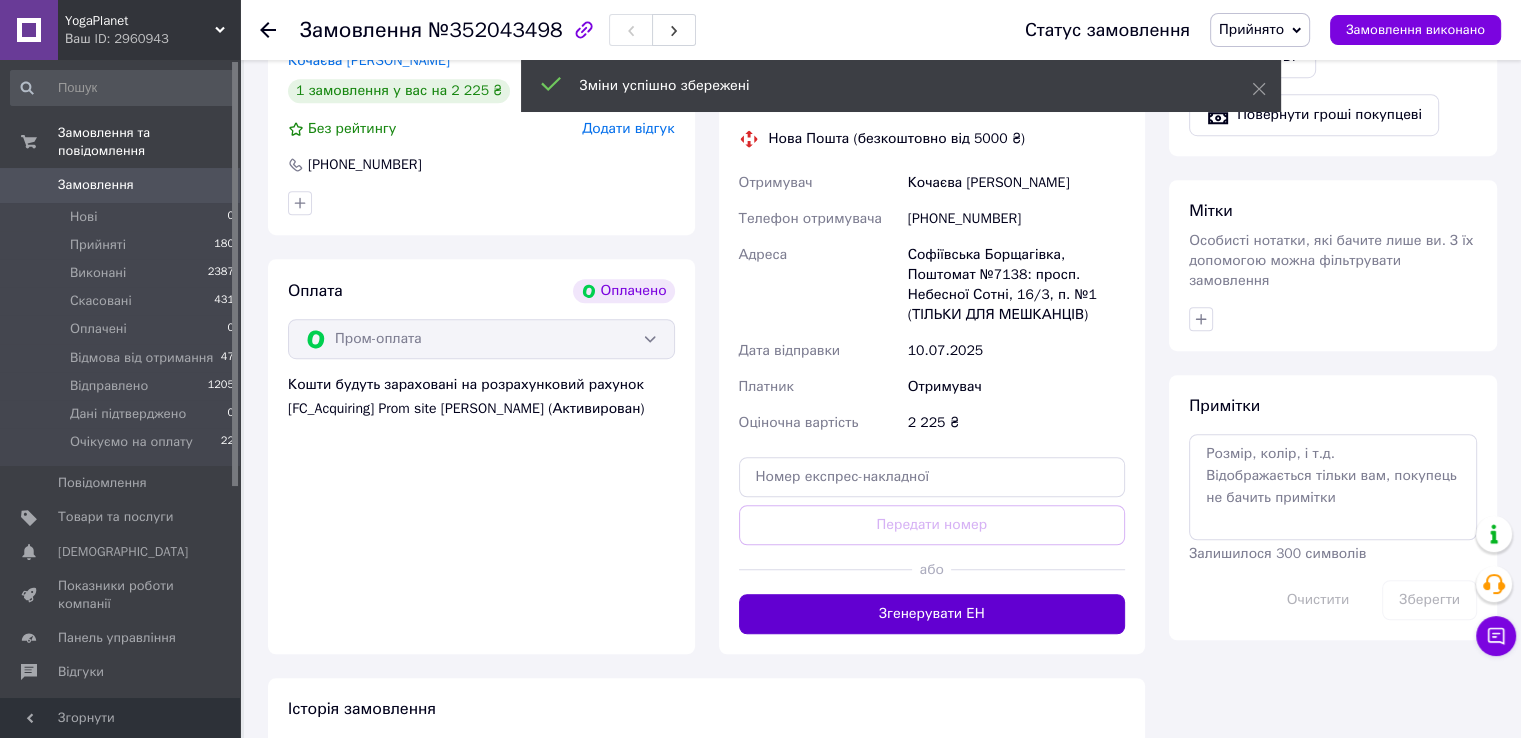 click on "Згенерувати ЕН" at bounding box center (932, 614) 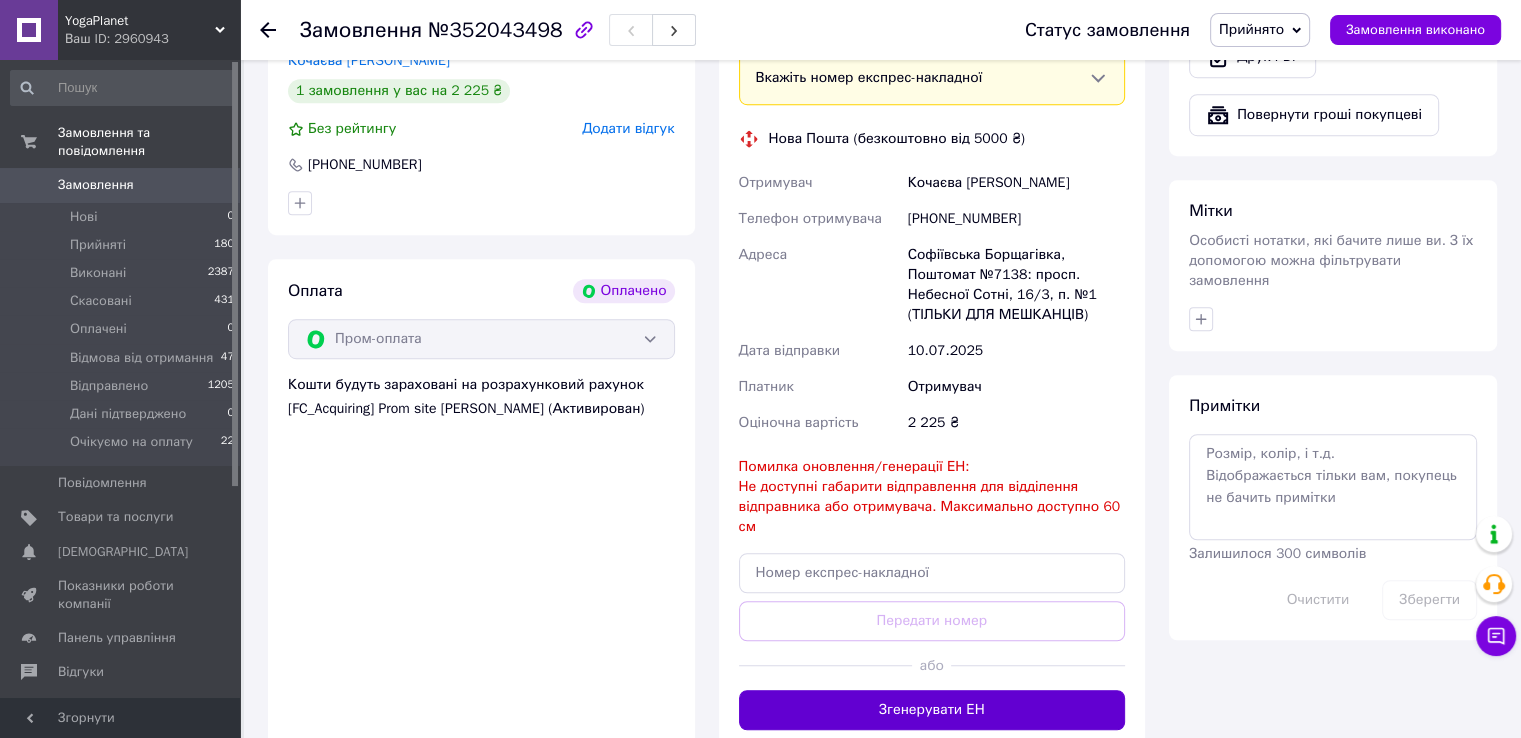 click on "Згенерувати ЕН" at bounding box center [932, 710] 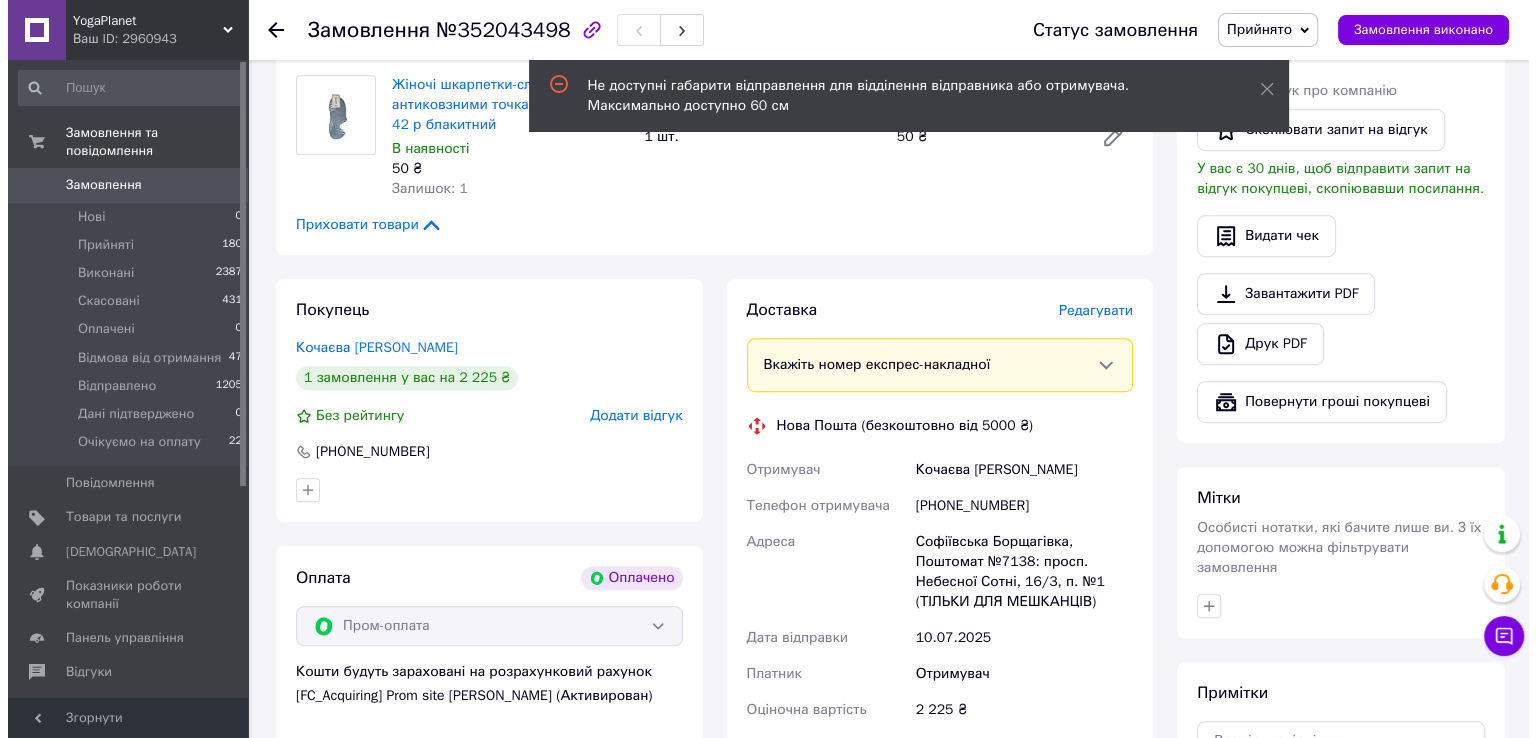 scroll, scrollTop: 1000, scrollLeft: 0, axis: vertical 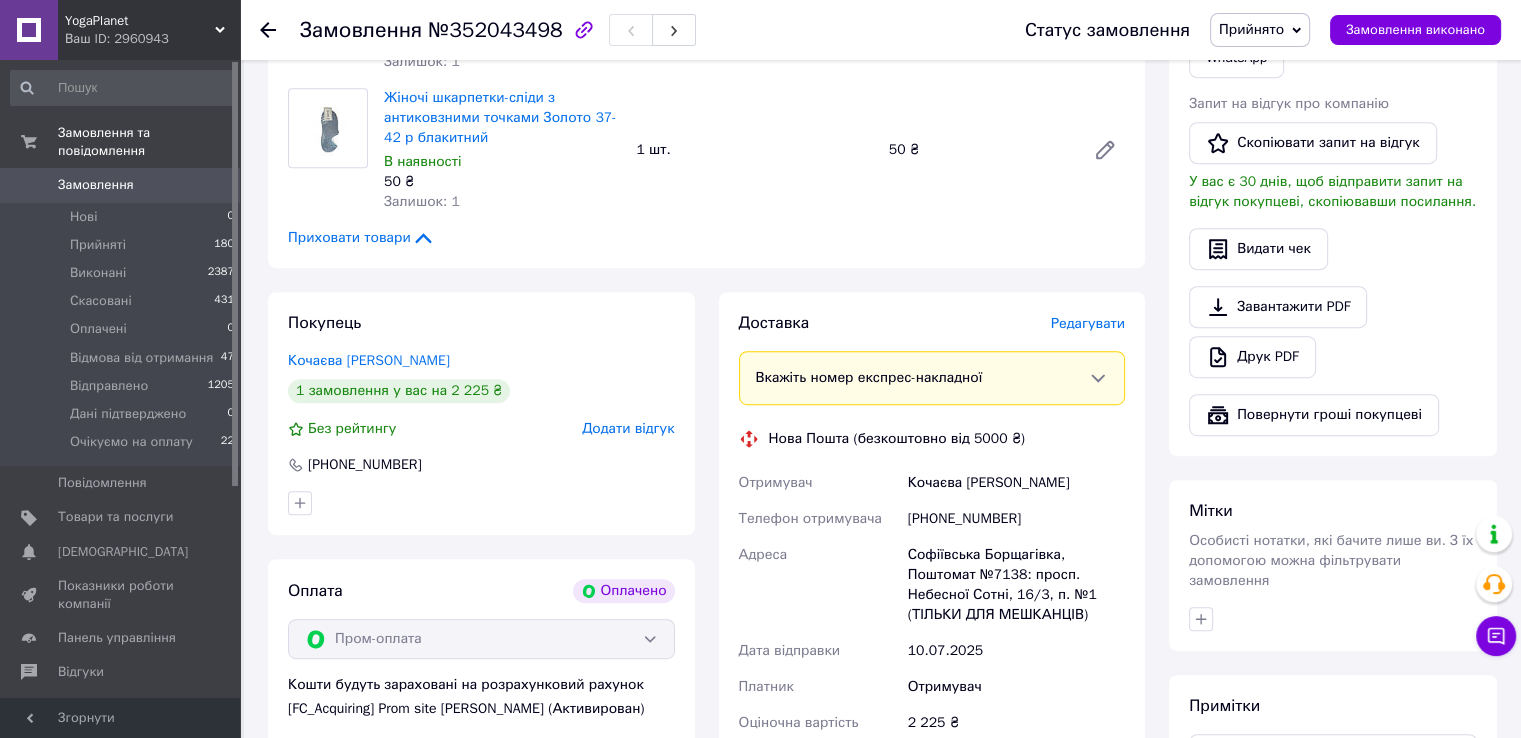 click on "Всього 3 товари 2 225 ₴ Доставка Необхідно уточнити Всього до сплати 2225 ₴ Дії Написати покупцеві   Надіслати інструкцію Рахунок Viber Telegram WhatsApp Запит на відгук про компанію   Скопіювати запит на відгук У вас є 30 днів, щоб відправити запит на відгук покупцеві, скопіювавши посилання.   Видати чек   Завантажити PDF   Друк PDF   Повернути гроші покупцеві Мітки Особисті нотатки, які бачите лише ви. З їх допомогою можна фільтрувати замовлення Примітки Залишилося 300 символів Очистити Зберегти" at bounding box center (1333, 290) 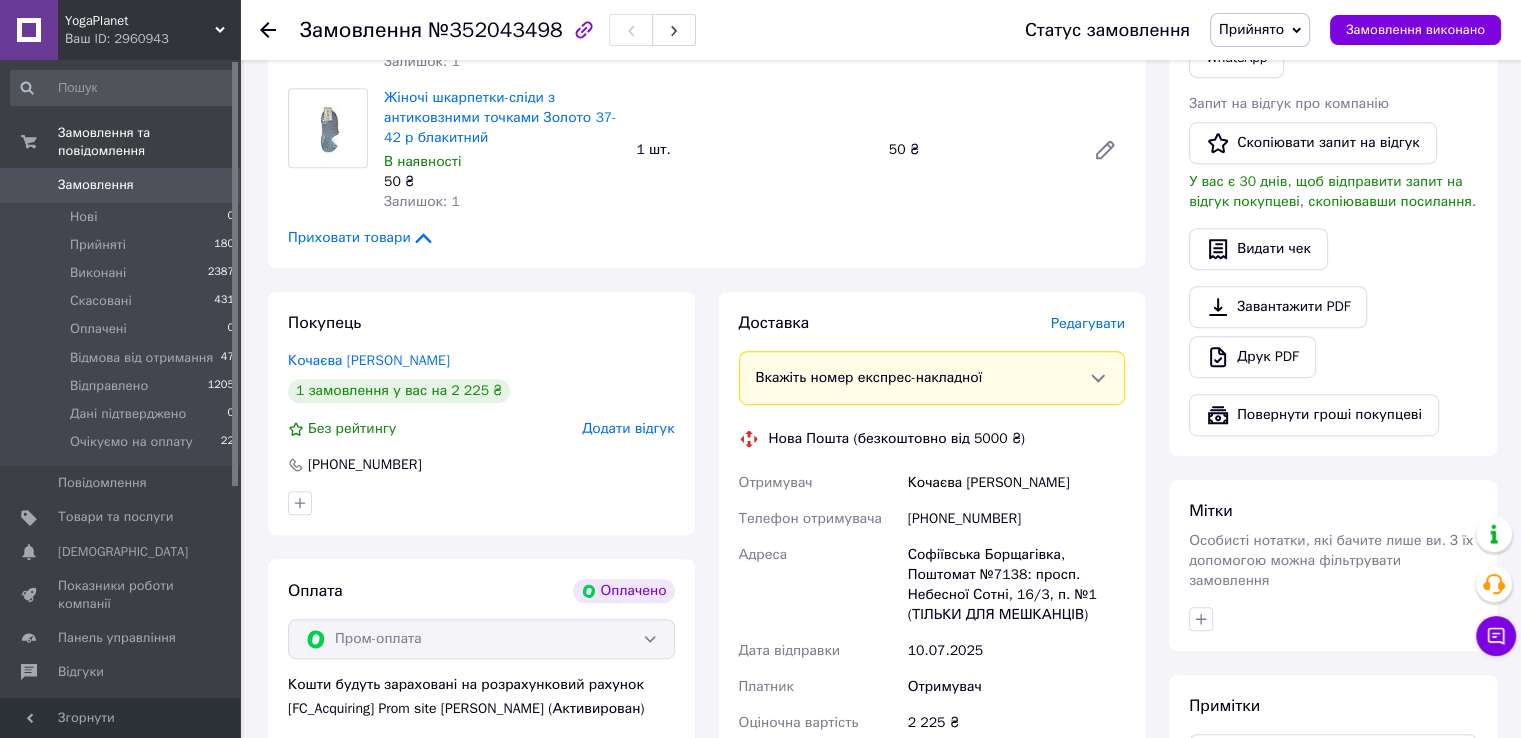 click on "Редагувати" at bounding box center (1088, 323) 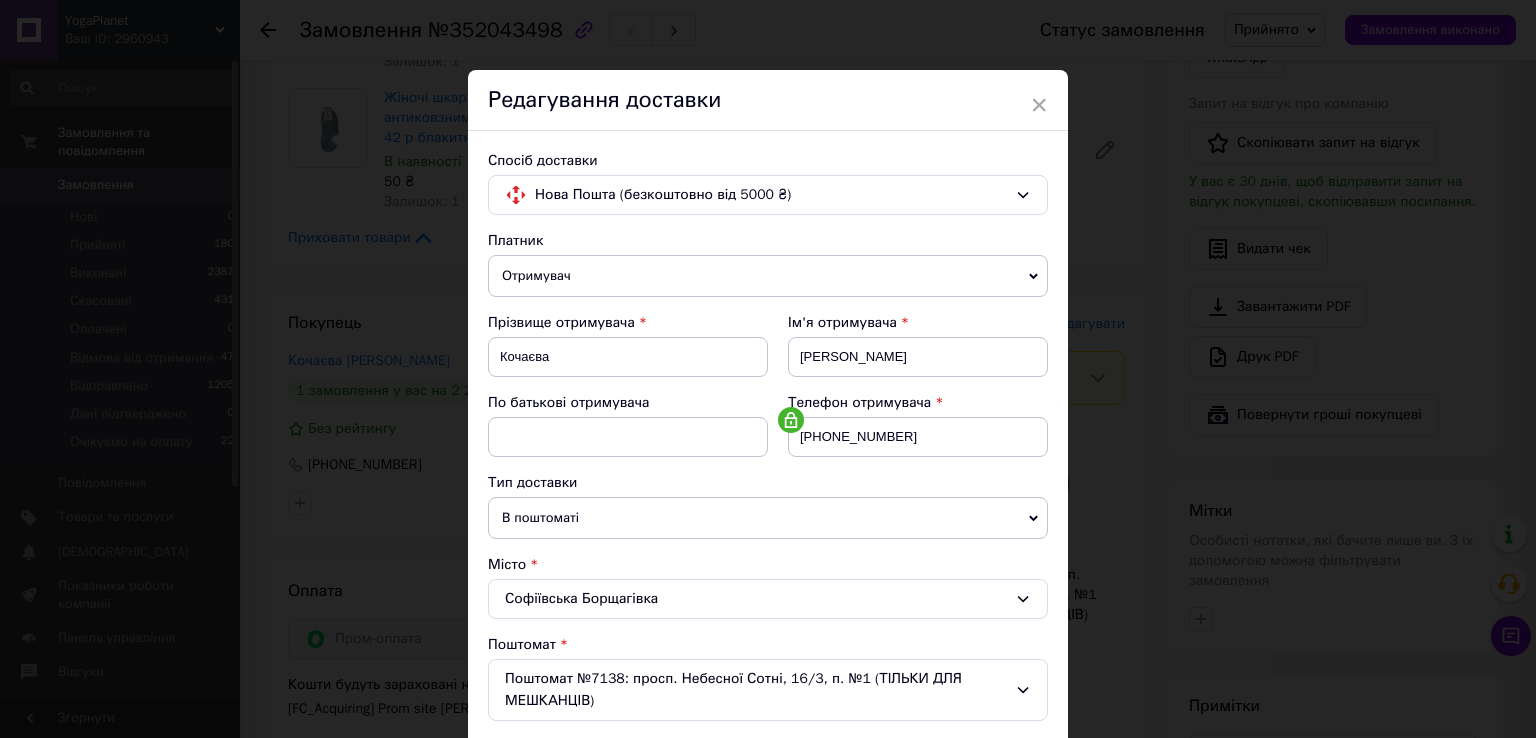 scroll, scrollTop: 300, scrollLeft: 0, axis: vertical 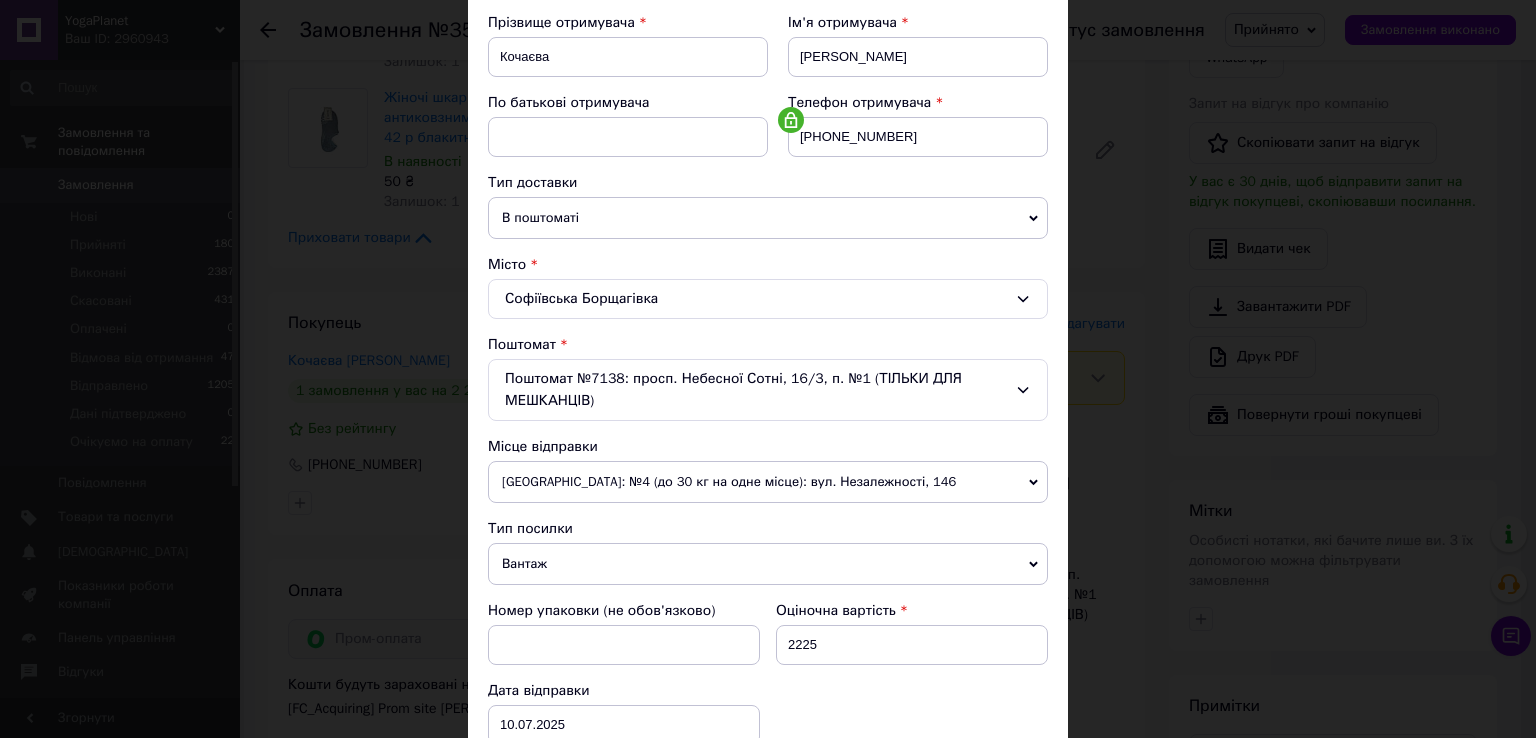 click on "В поштоматі" at bounding box center (768, 218) 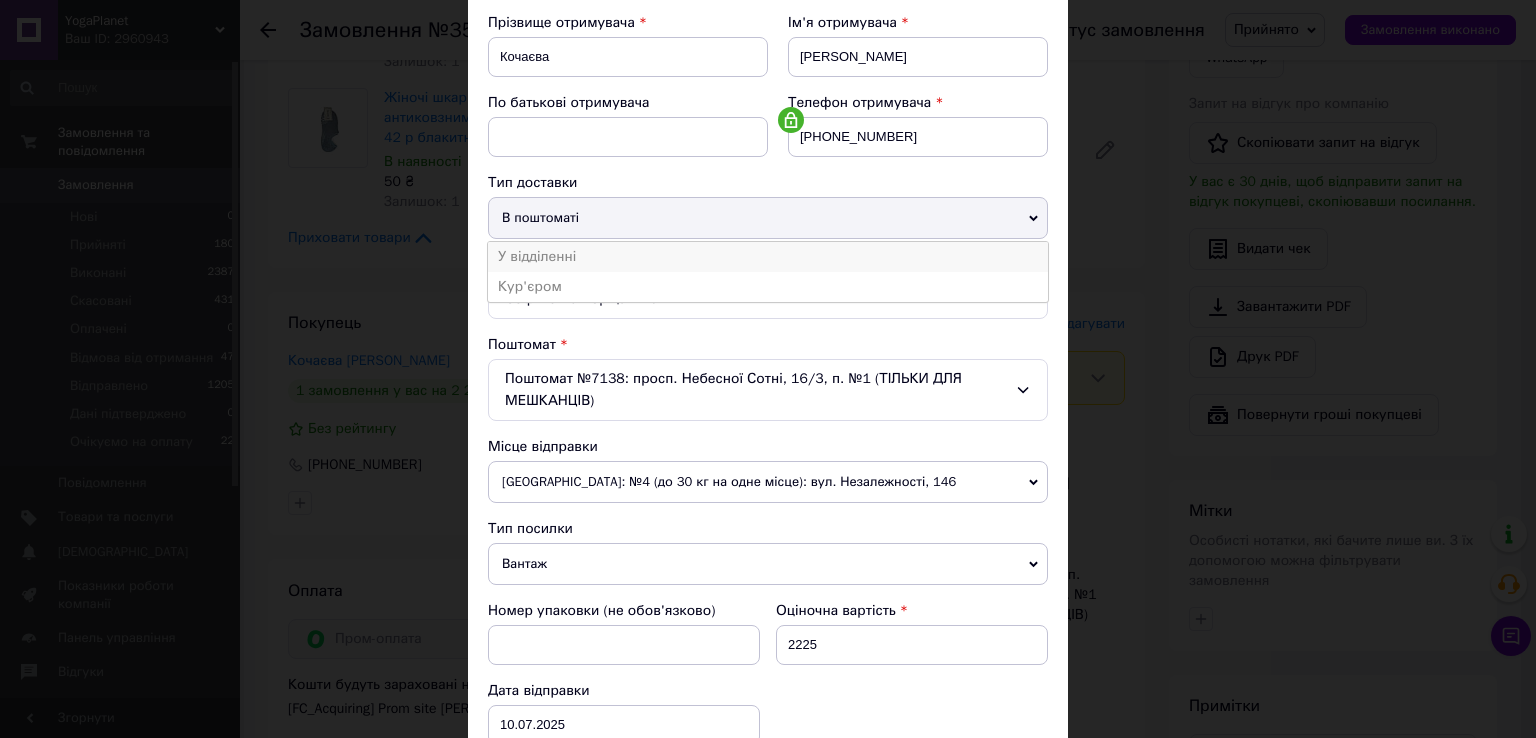 click on "У відділенні" at bounding box center [768, 257] 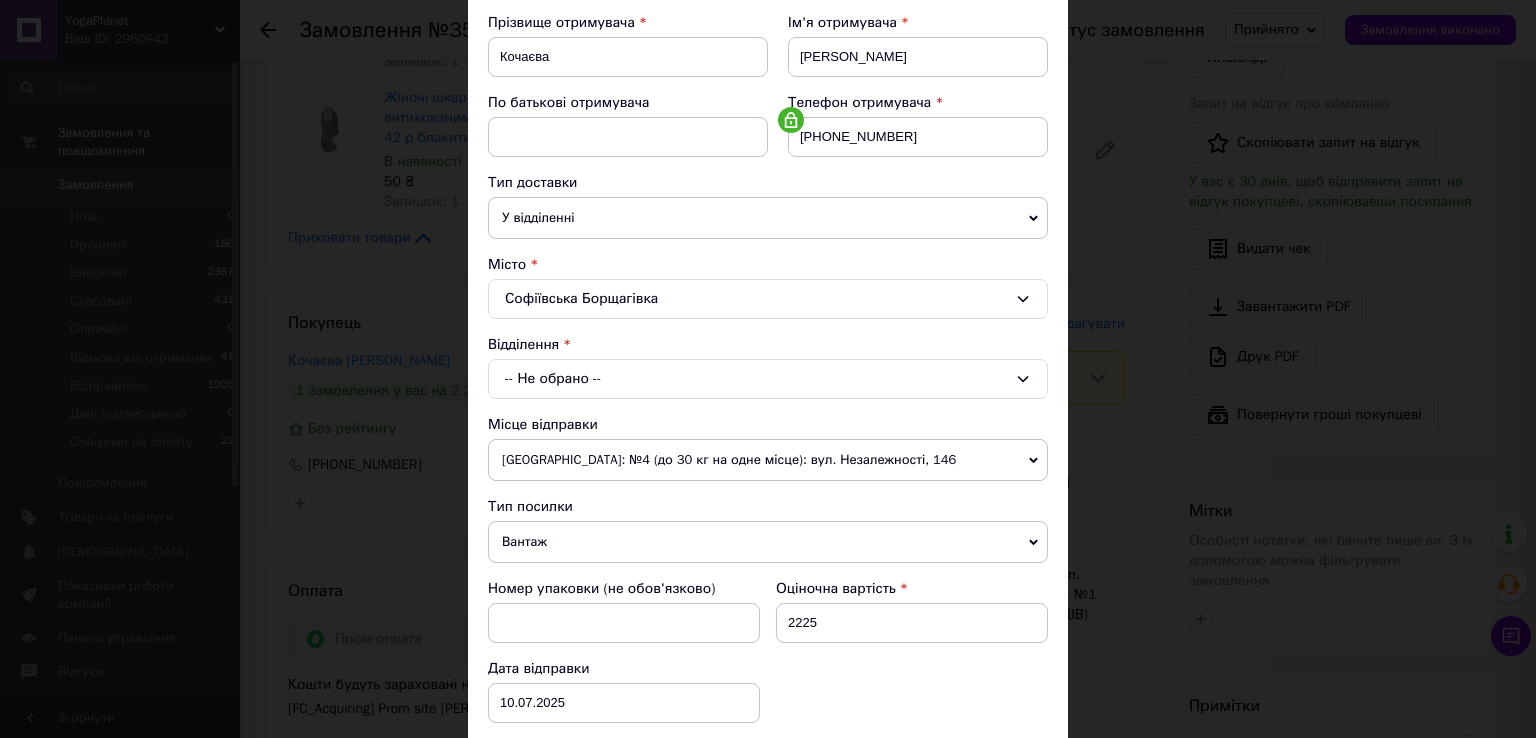 click on "-- Не обрано --" at bounding box center [768, 379] 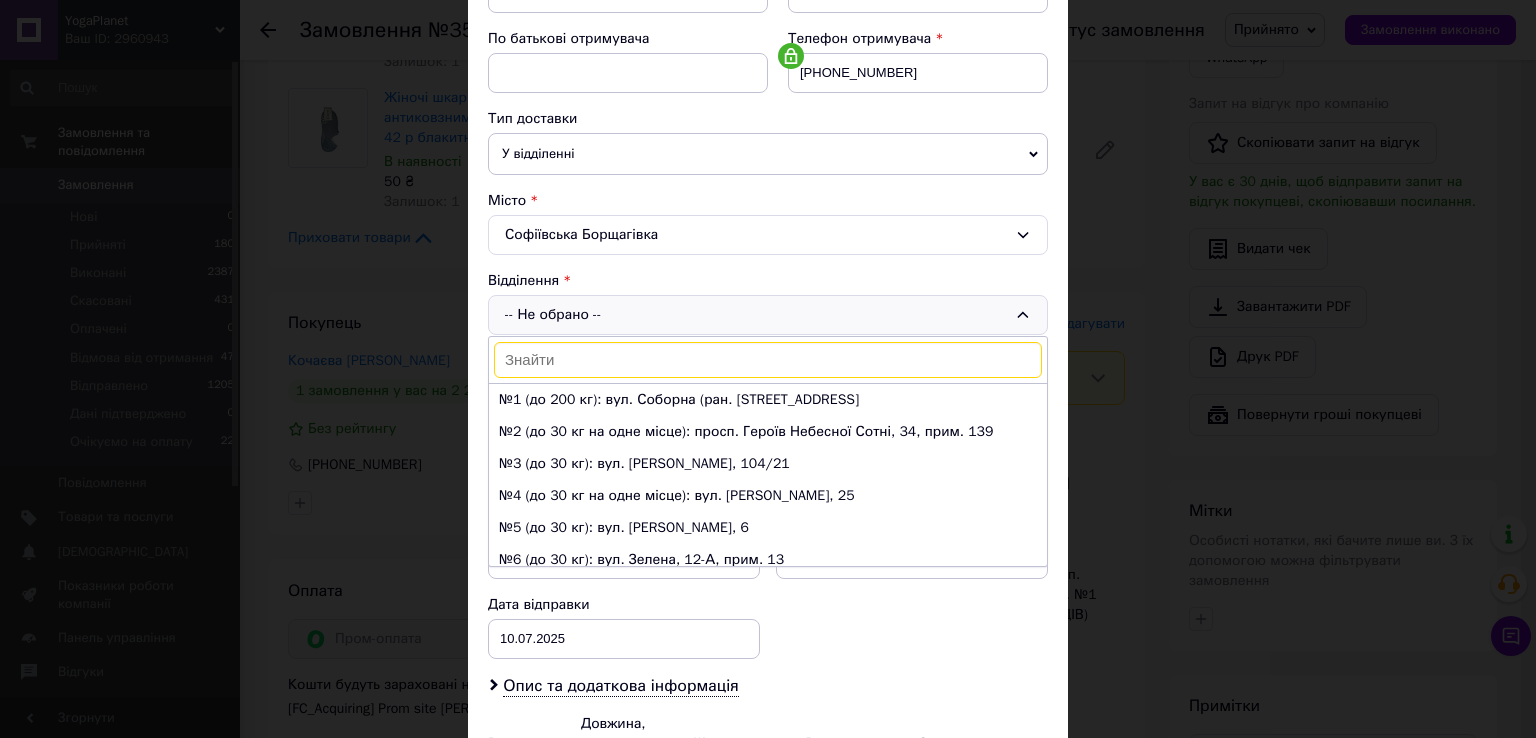 scroll, scrollTop: 400, scrollLeft: 0, axis: vertical 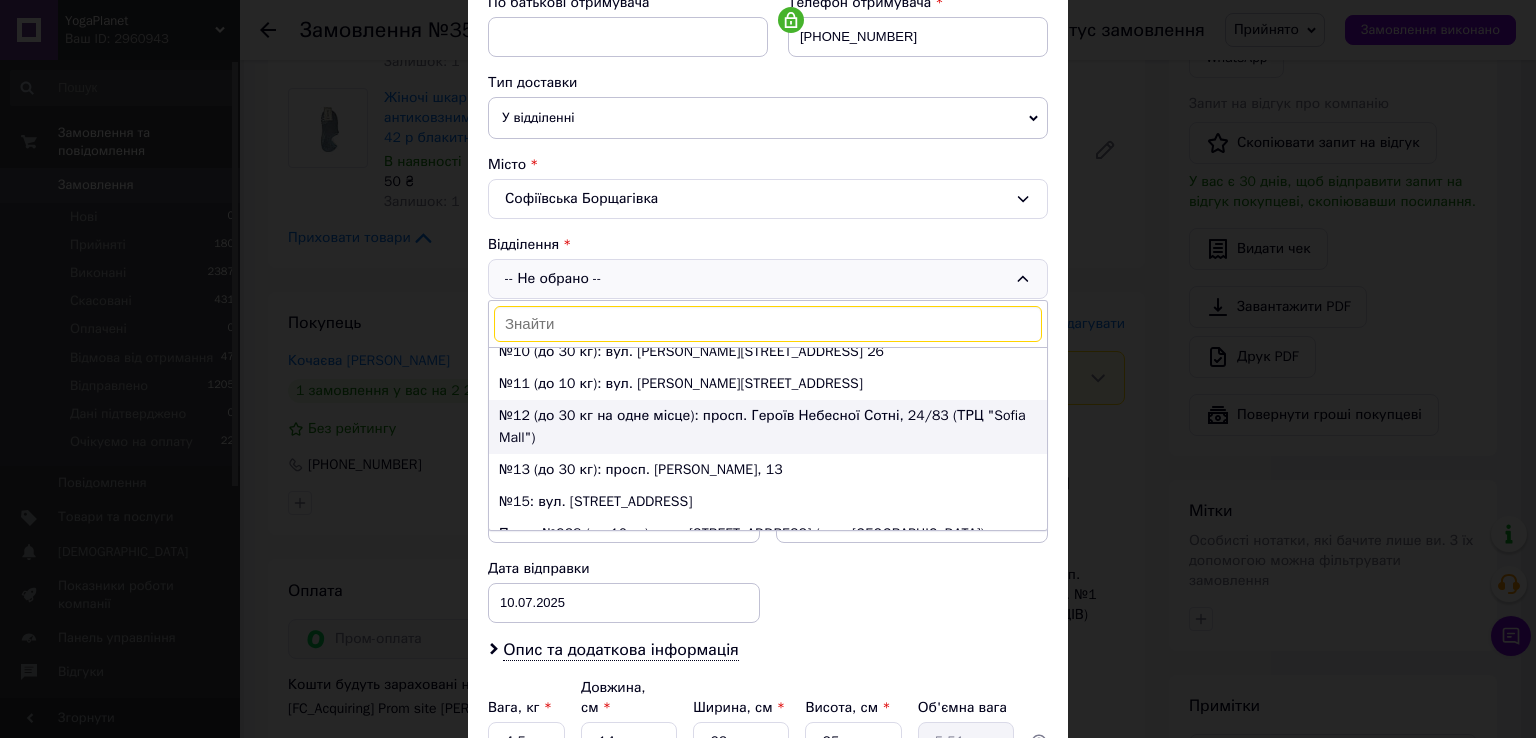 click on "№12 (до 30 кг на одне місце): просп. Героїв Небесної Сотні, 24/83 (ТРЦ "Sofia Mall")" at bounding box center [768, 427] 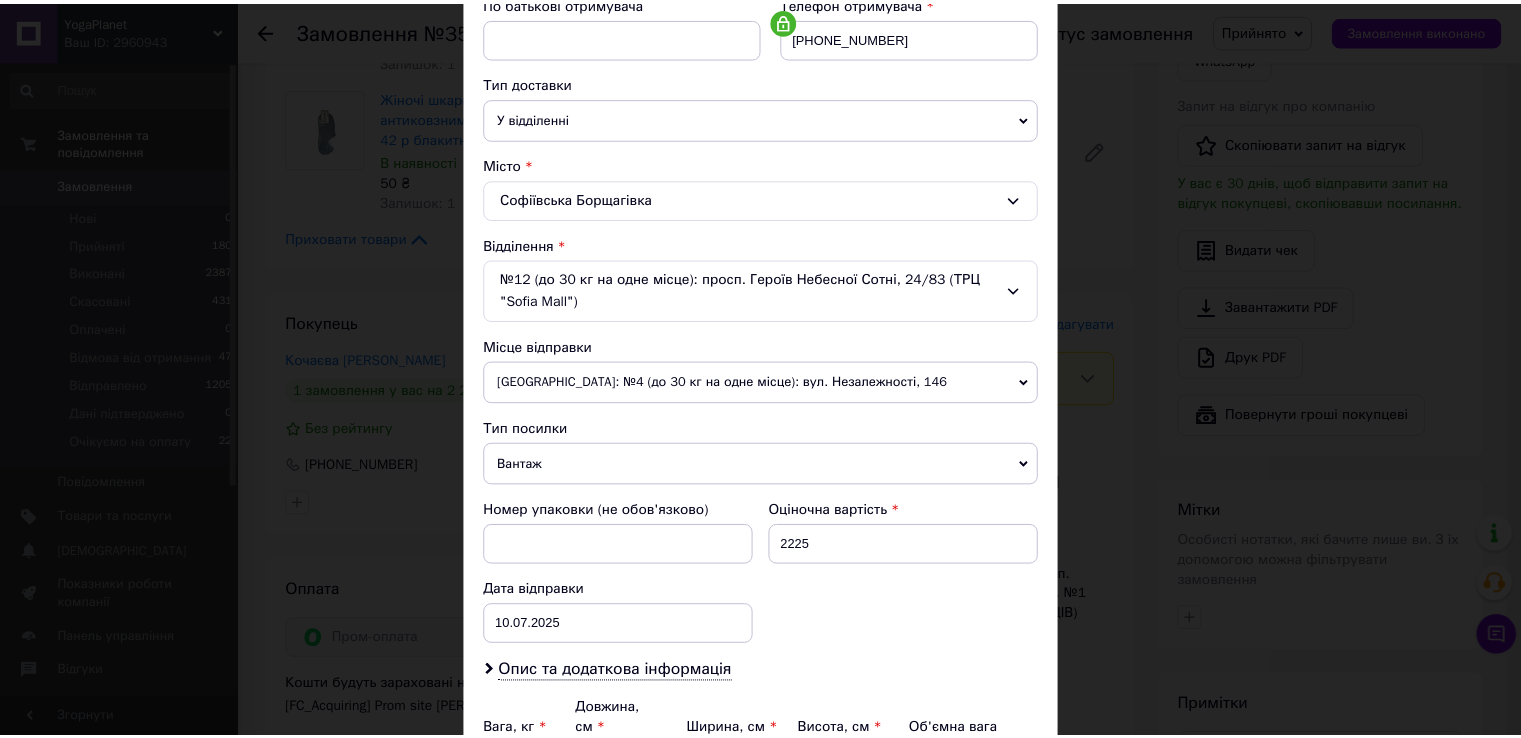 scroll, scrollTop: 607, scrollLeft: 0, axis: vertical 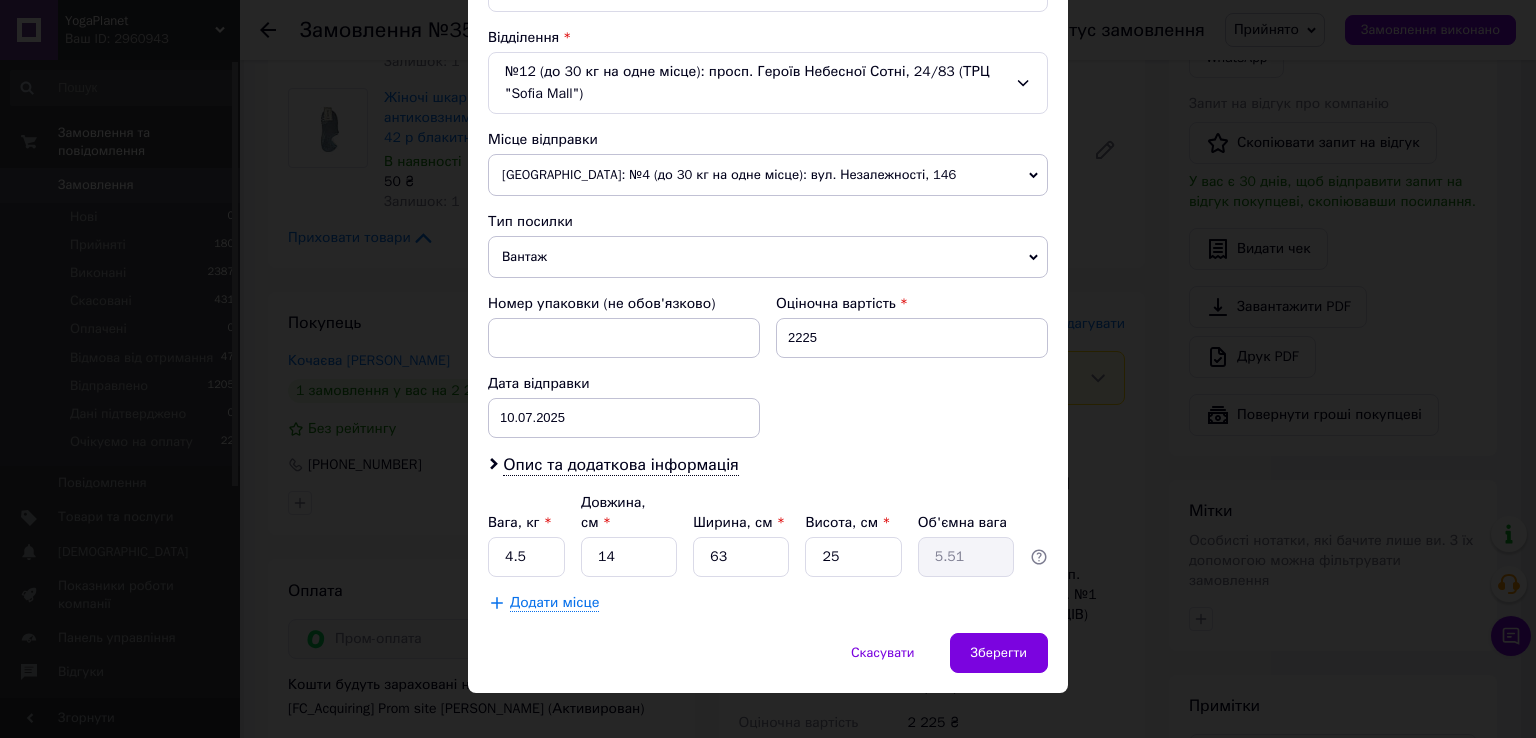 click on "Додати місце" at bounding box center [554, 603] 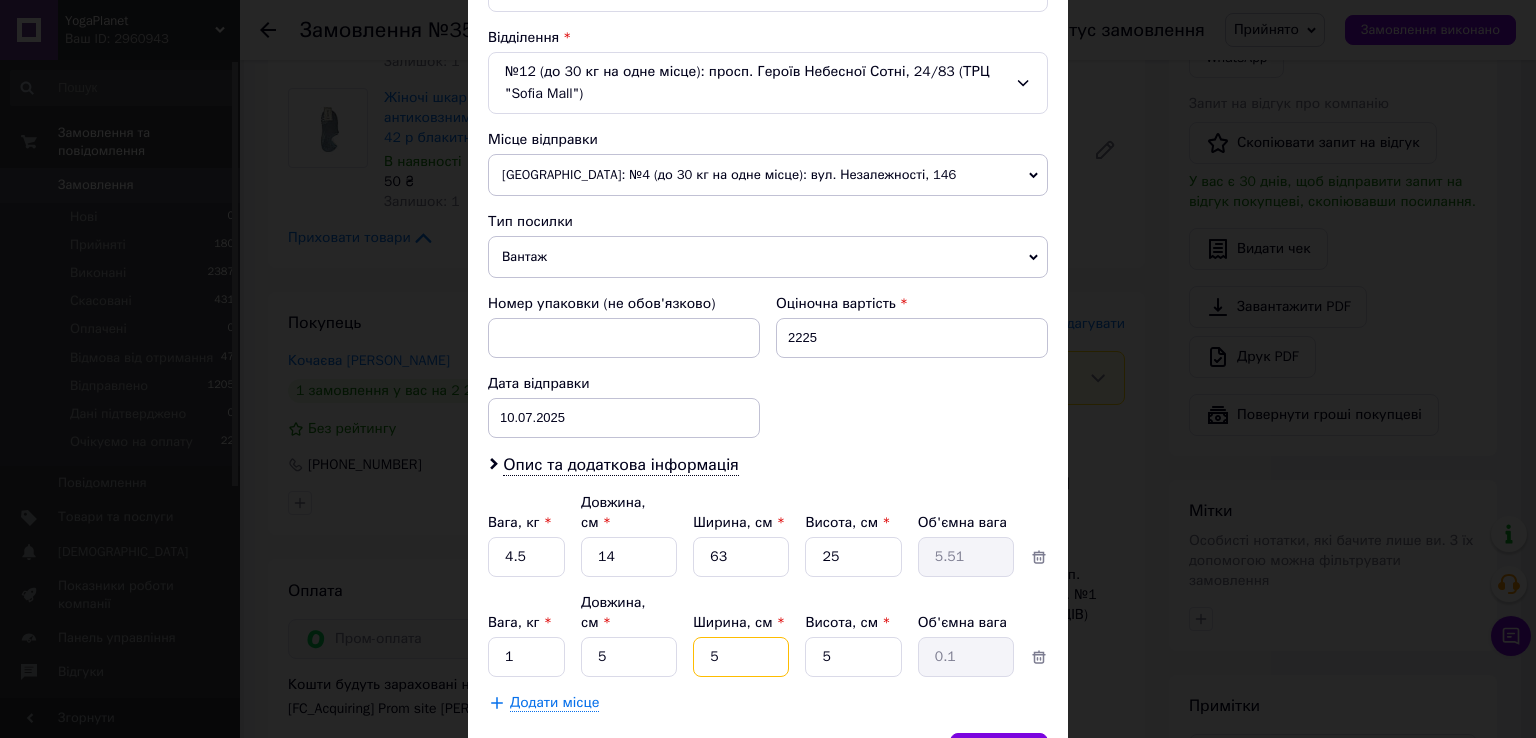 click on "5" at bounding box center (741, 557) 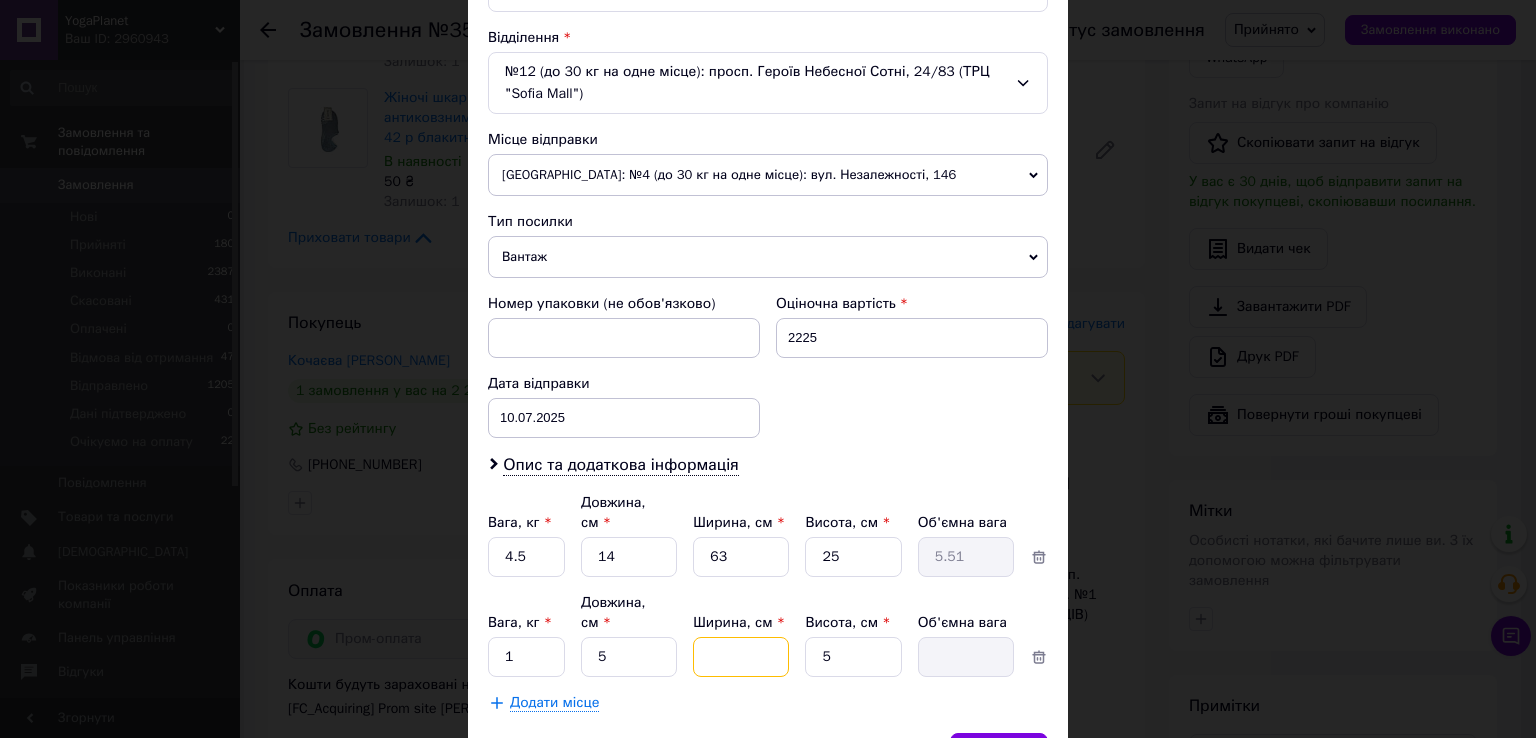 type on "2" 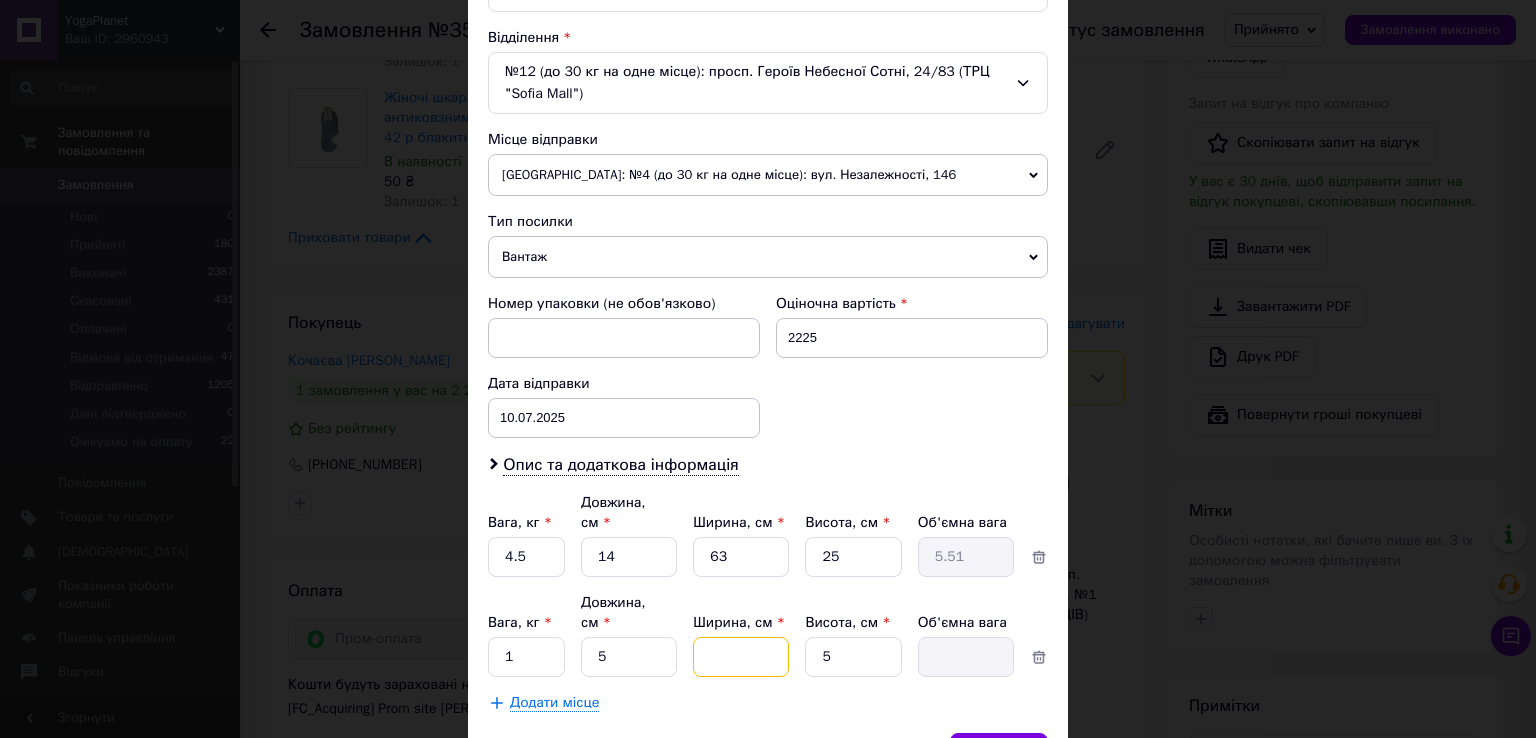 type on "0.1" 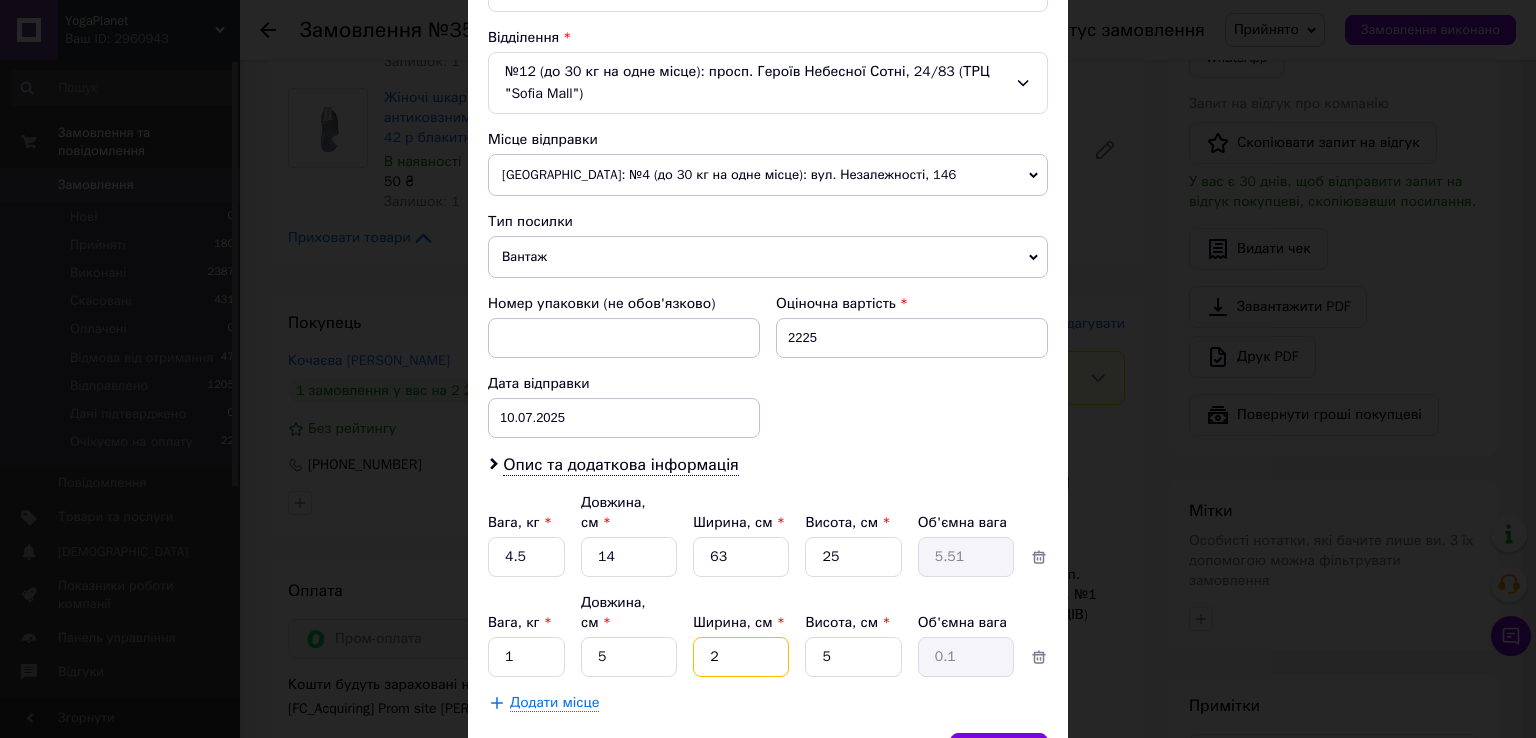 type on "26" 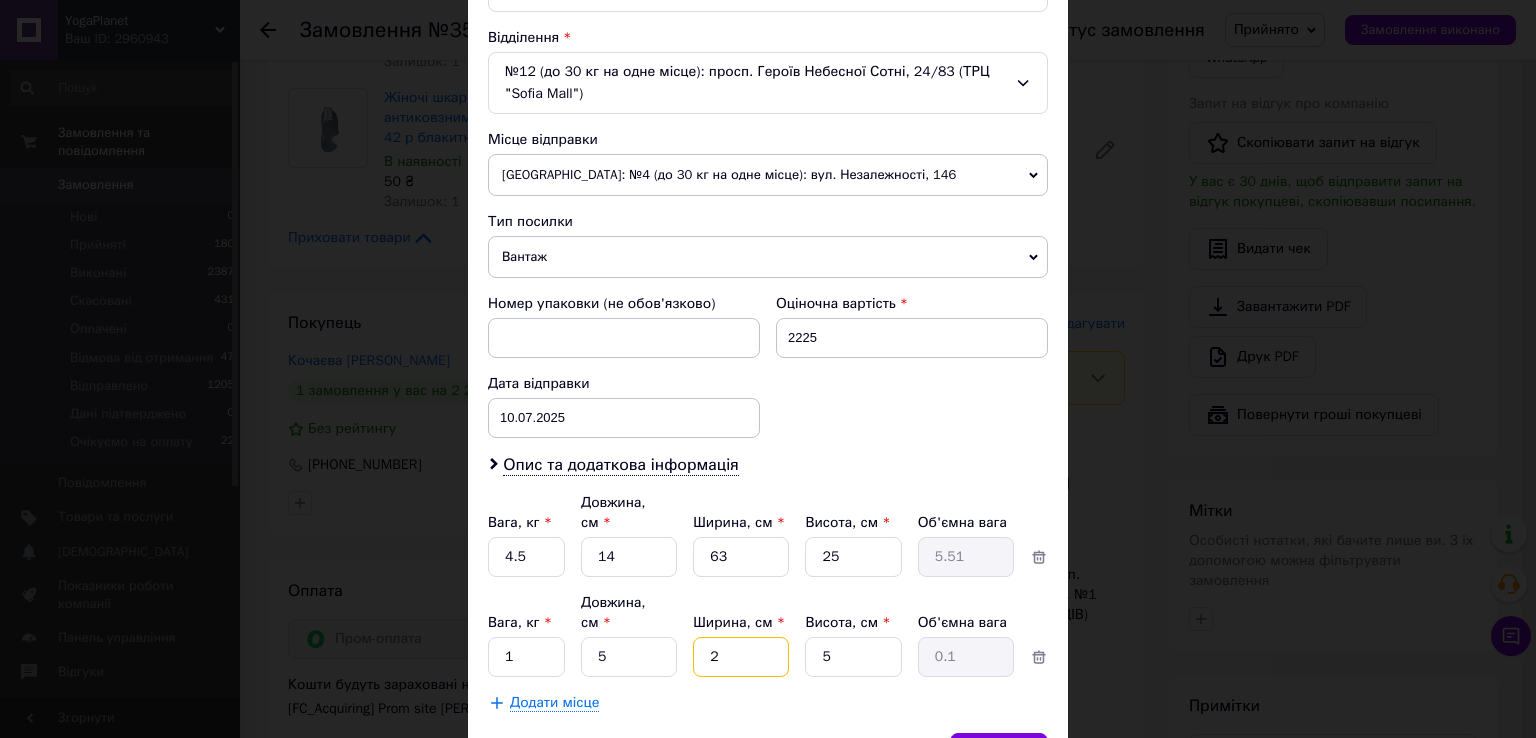 type on "0.16" 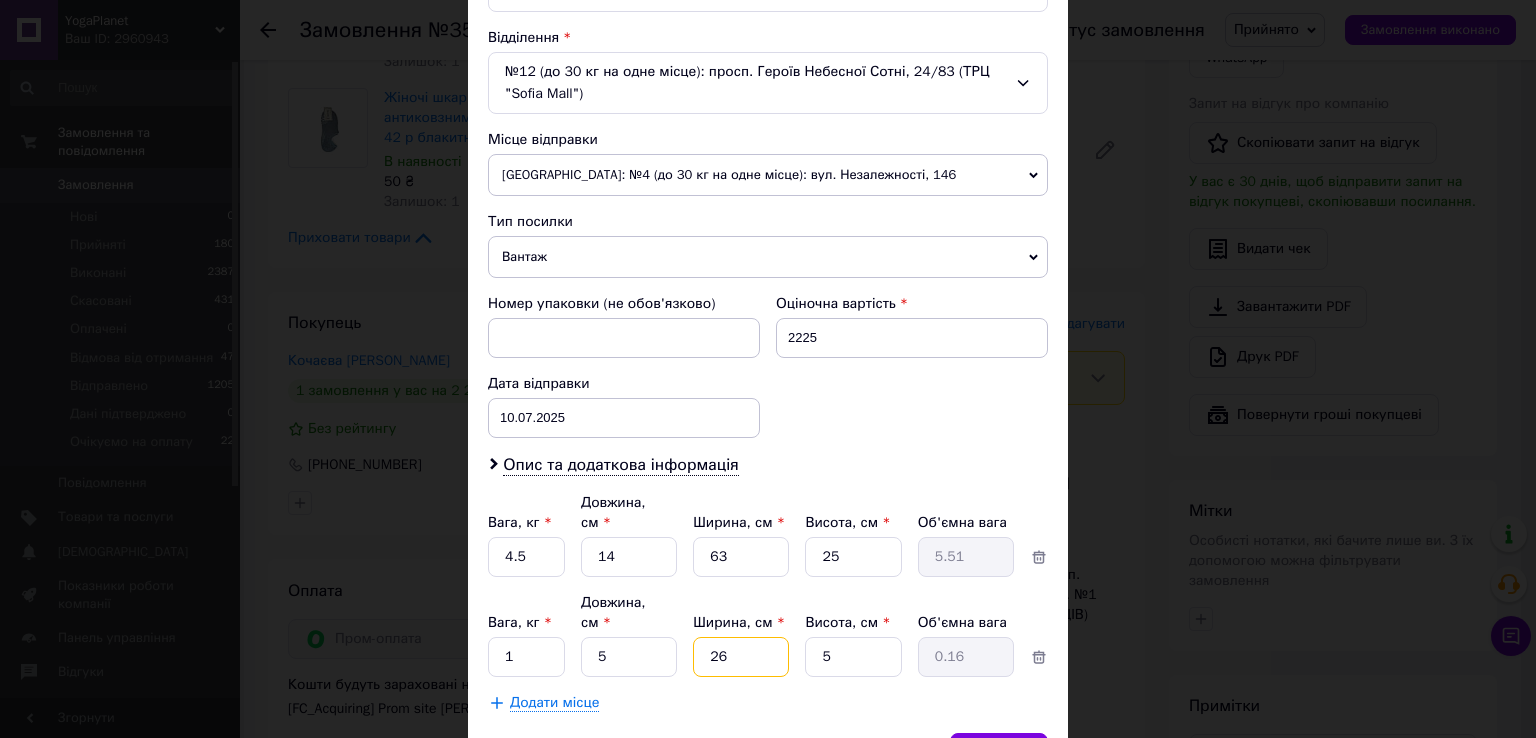 type on "26" 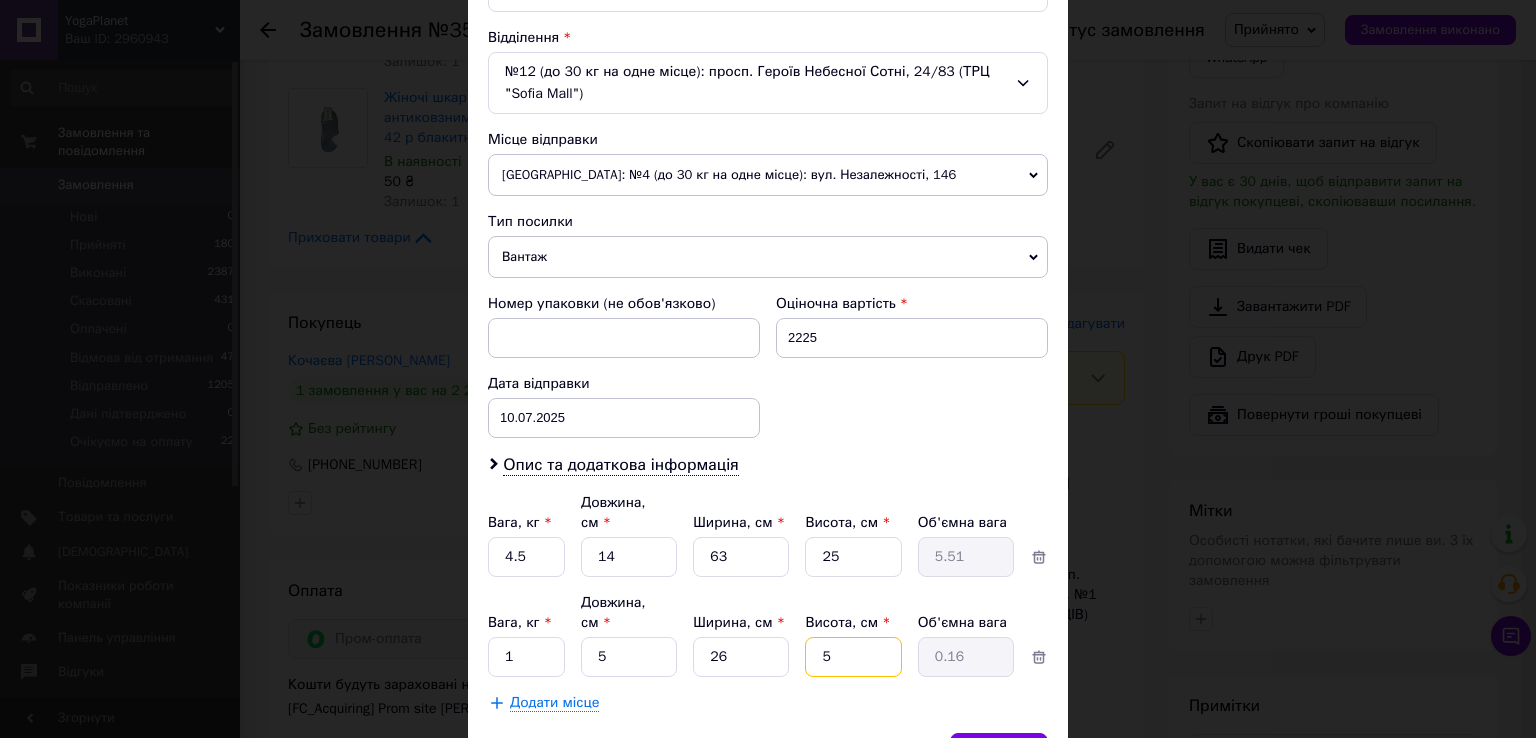click on "5" at bounding box center (853, 557) 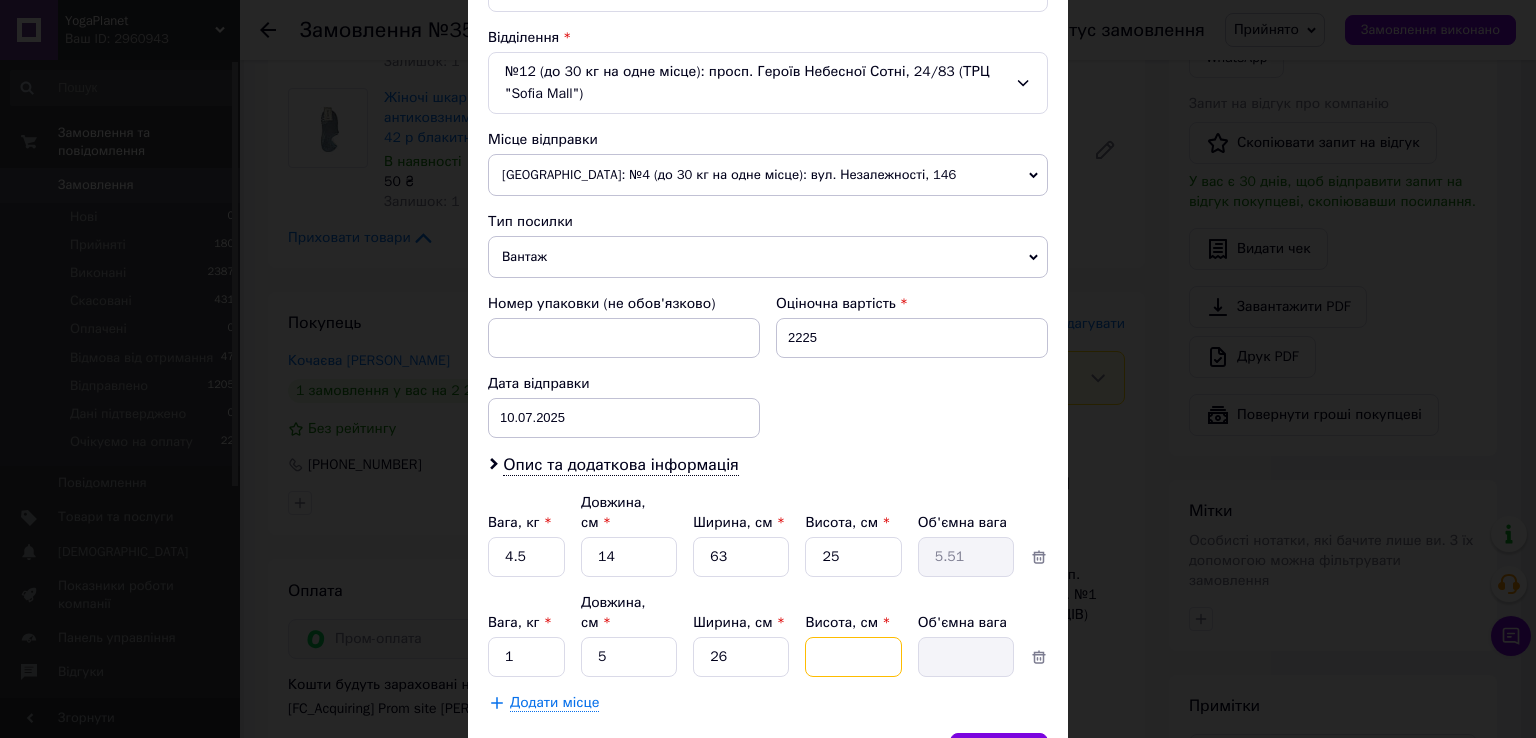 type on "0" 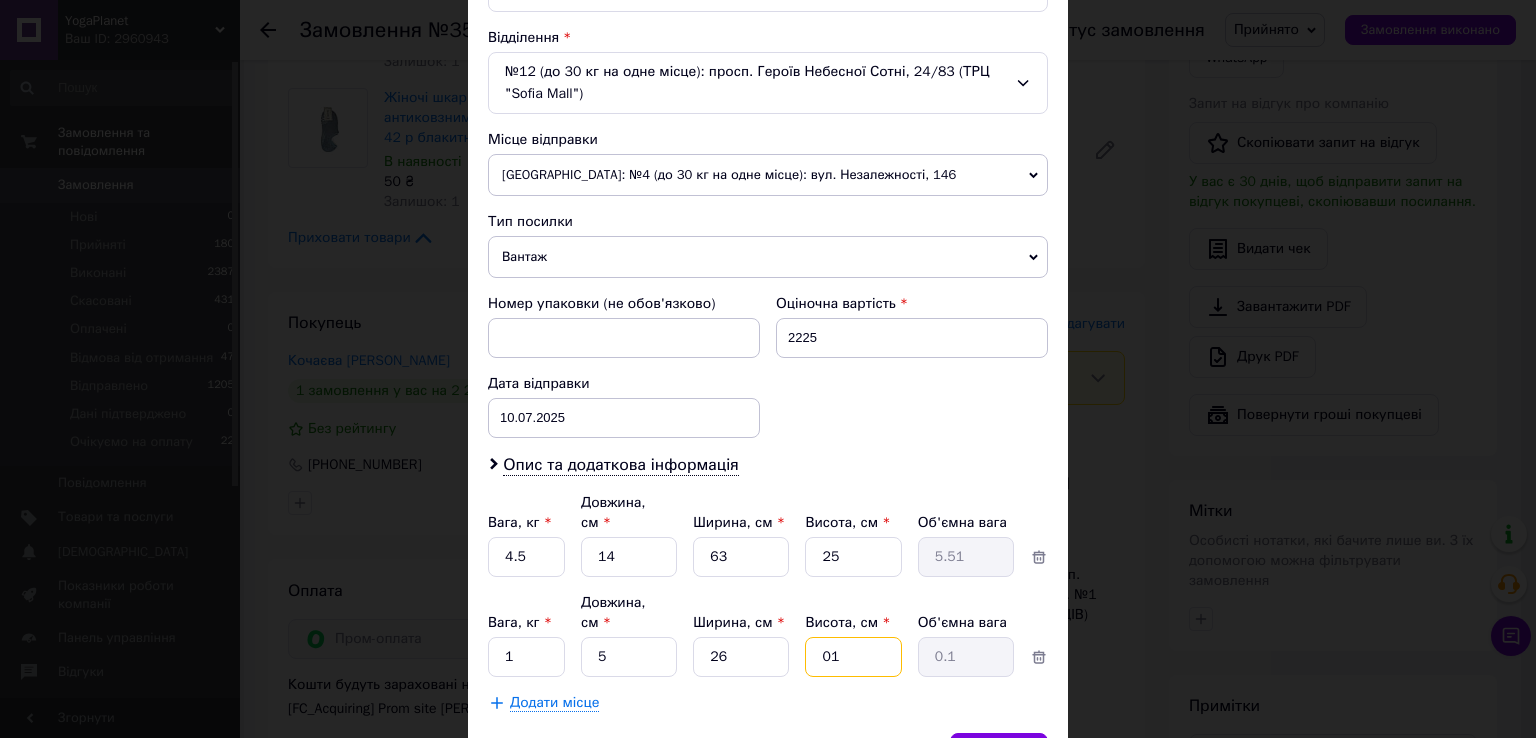 type on "018" 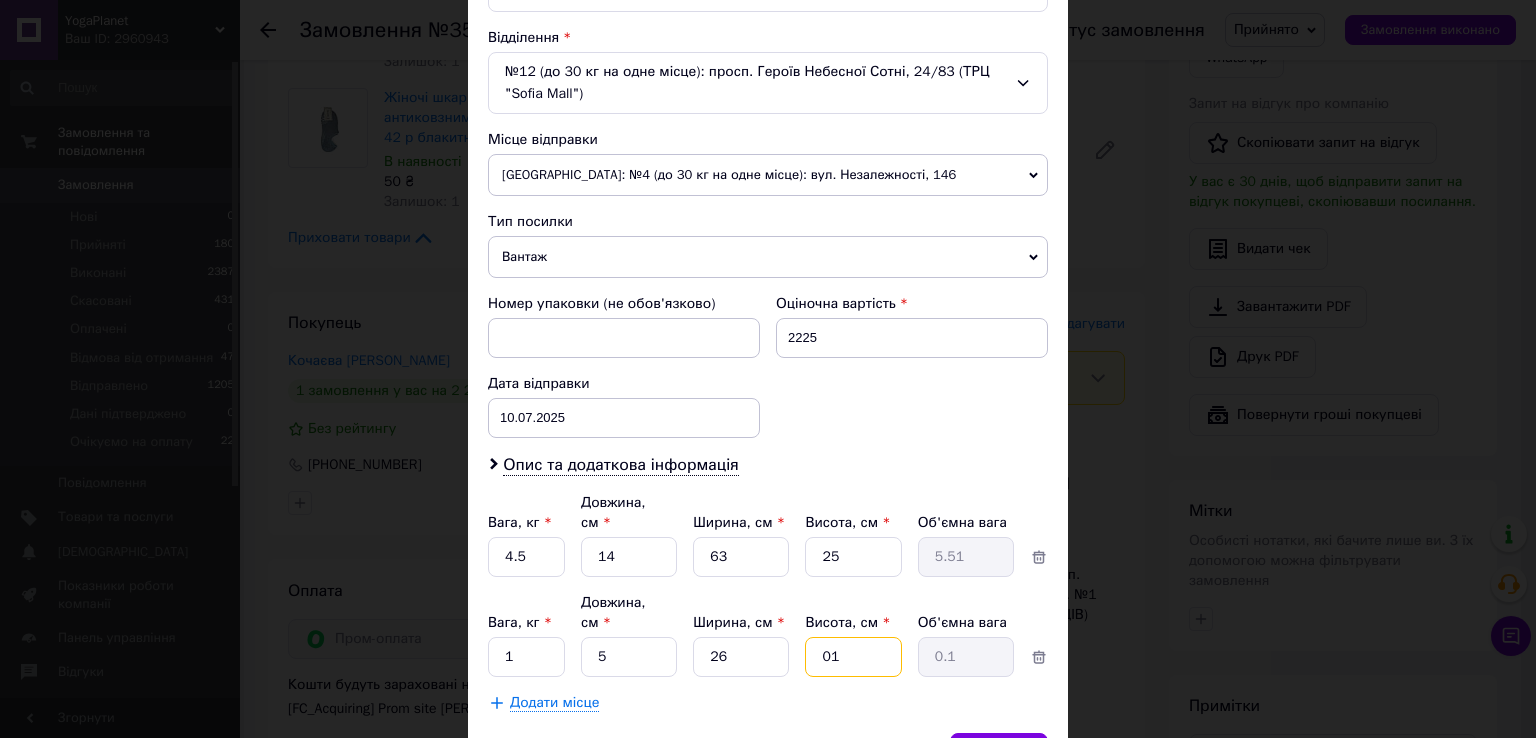 type on "0.59" 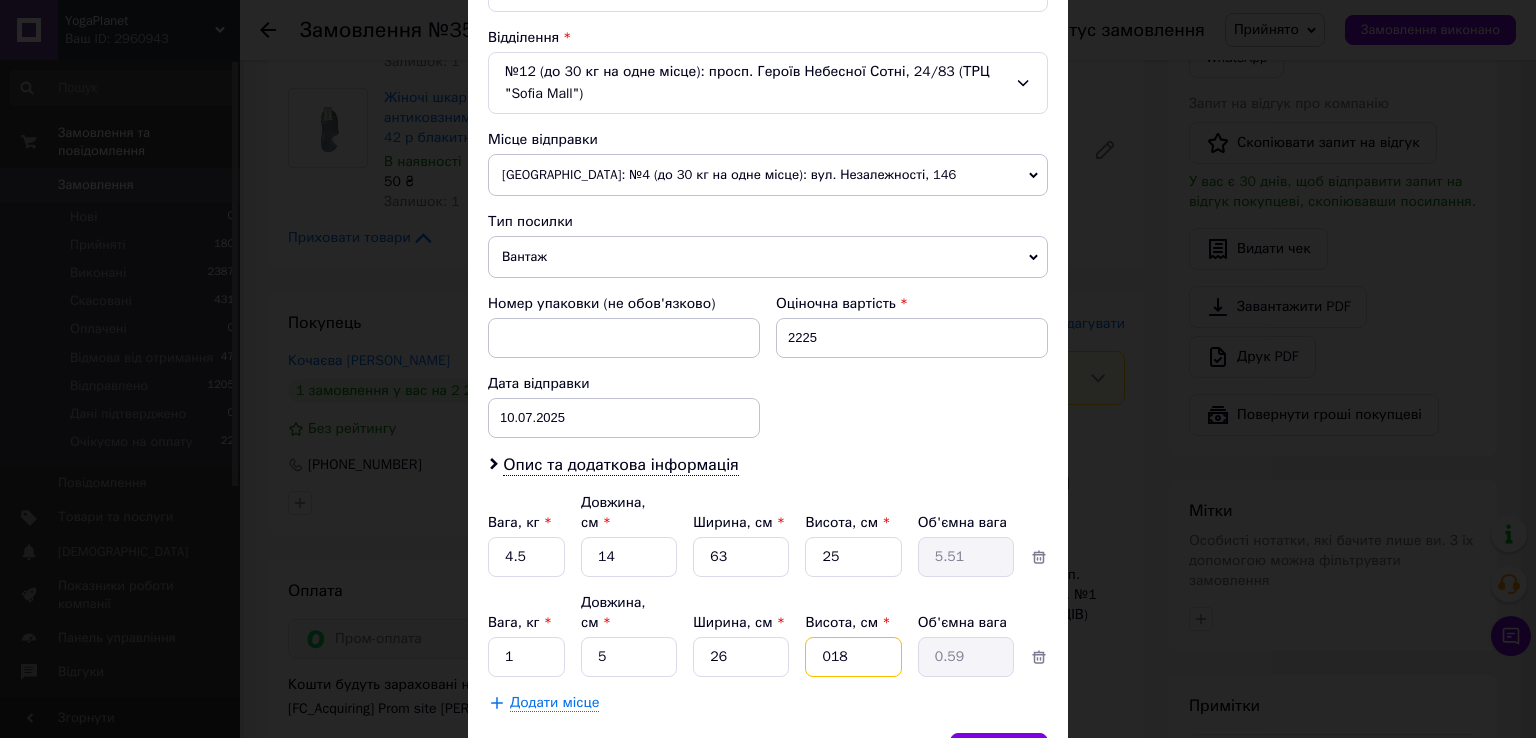 click on "018" at bounding box center (853, 557) 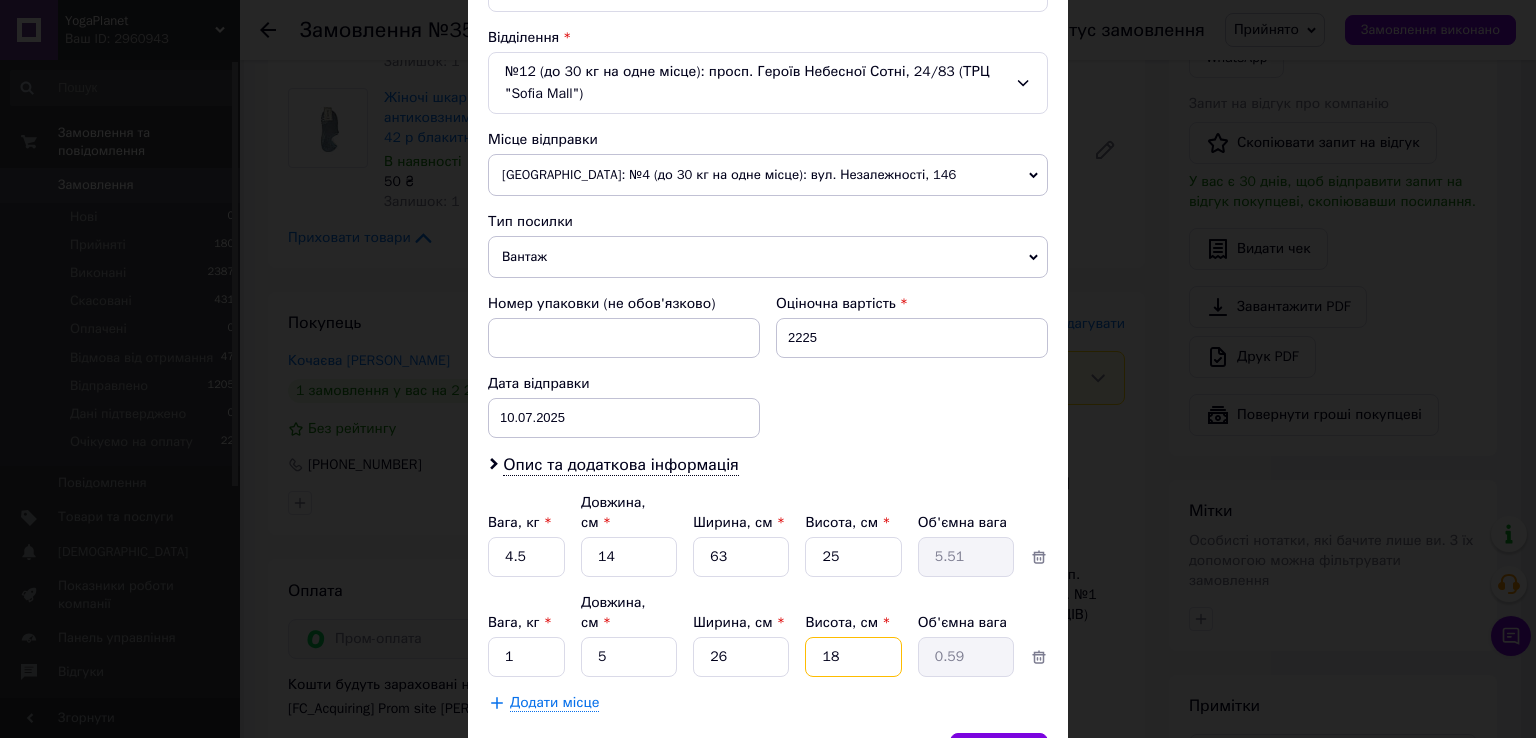 type on "18" 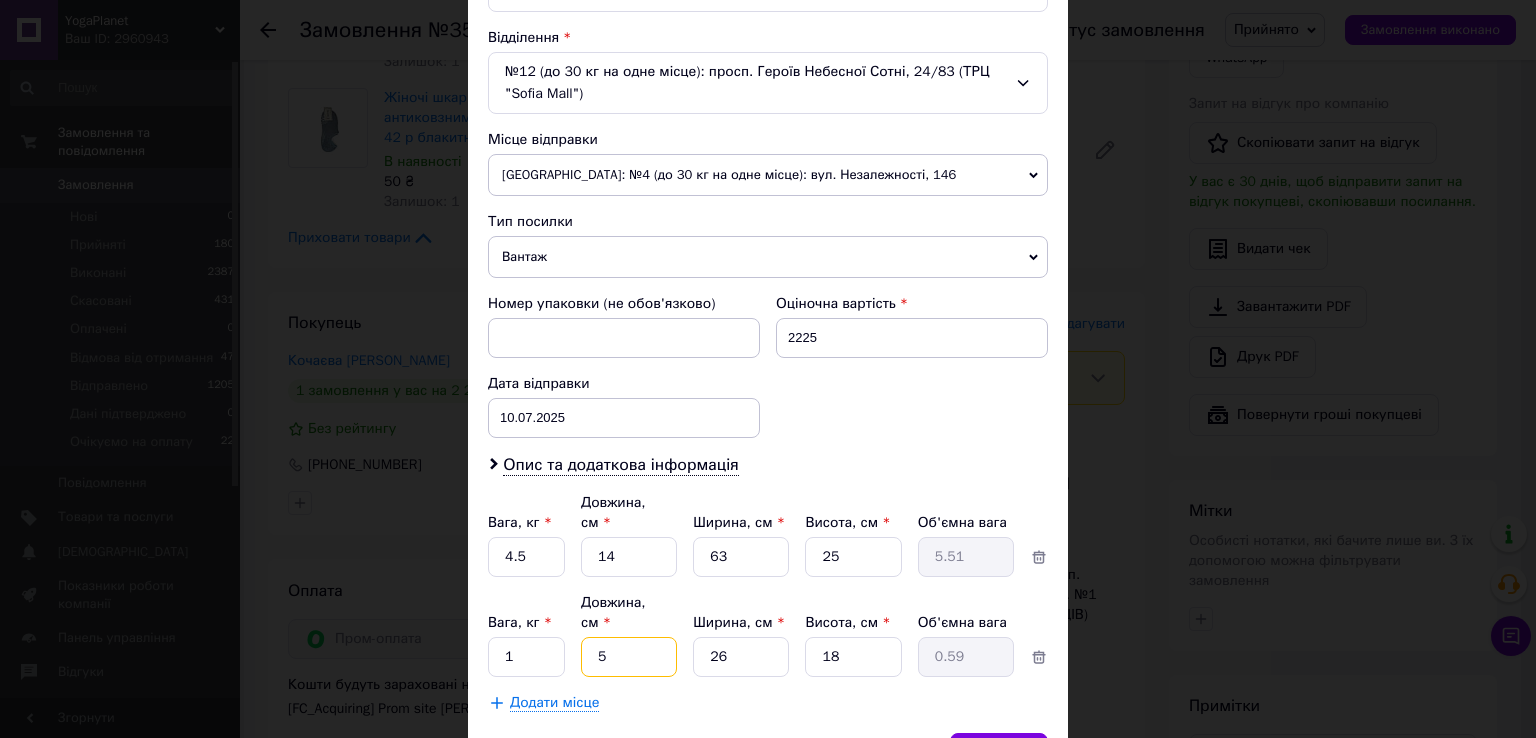 click on "5" at bounding box center (629, 557) 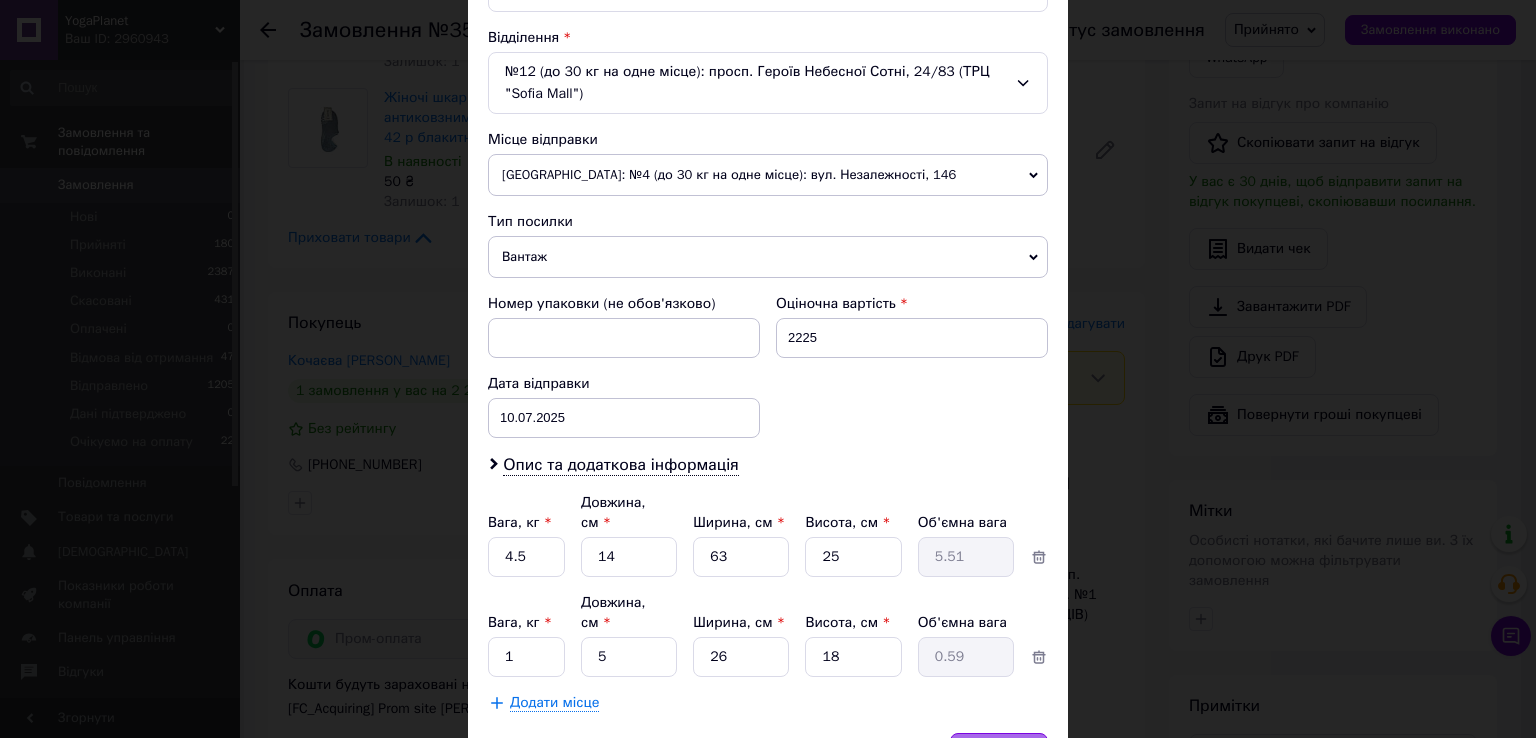 click on "Зберегти" at bounding box center (999, 753) 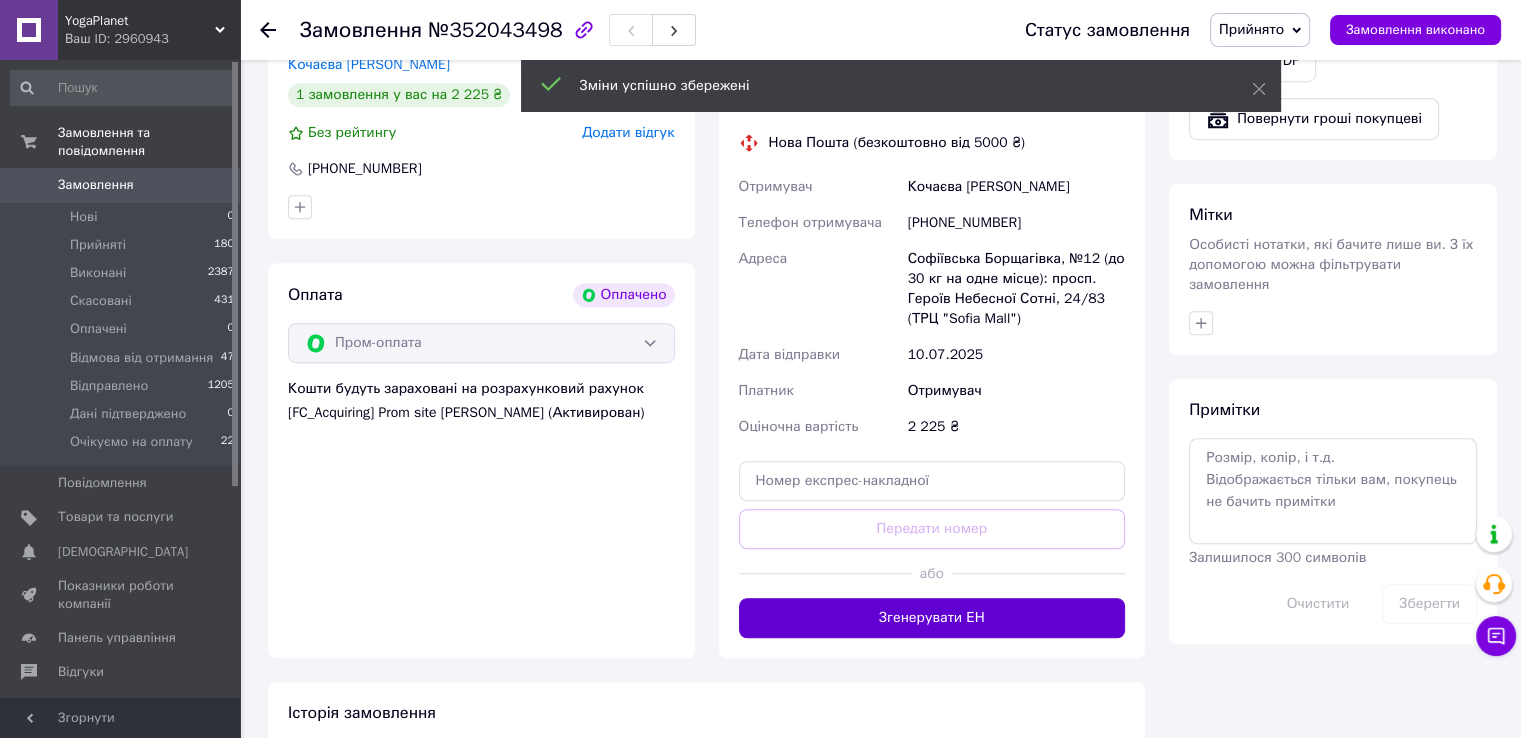 scroll, scrollTop: 1300, scrollLeft: 0, axis: vertical 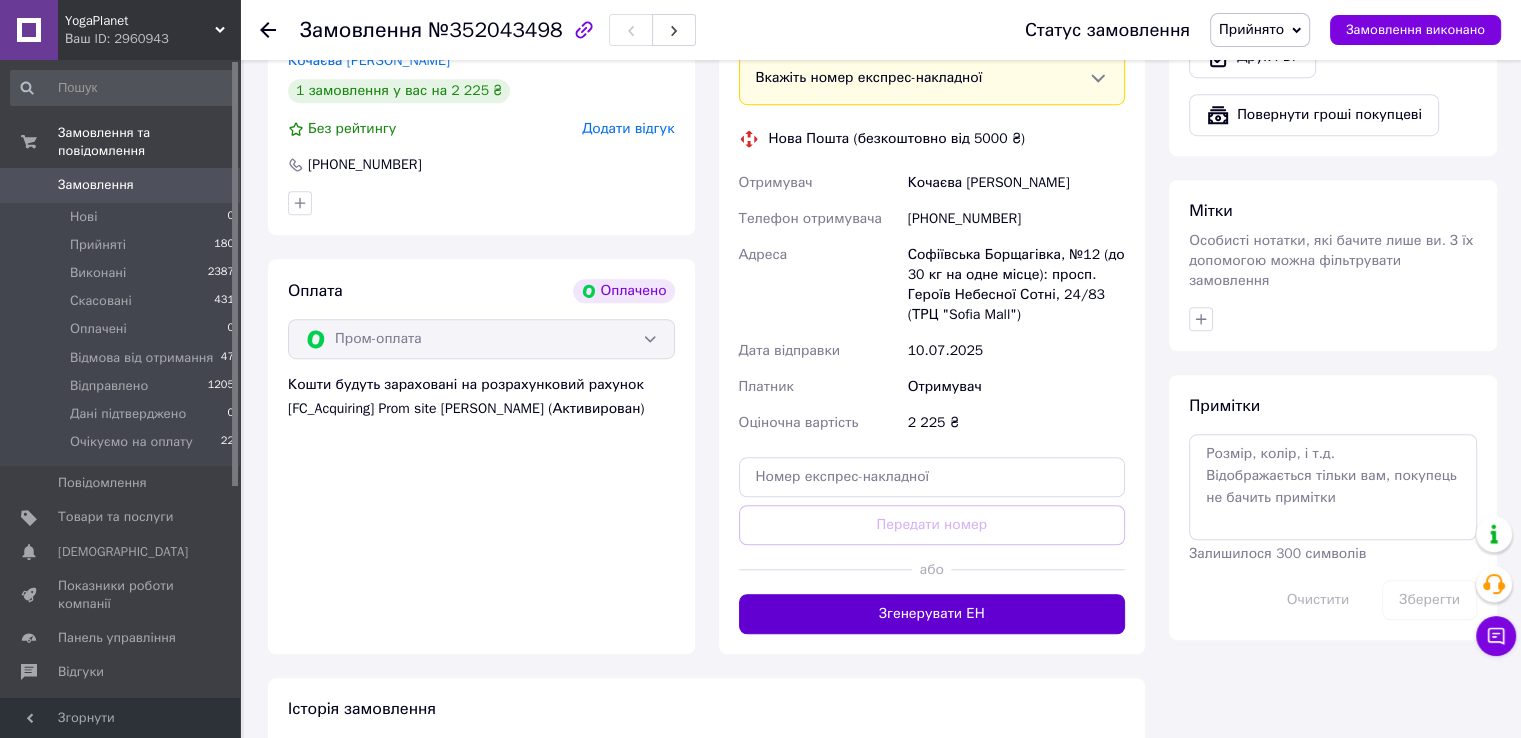click on "Згенерувати ЕН" at bounding box center [932, 614] 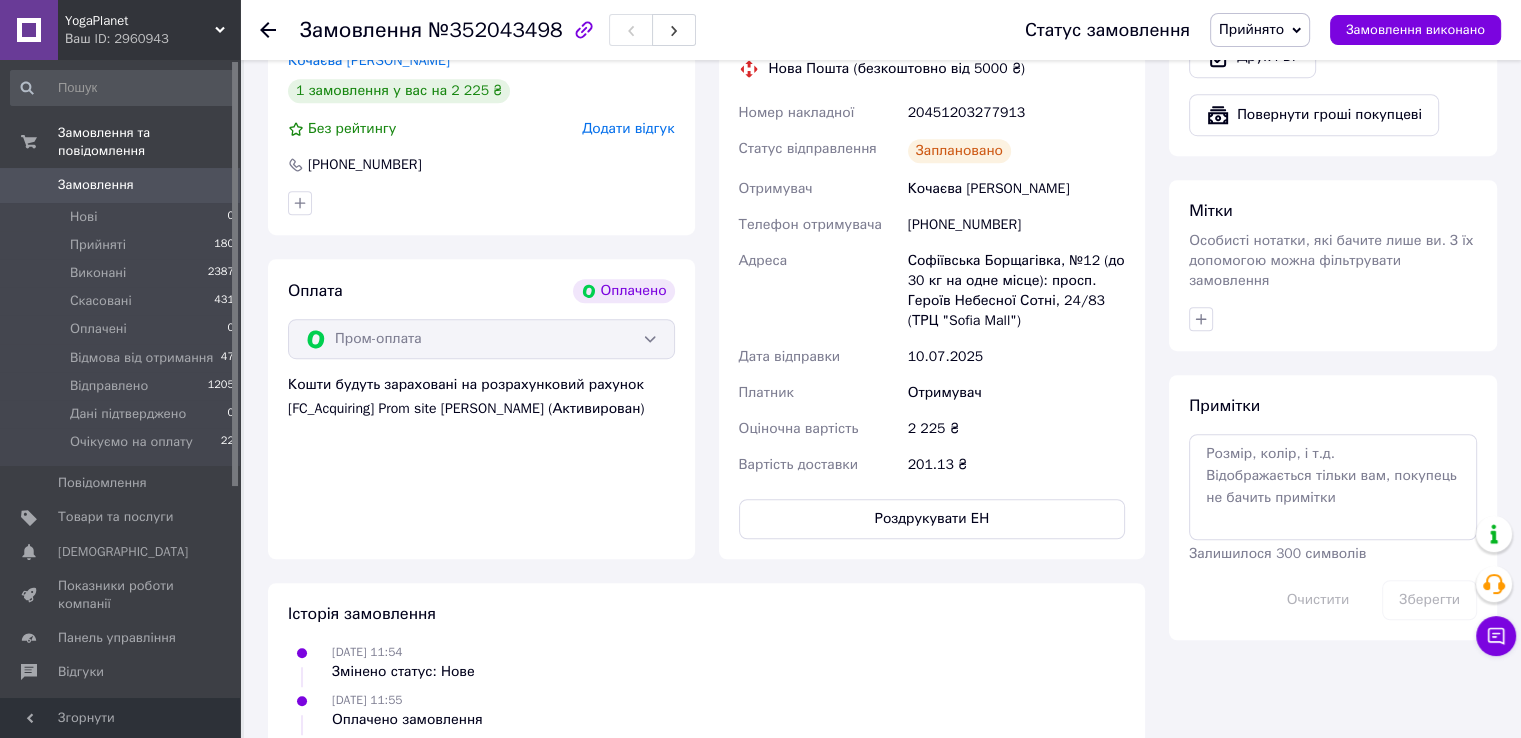 click on "Історія замовлення 10.07.2025 11:54 Змінено статус: Нове 10.07.2025 11:55 Оплачено замовлення 10.07.2025 11:55 Змінено статус: з Нове на Оплачено 10.07.2025 15:22, Андрей Кузнецов Змінено статус: з Оплачено на Прийнято 10.07.2025 16:30, Андрей Кузнецов 10.07.2025 16:30, Андрей Кузнецов Змінено дані доставки: Висота з 14 на 25 10.07.2025 16:33, Андрей Кузнецов 10.07.2025 16:33, Андрей Кузнецов Створено/додано ЕН 20451203277913, Нова Пошта" at bounding box center (706, 880) 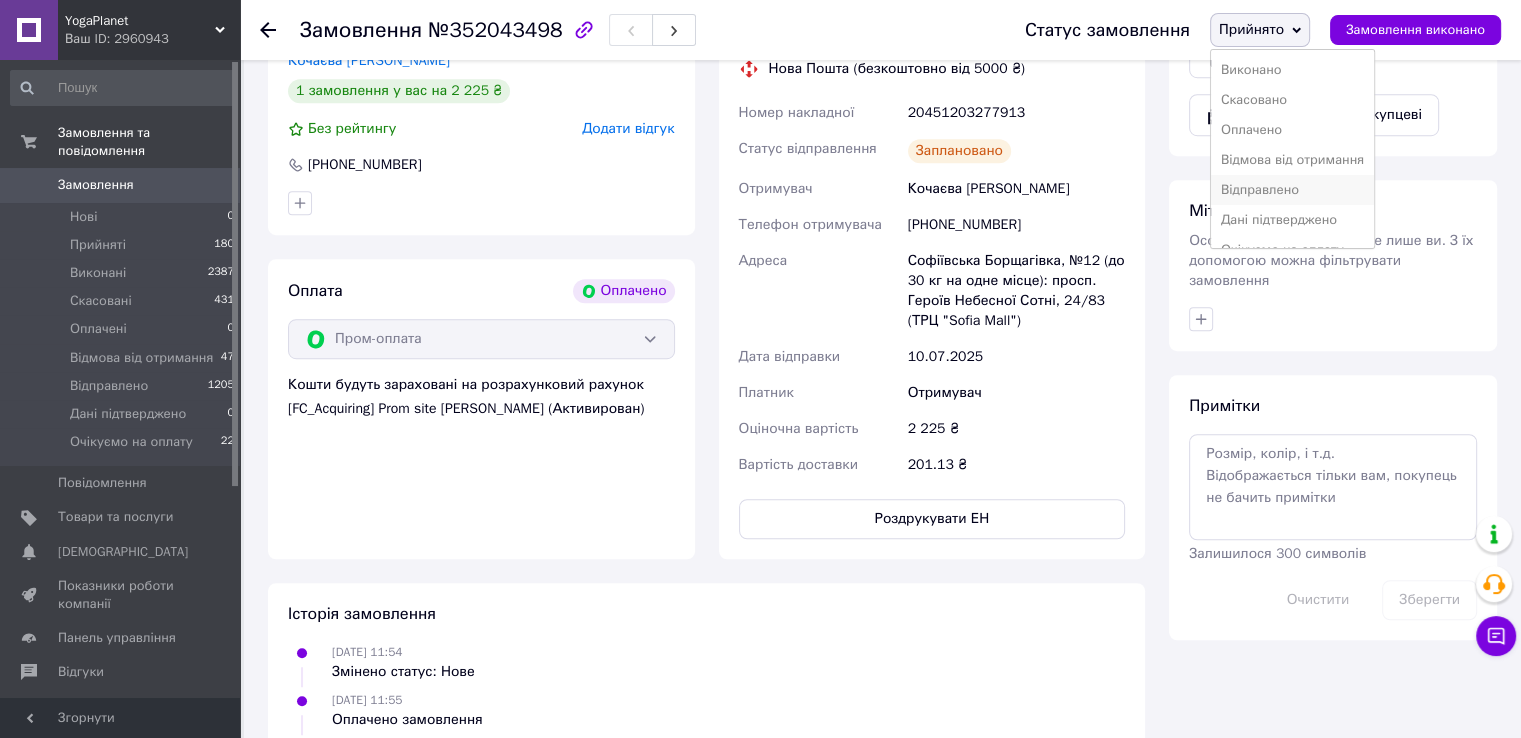 click on "Відправлено" at bounding box center [1292, 190] 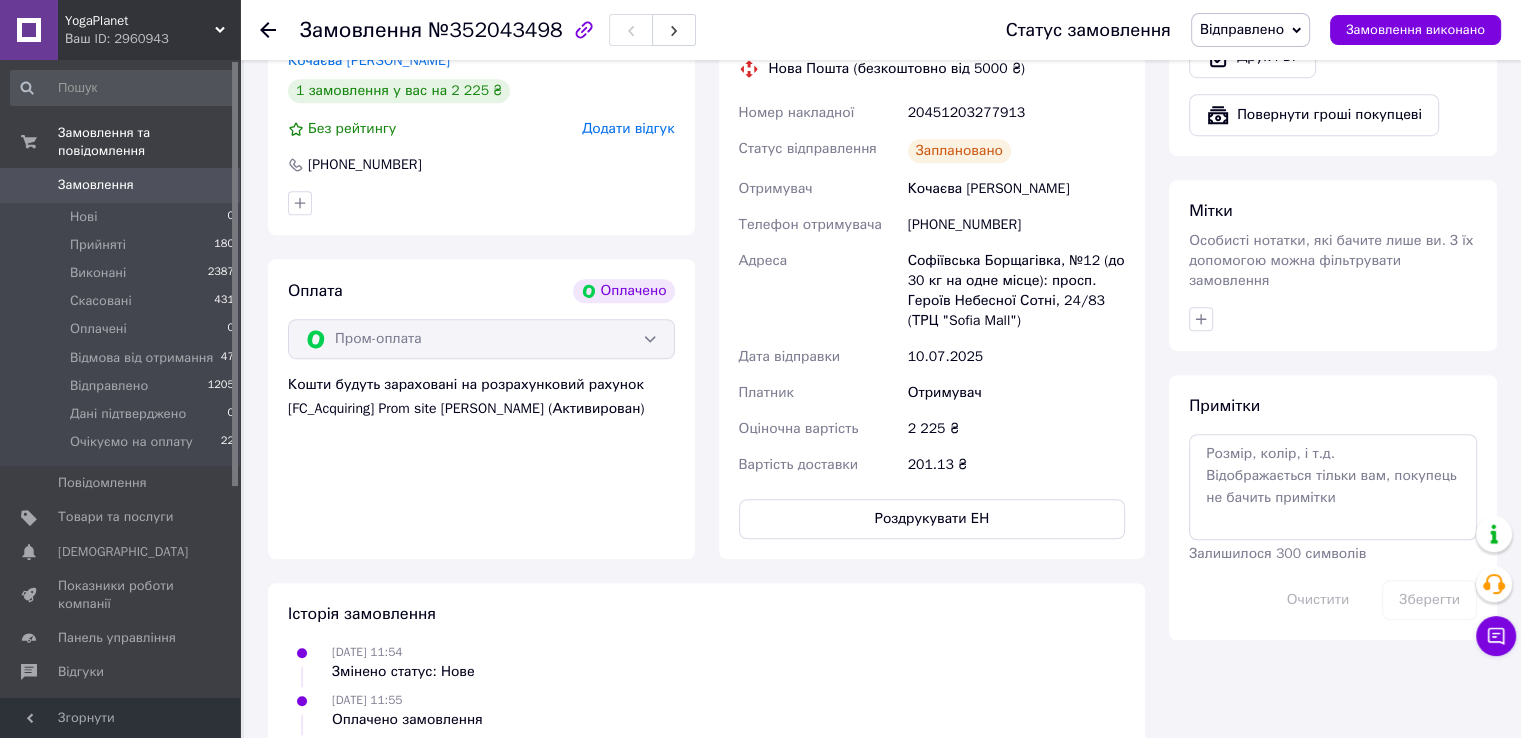 click on "Замовлення з сайту Оплачено 10.07.2025 | 11:54 Товари в замовленні (3) Килимок для йоги Bodhi Rishikesh Premium 60 лісові ягоди 183x60x0.45 см В наявності 1 625 ₴ Залишок: 1 1 шт. 1 625 ₴ Аромапалиці (набір) Satya Super Hit Zodiac (6 шт.) від Satya з підставкою В наявності 550 ₴ Залишок: 1 1 шт. 550 ₴ Жіночі шкарпетки-сліди з антиковзними точками Золото 37-42 р блакитний В наявності 50 ₴ Залишок: 1 1 шт. 50 ₴ Приховати товари Покупець Кочаєва Марина 1 замовлення у вас на 2 225 ₴ Без рейтингу   Додати відгук +380669814707 Оплата Оплачено Пром-оплата Кошти будуть зараховані на розрахунковий рахунок Доставка Редагувати 2225 < >" at bounding box center [706, 259] 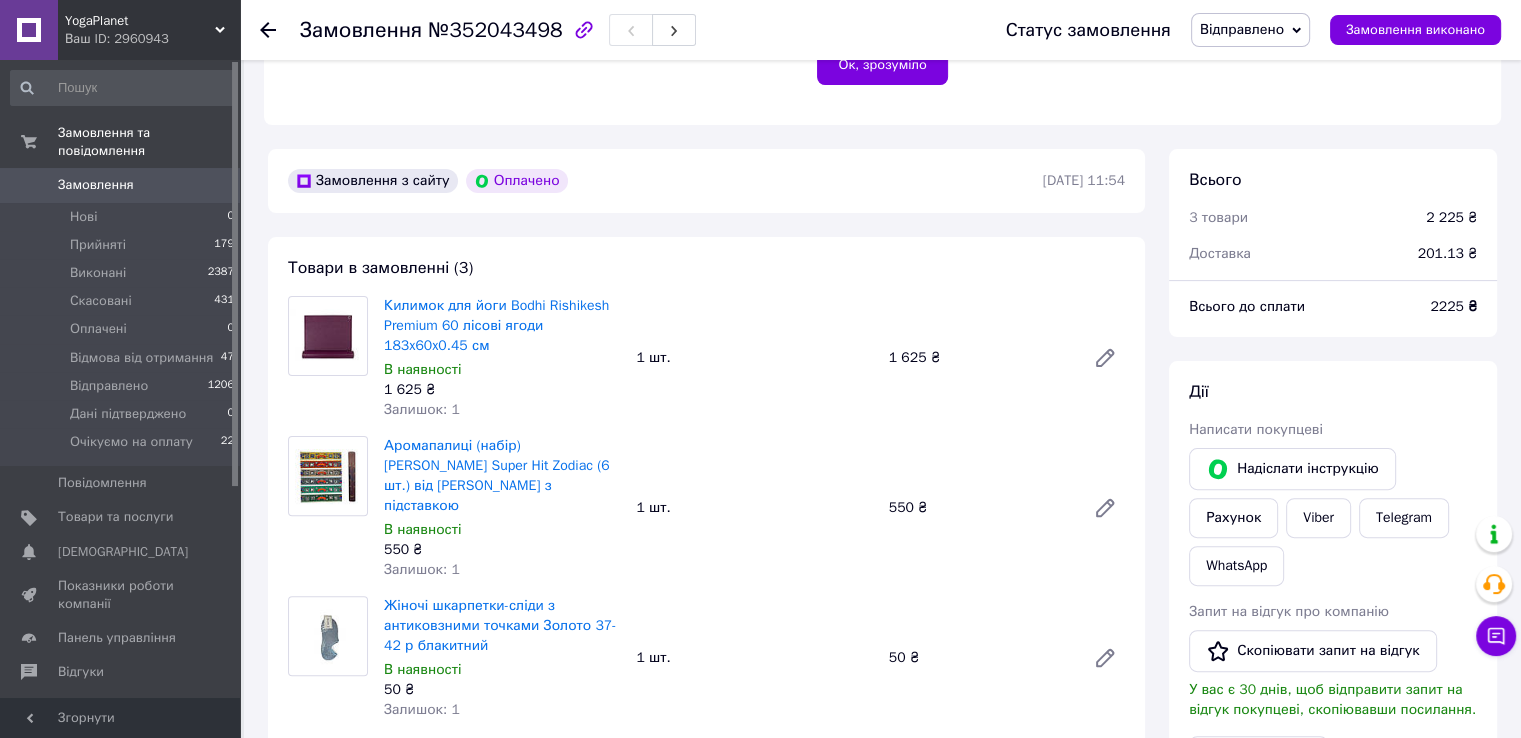 scroll, scrollTop: 576, scrollLeft: 0, axis: vertical 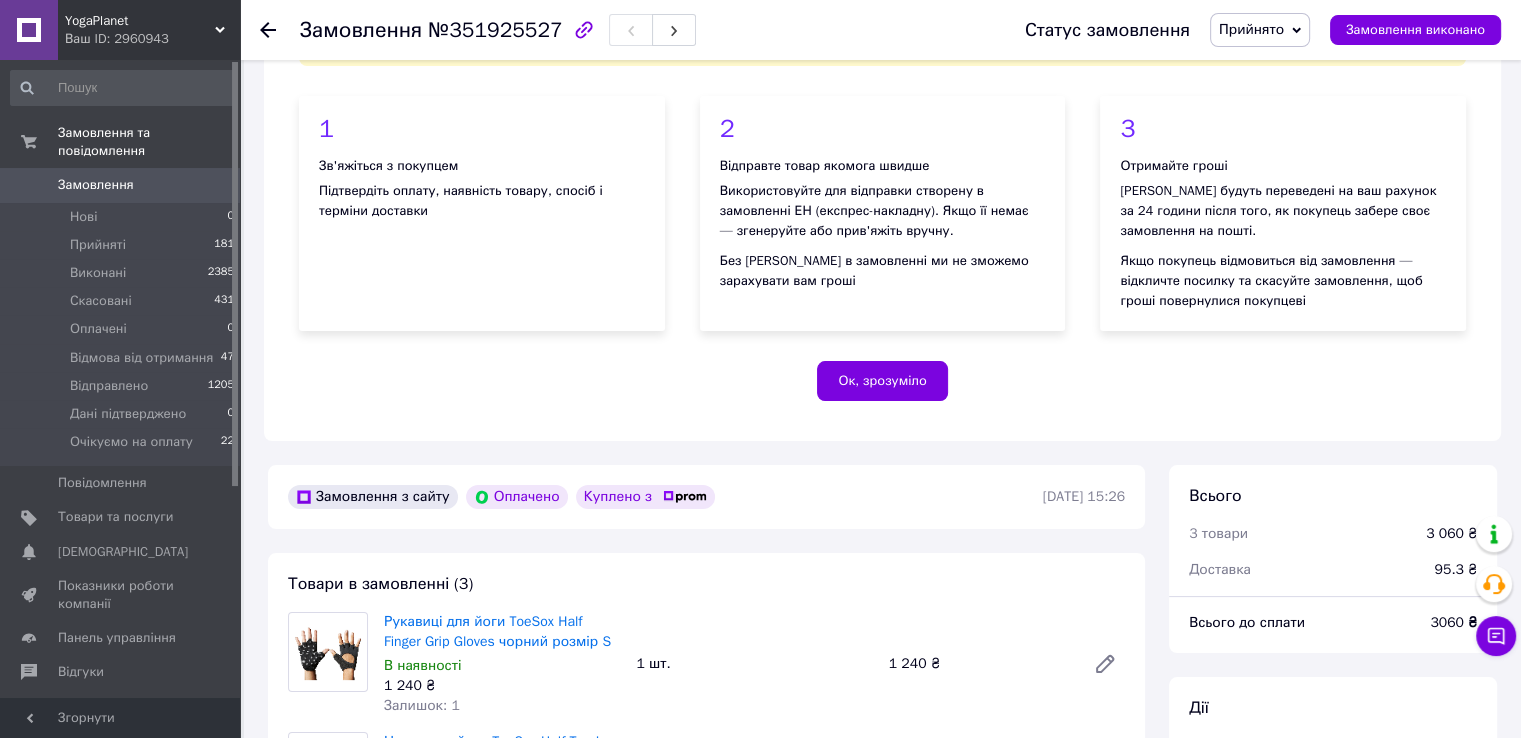 click on "Замовлення" at bounding box center (96, 185) 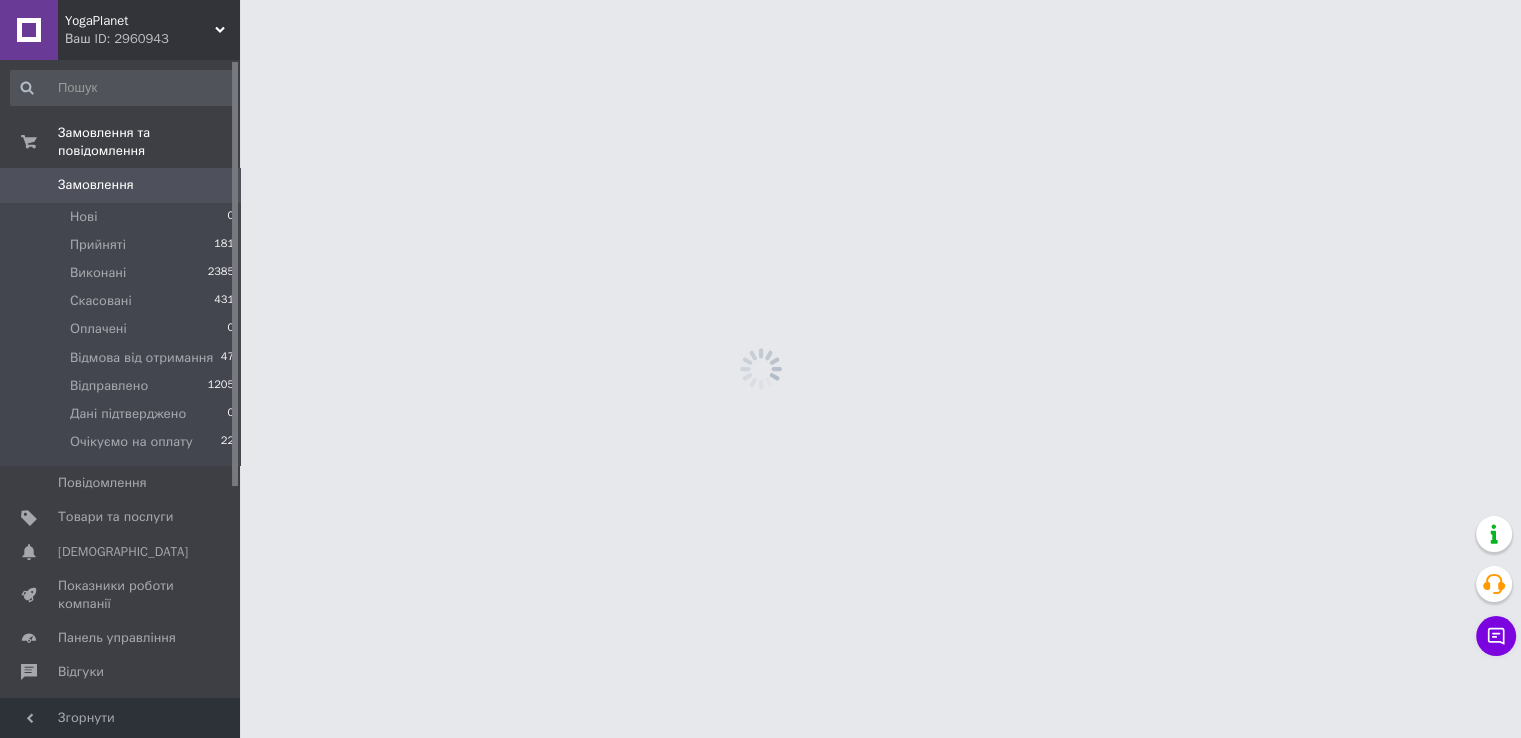 scroll, scrollTop: 0, scrollLeft: 0, axis: both 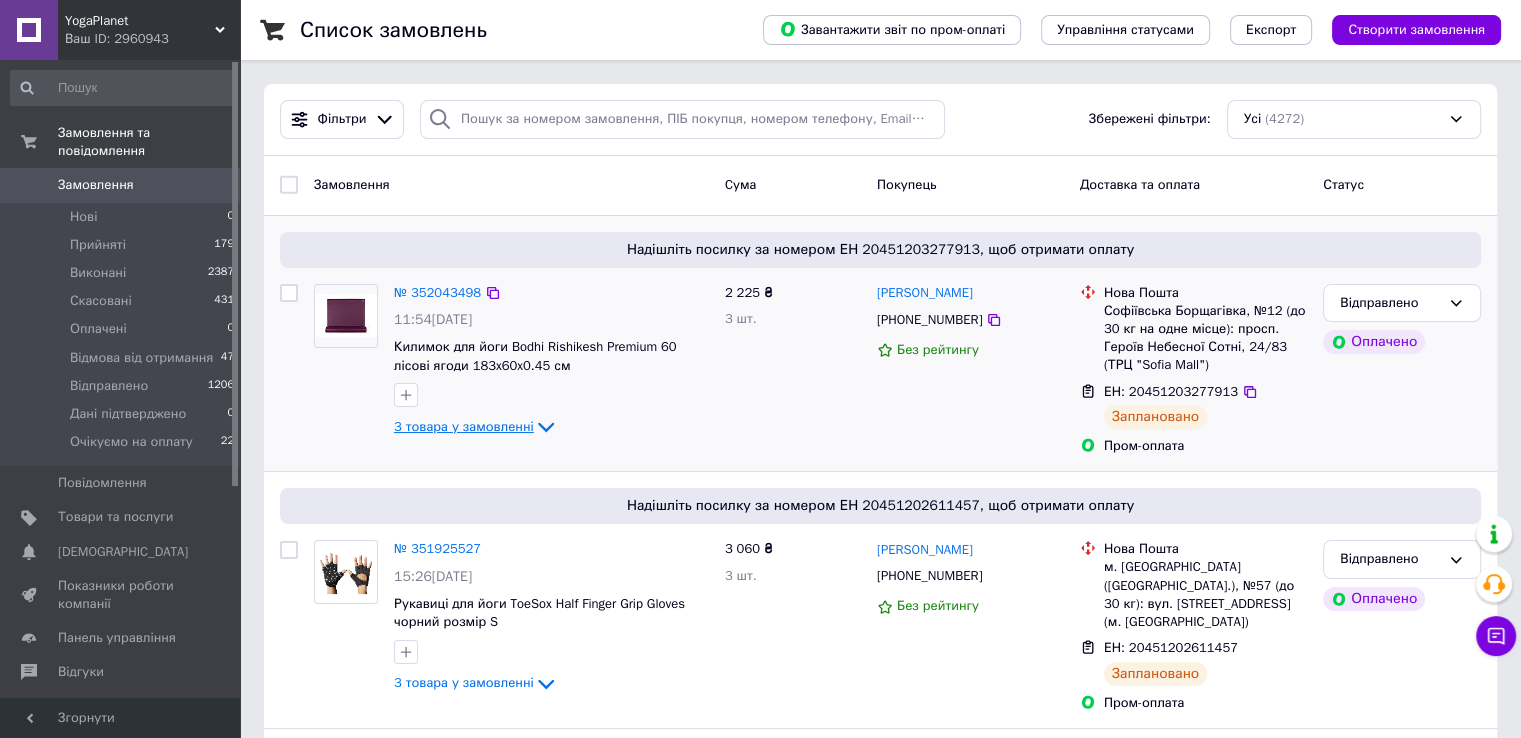 click 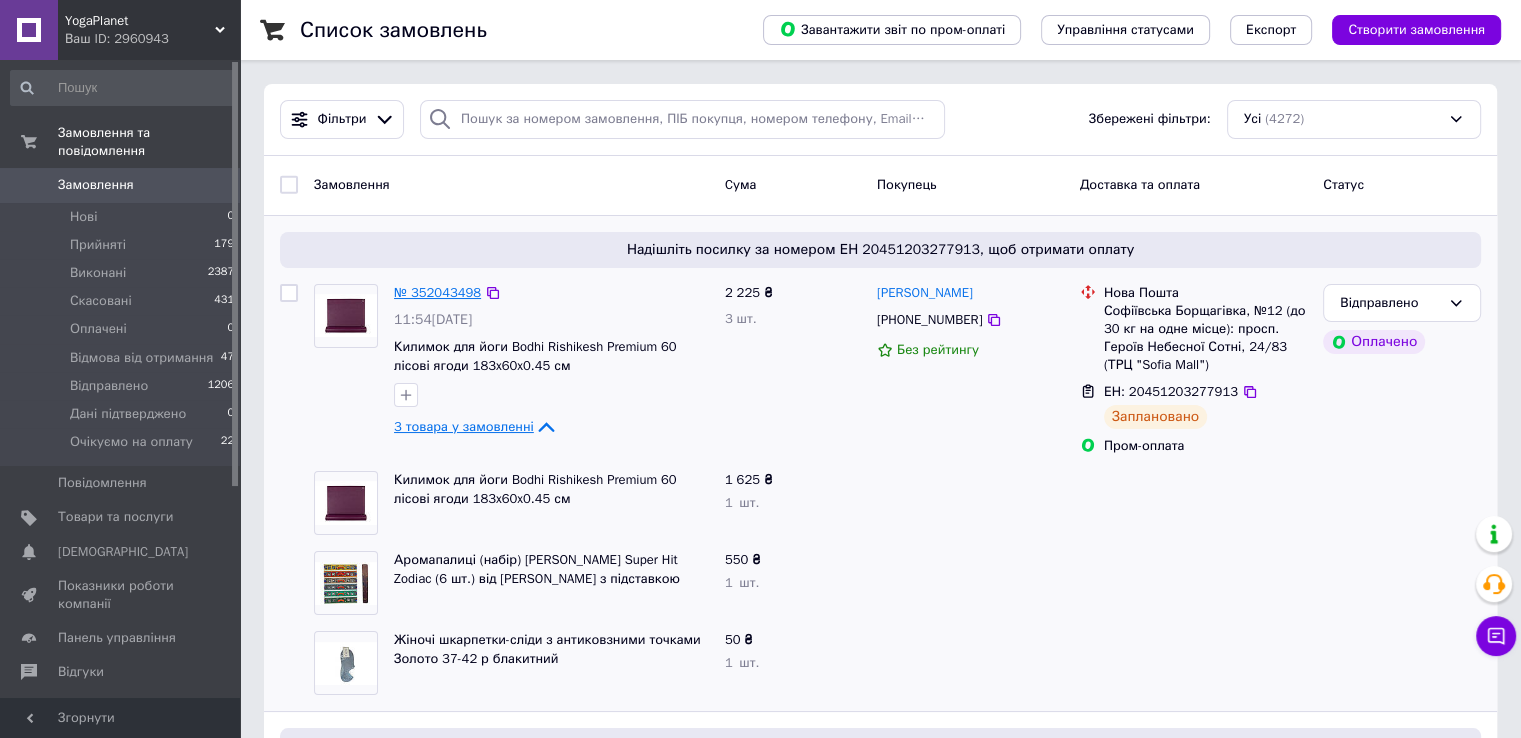 click on "№ 352043498" at bounding box center [437, 292] 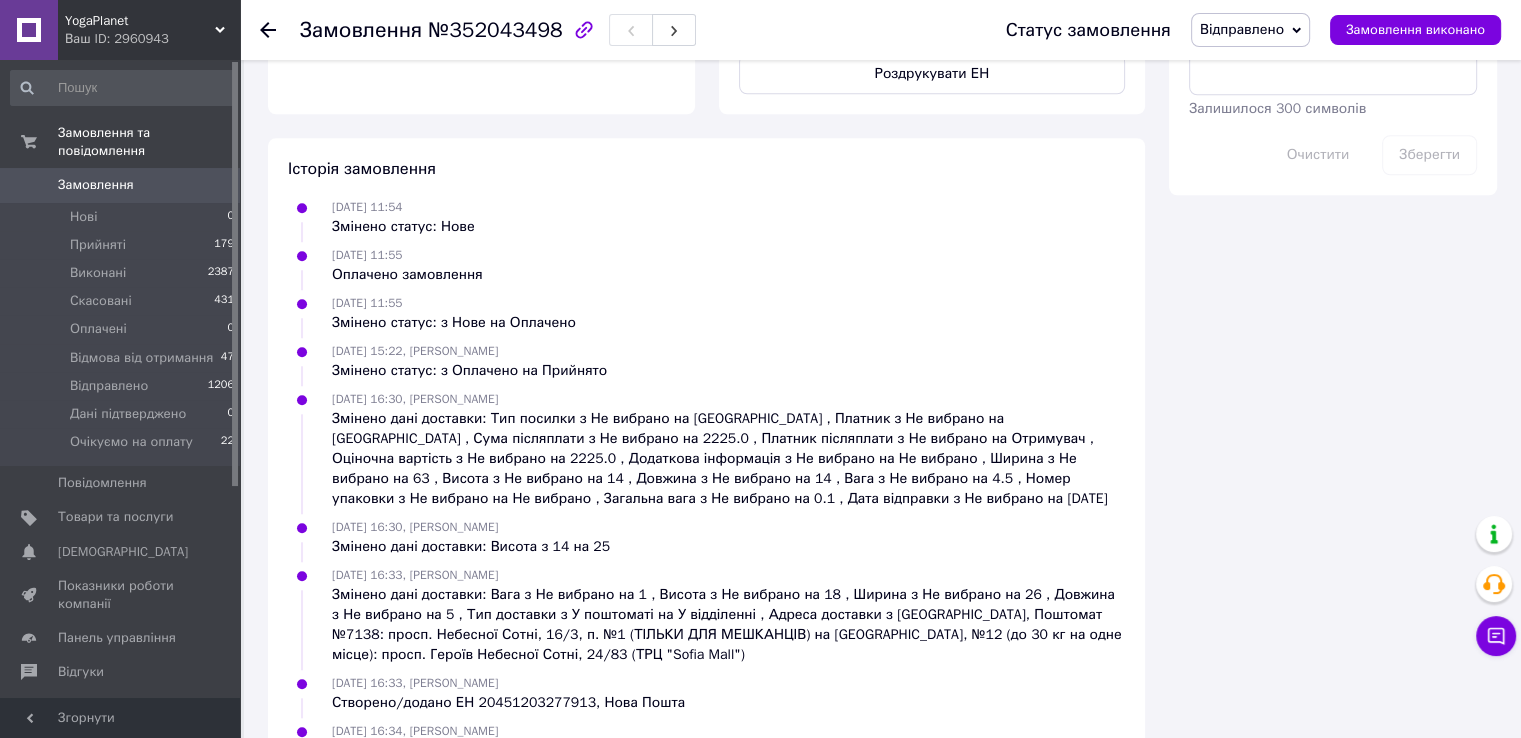scroll, scrollTop: 1777, scrollLeft: 0, axis: vertical 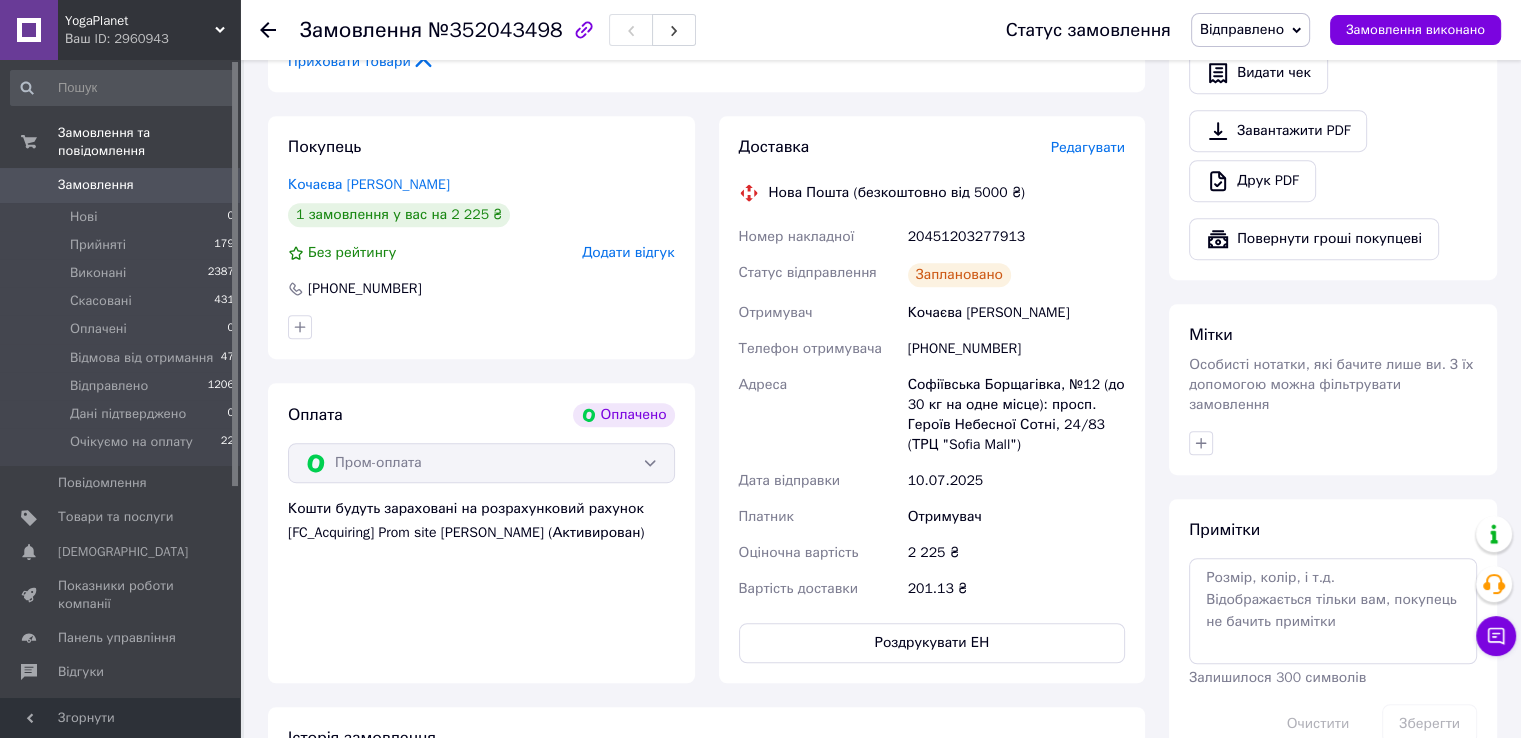 click on "Редагувати" at bounding box center [1088, 147] 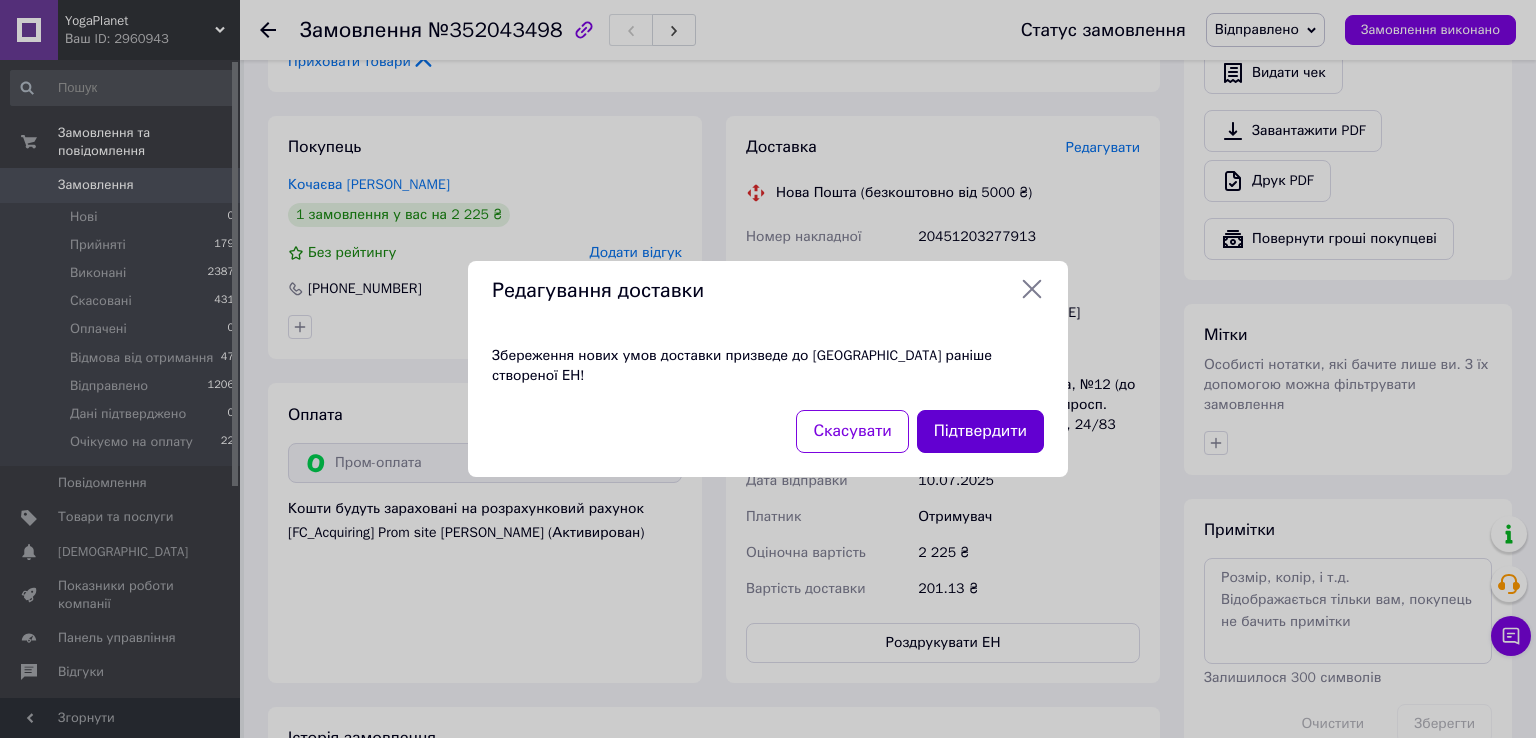 click on "Підтвердити" at bounding box center [980, 431] 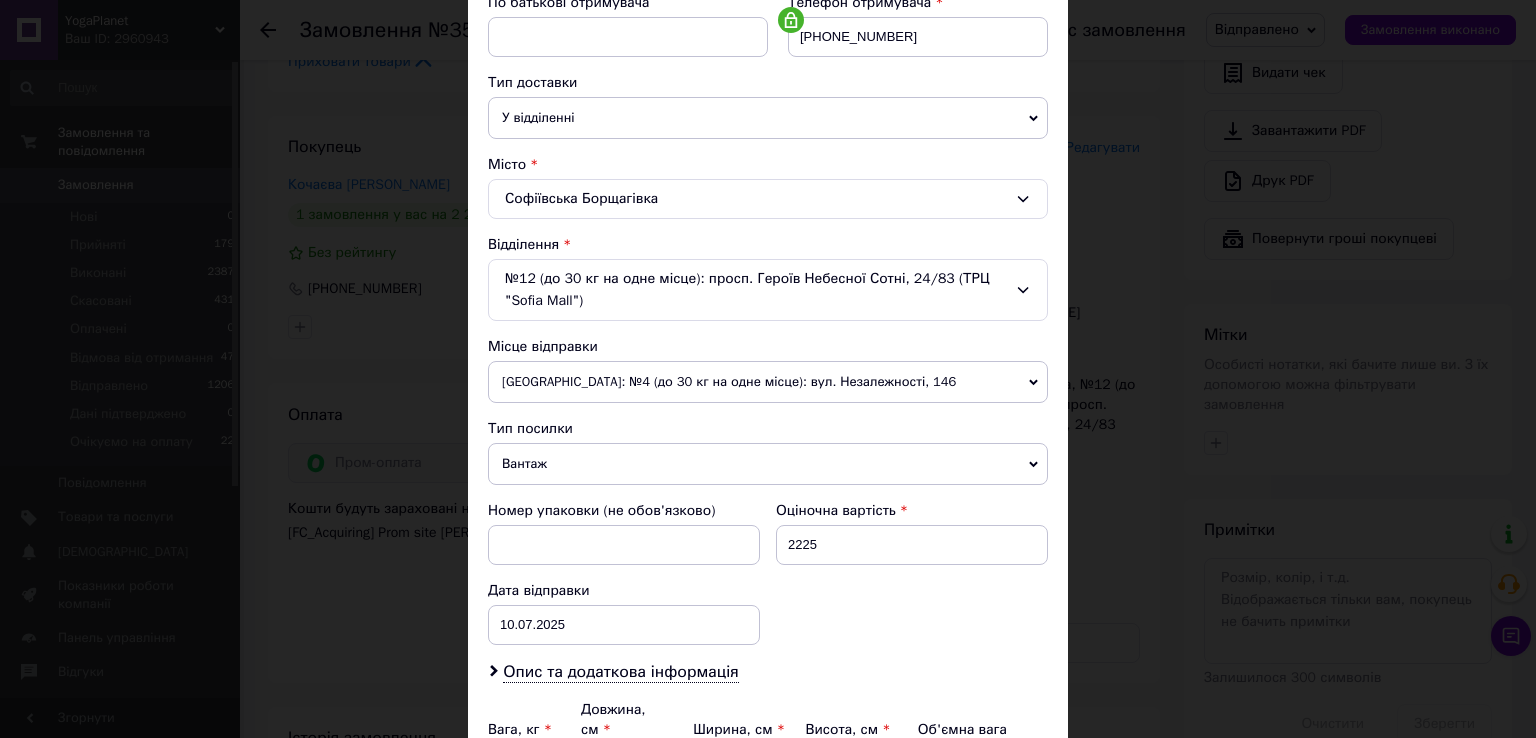 scroll, scrollTop: 686, scrollLeft: 0, axis: vertical 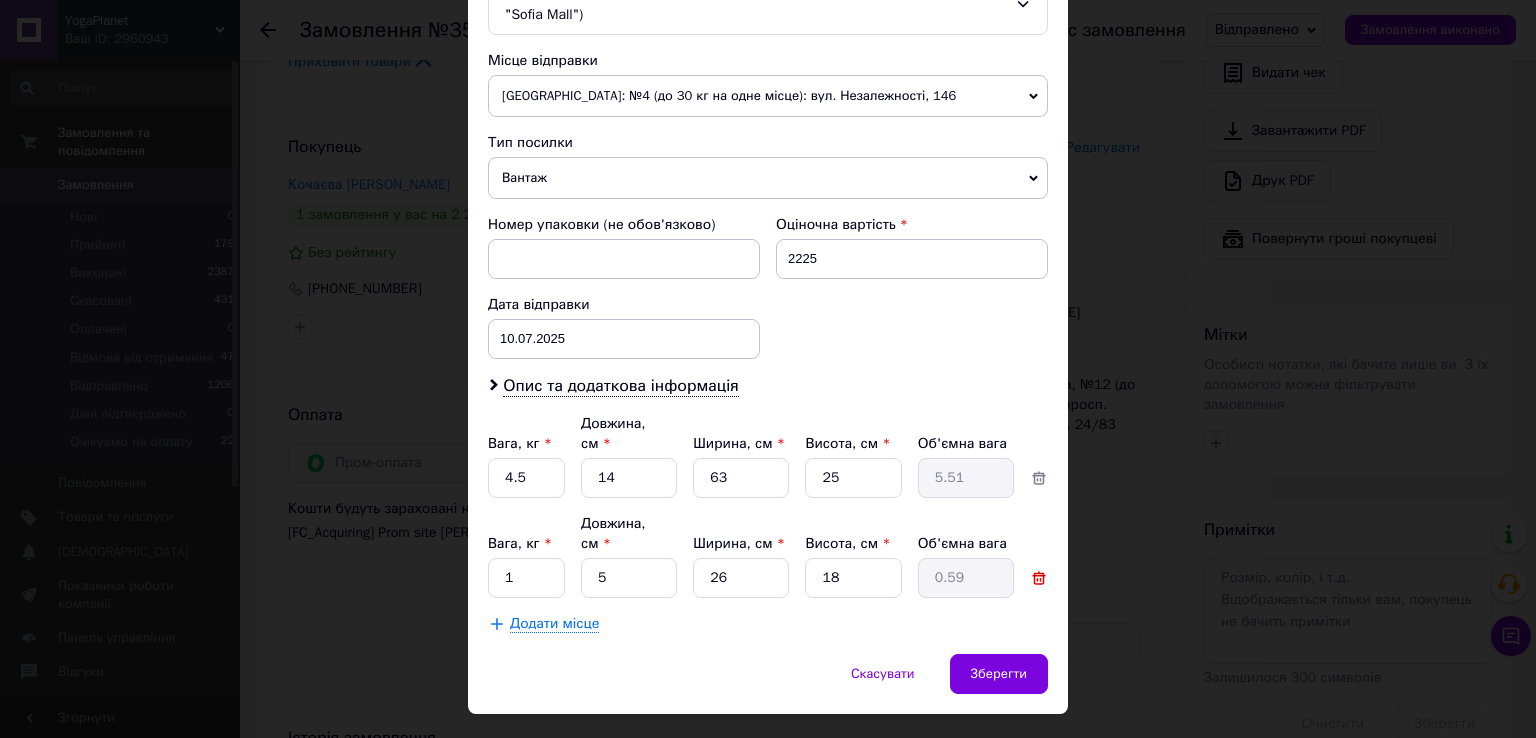 click 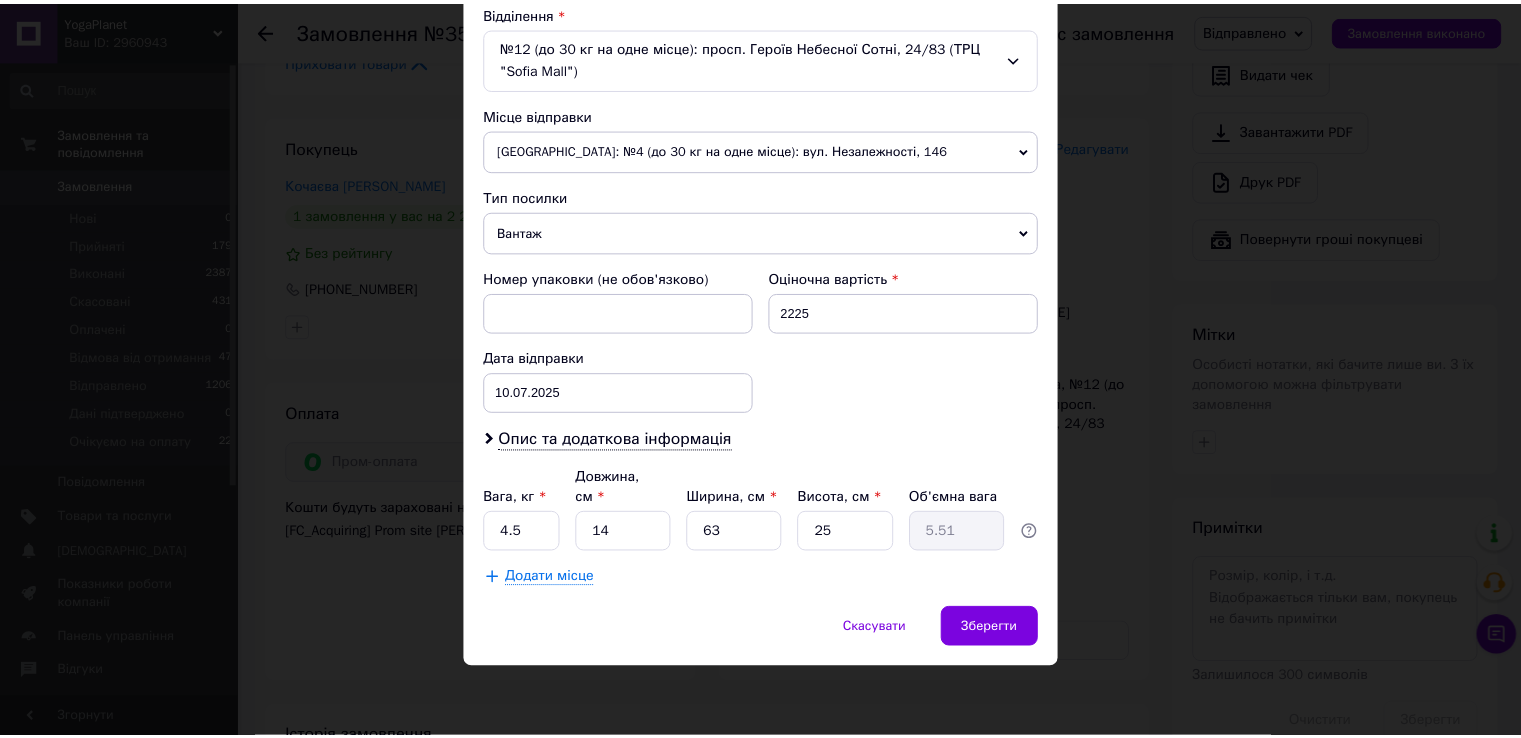 scroll, scrollTop: 607, scrollLeft: 0, axis: vertical 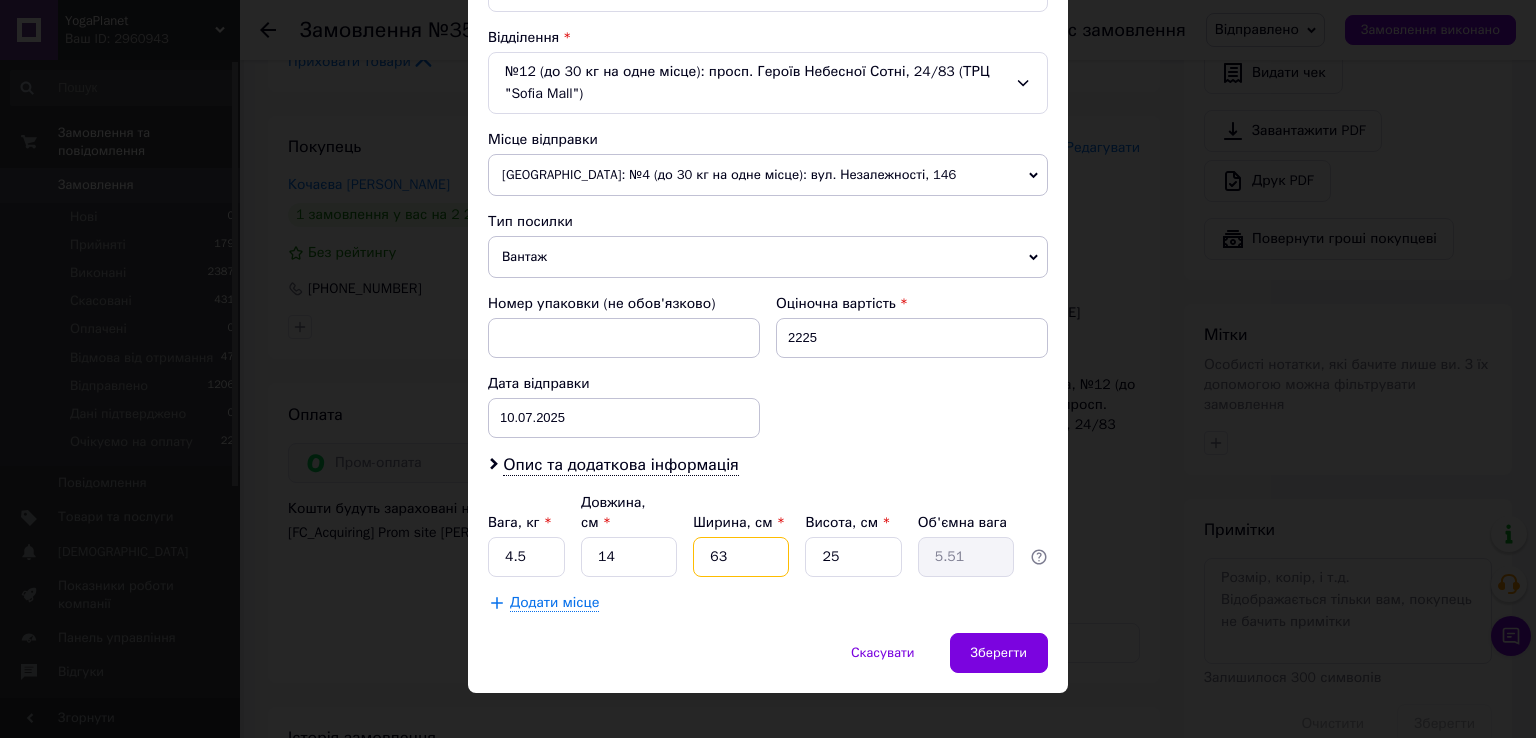 click on "63" at bounding box center [741, 557] 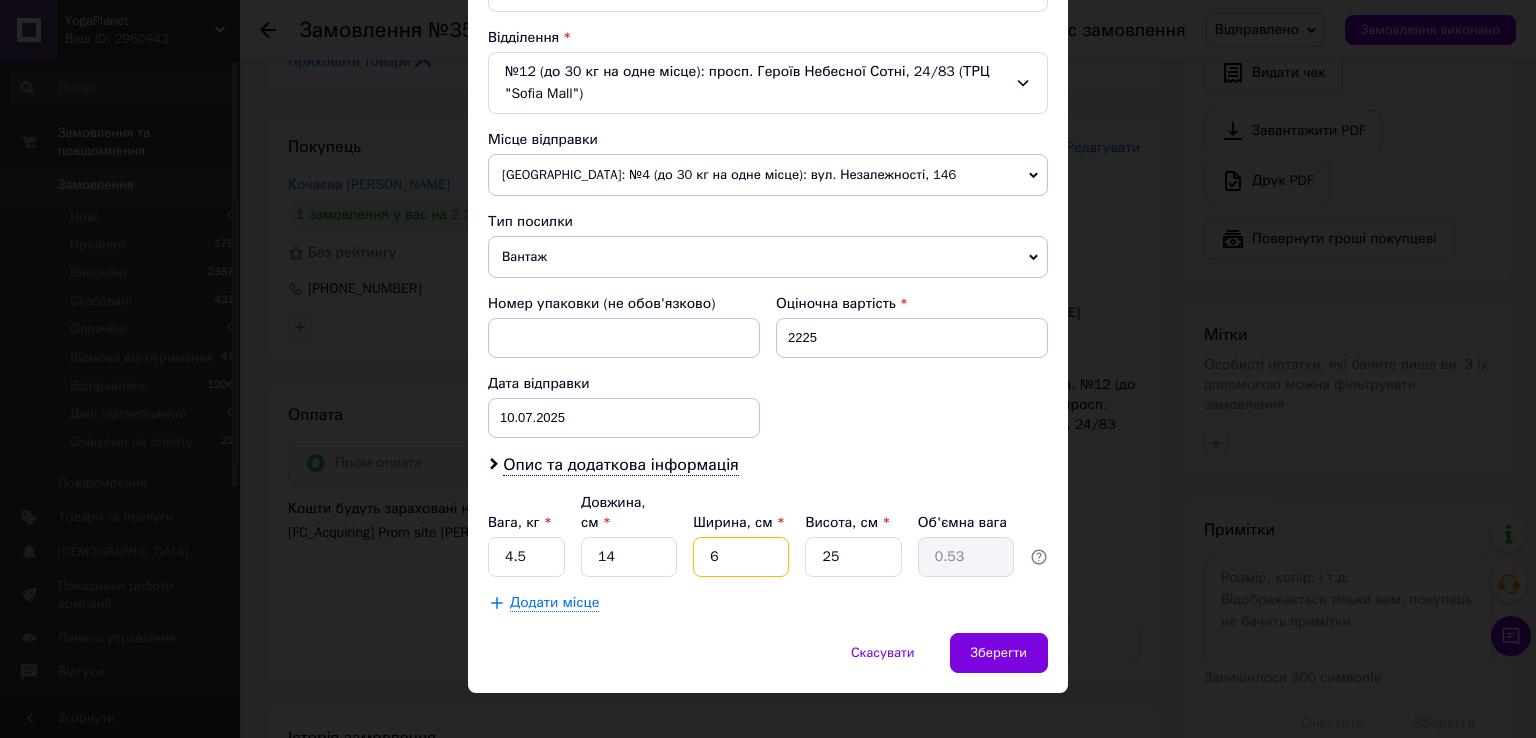 type 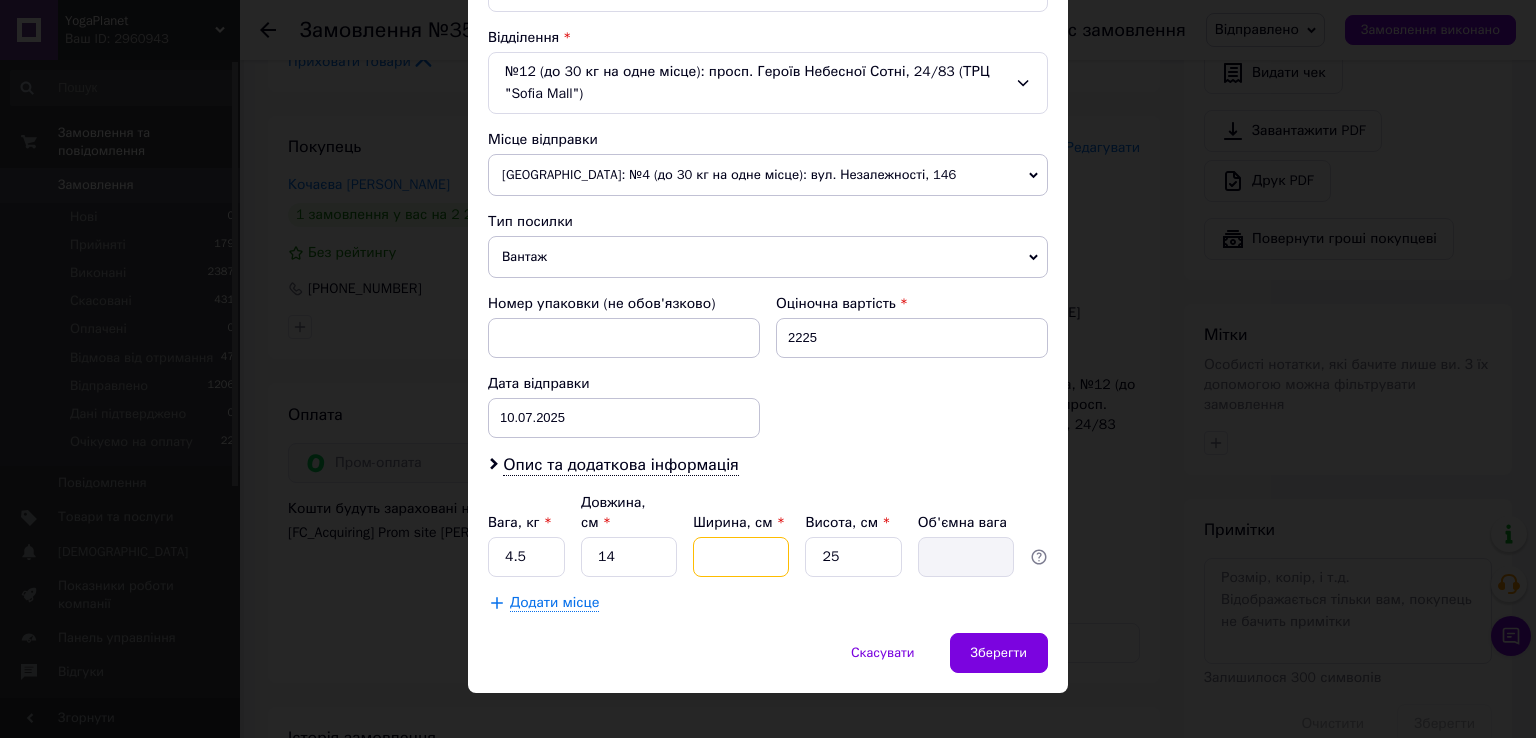 type on "8" 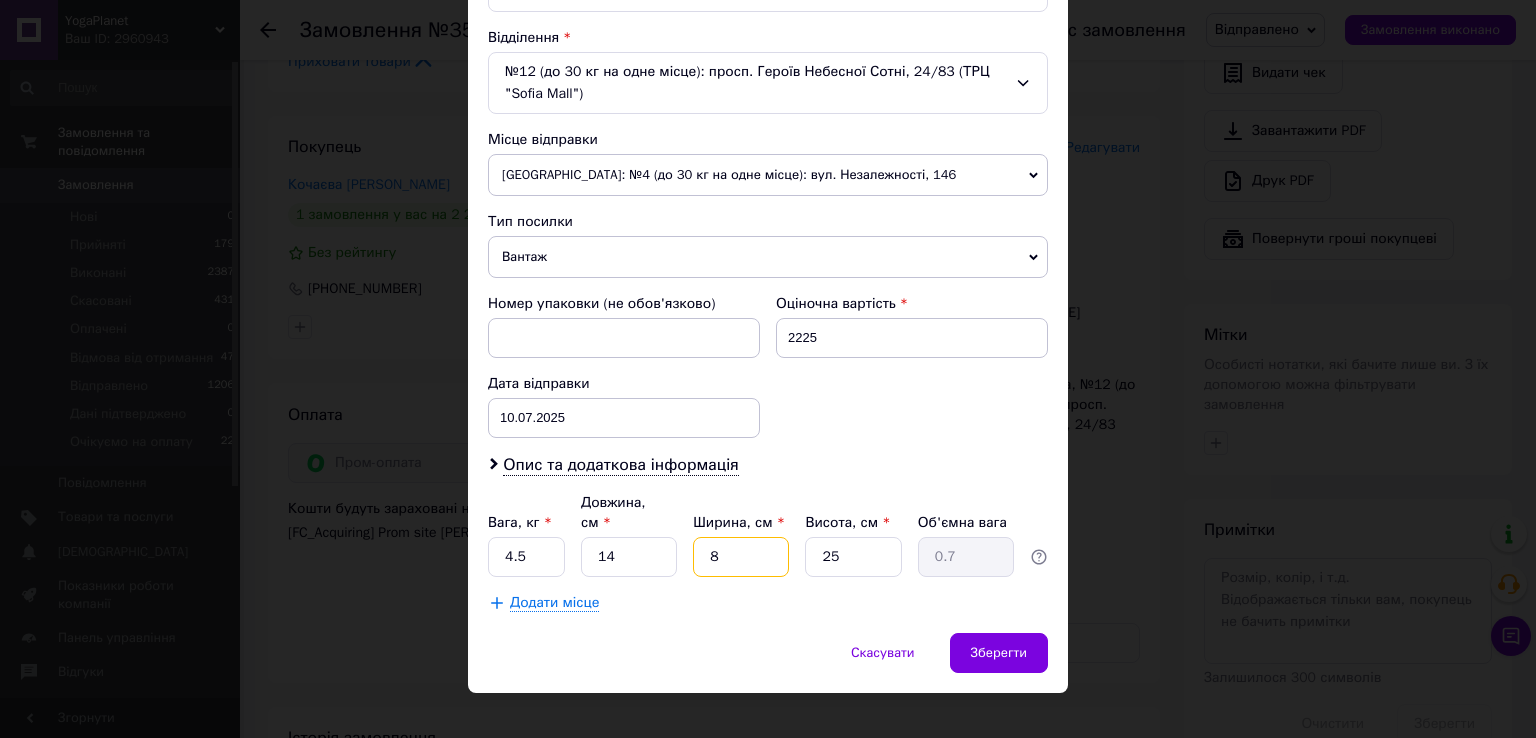 type on "80" 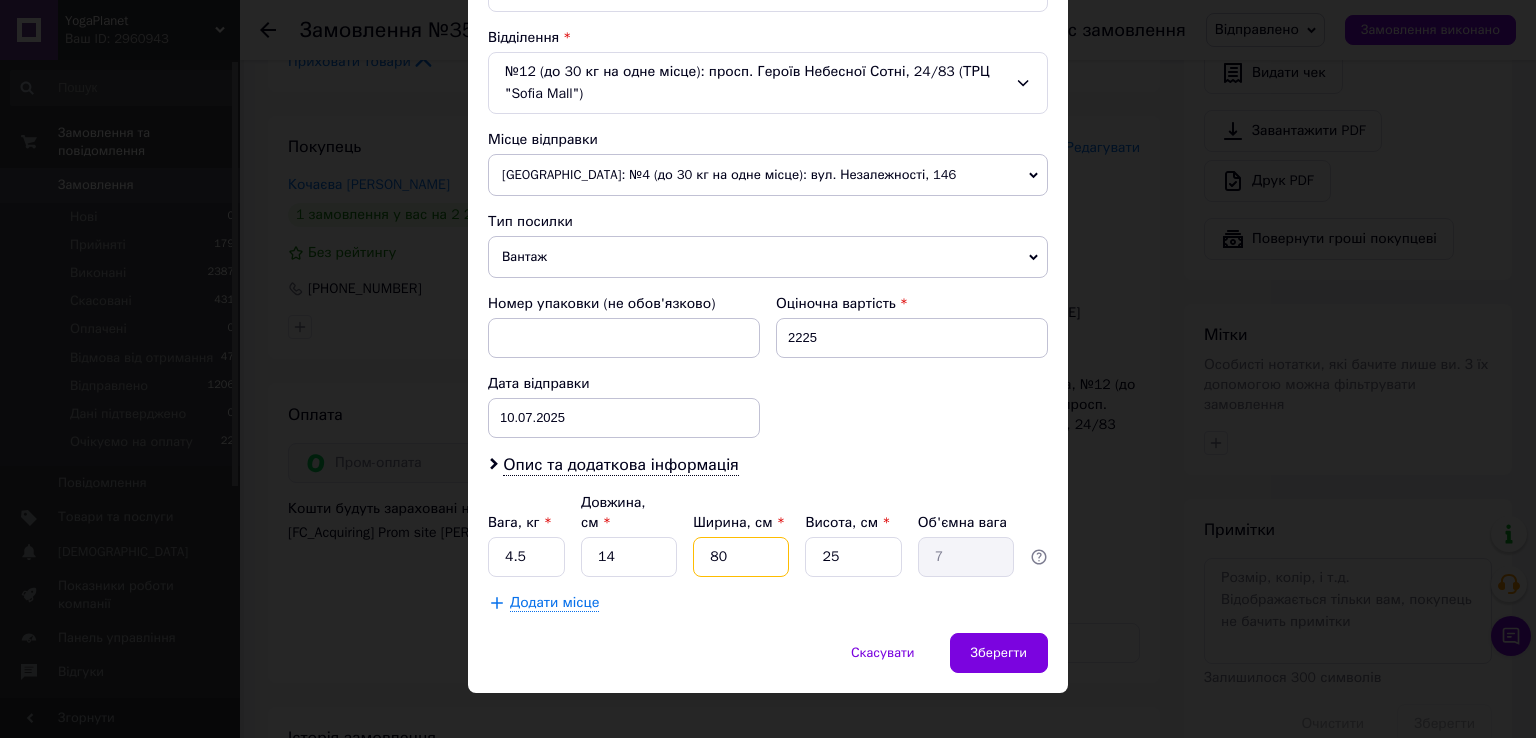 type on "80" 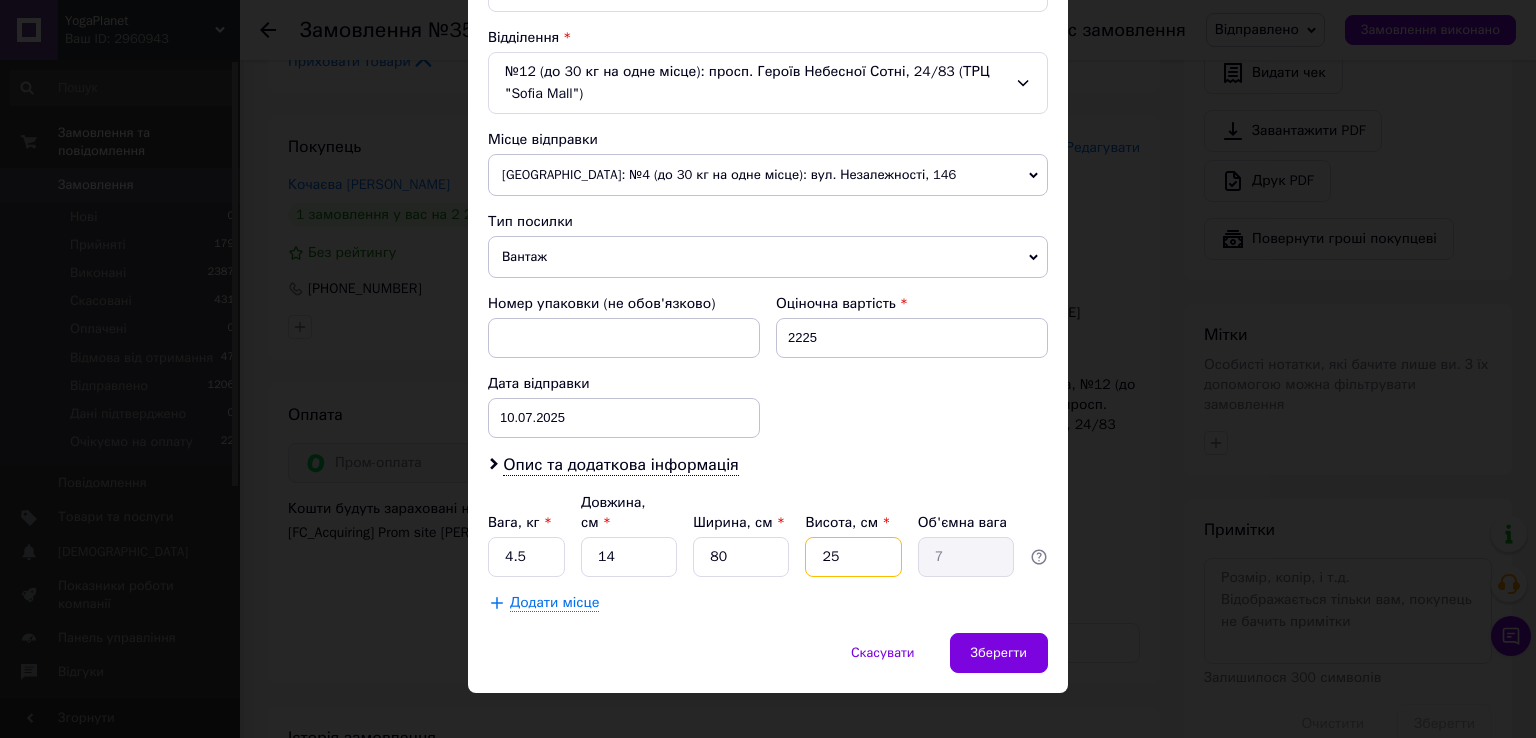 click on "25" at bounding box center (853, 557) 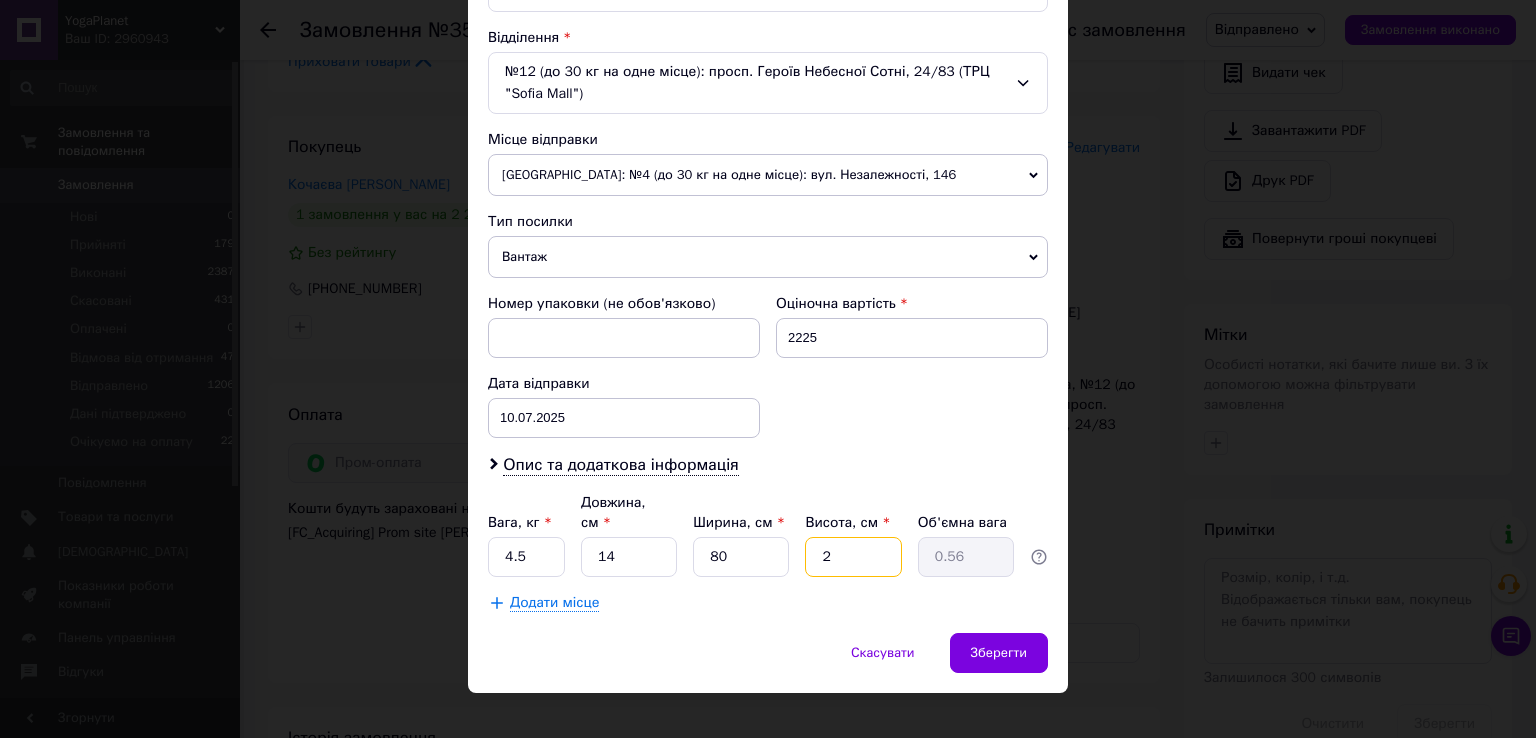 type 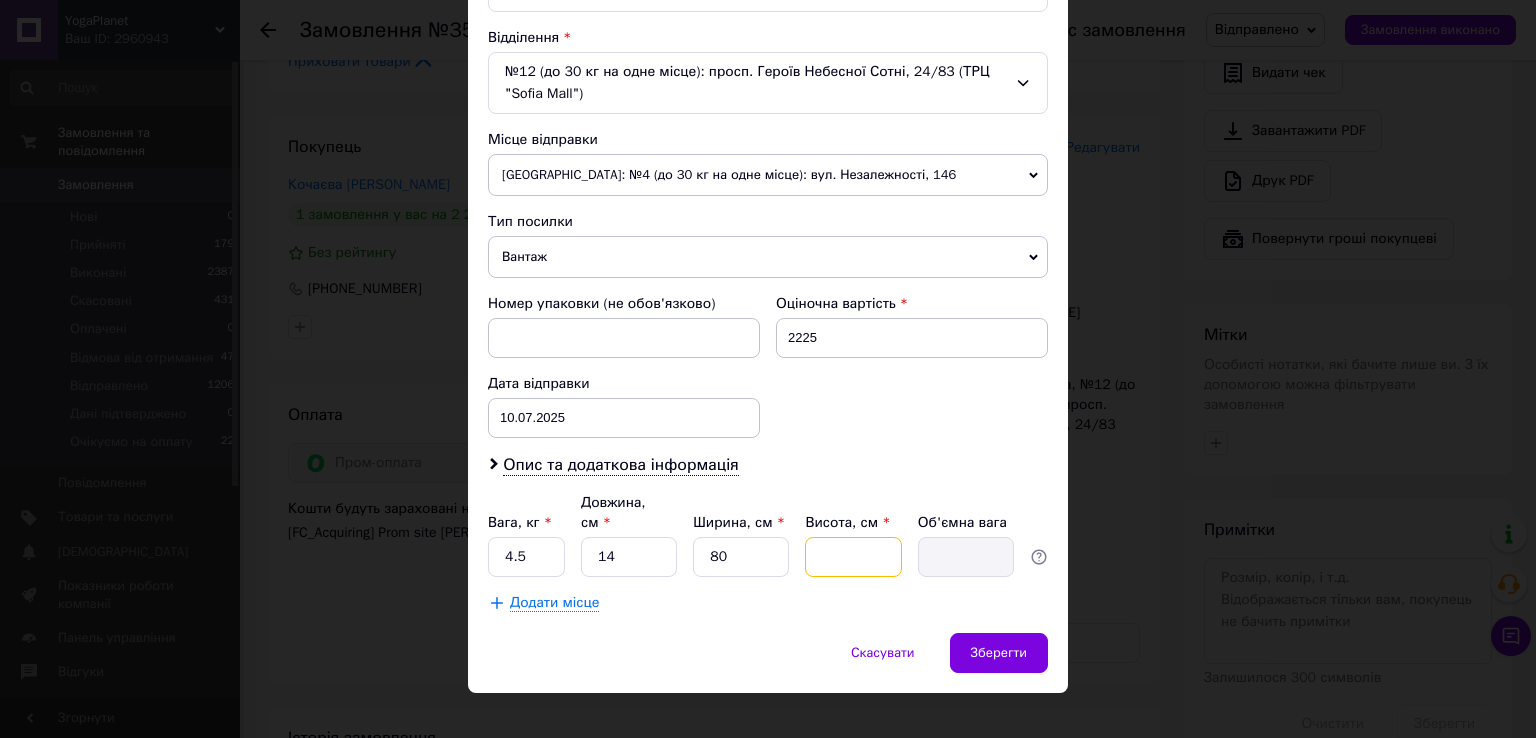 type on "1" 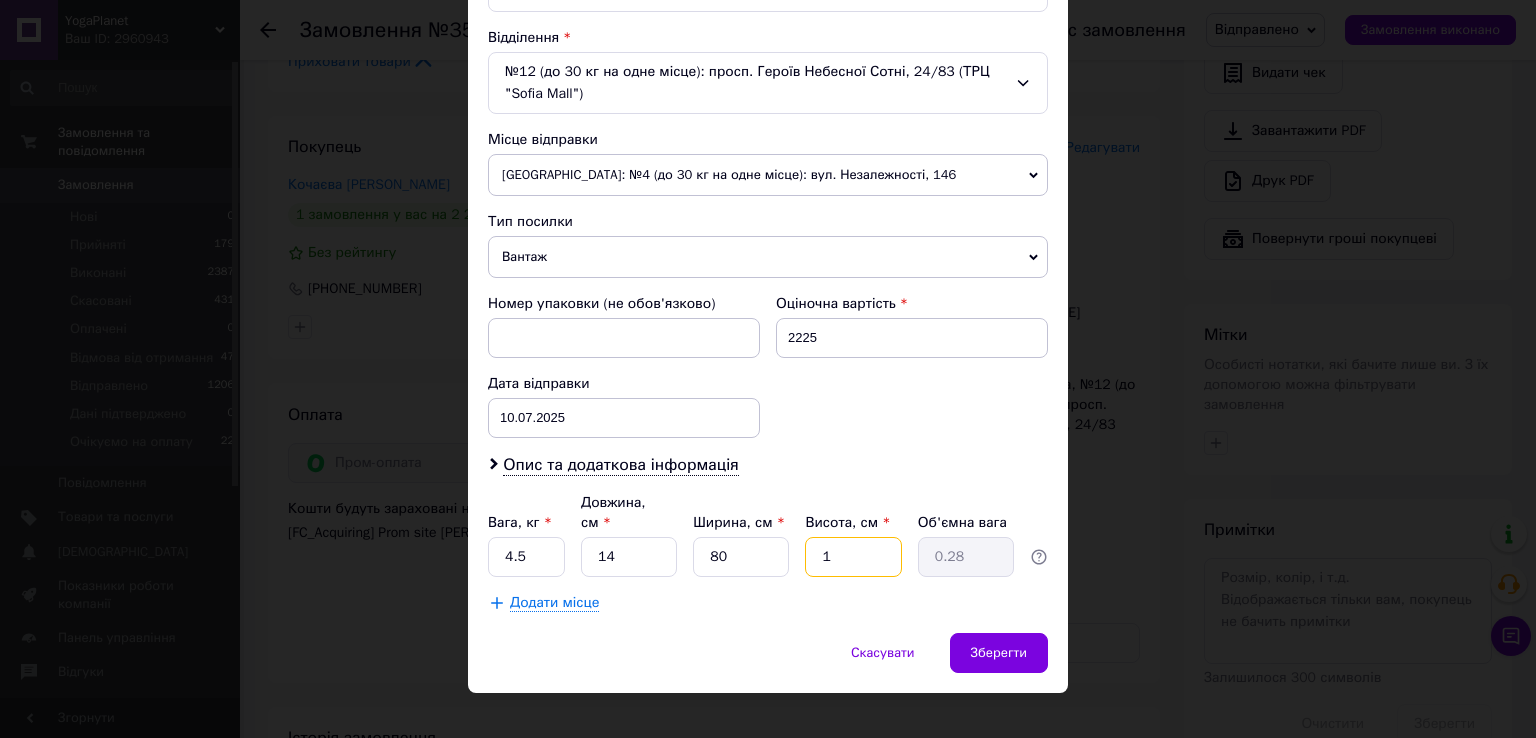 type on "15" 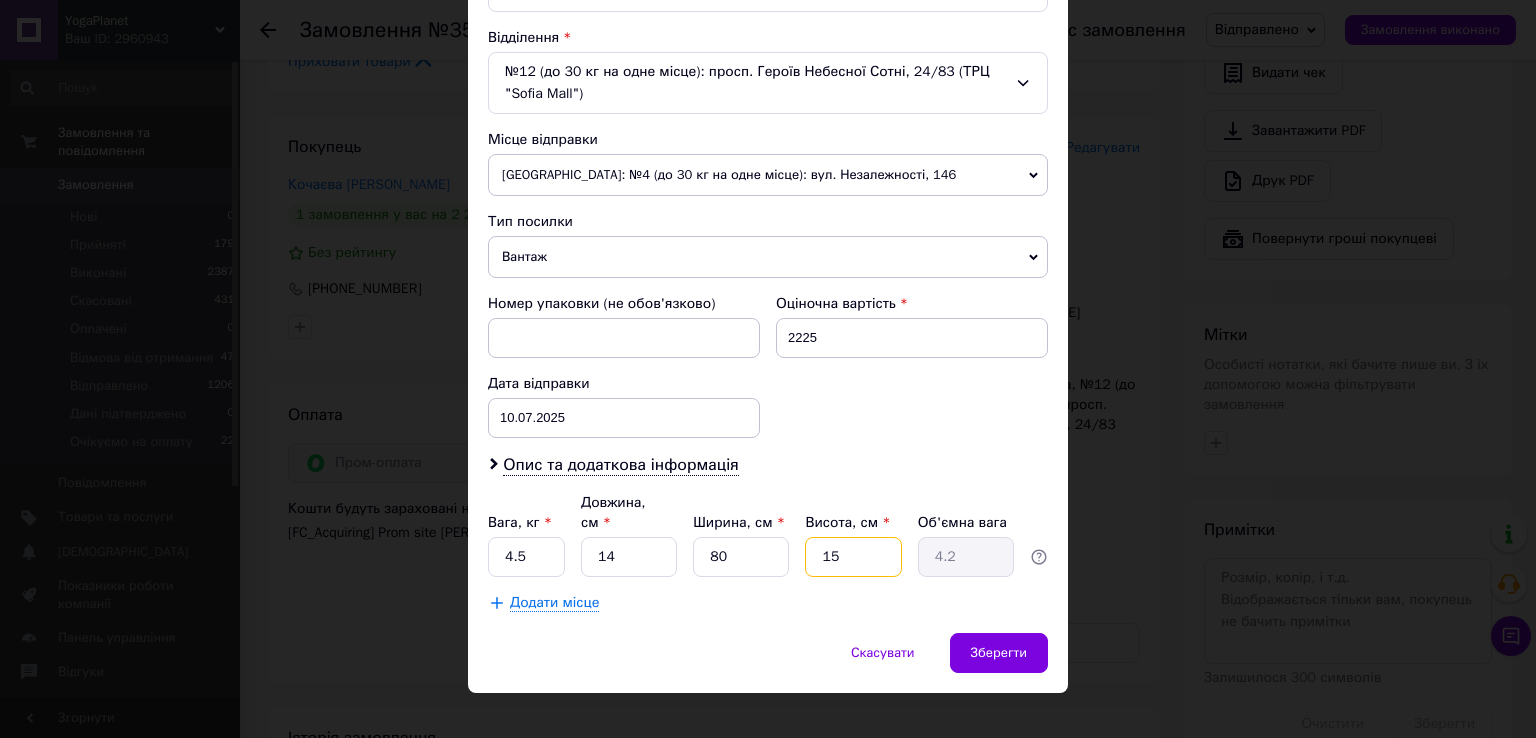 type on "15" 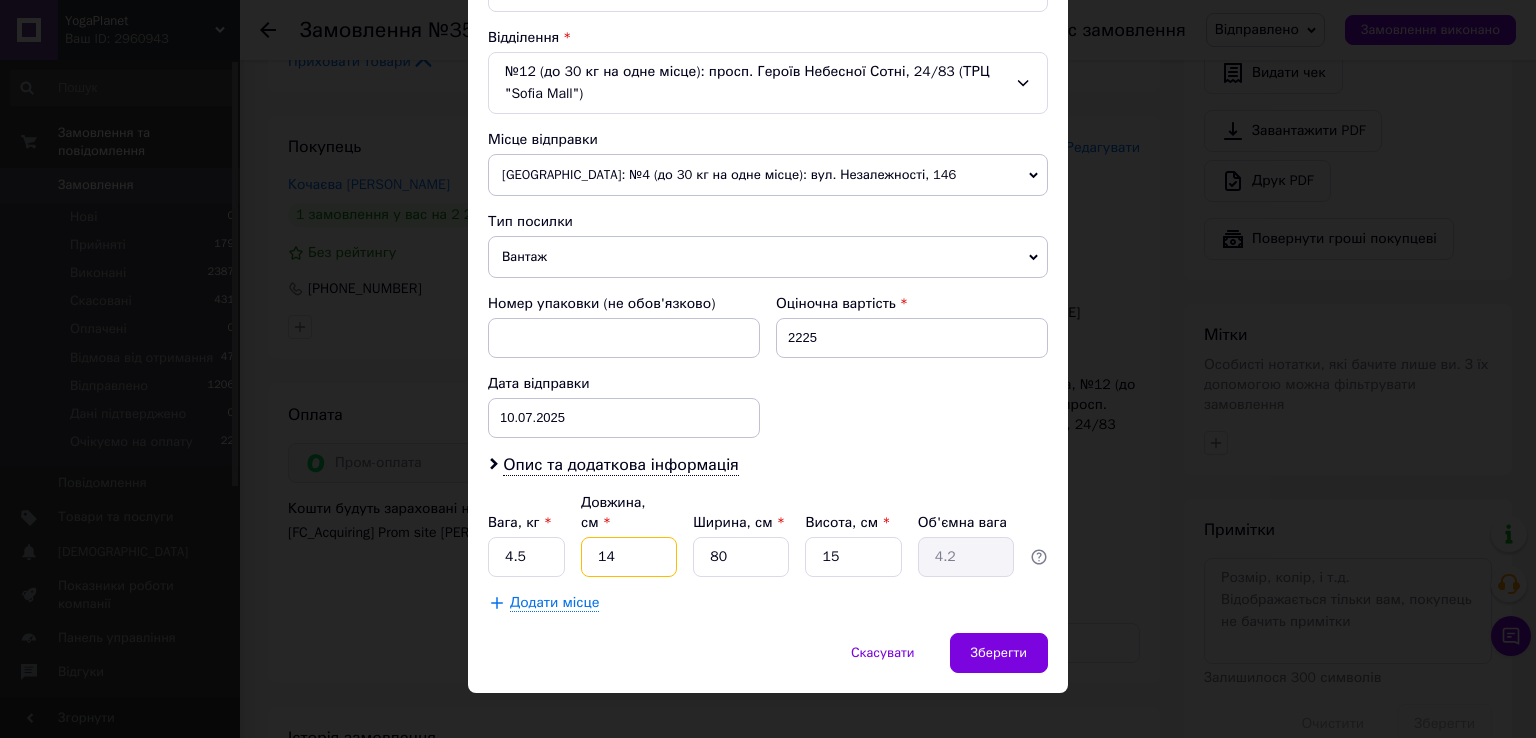 click on "14" at bounding box center [629, 557] 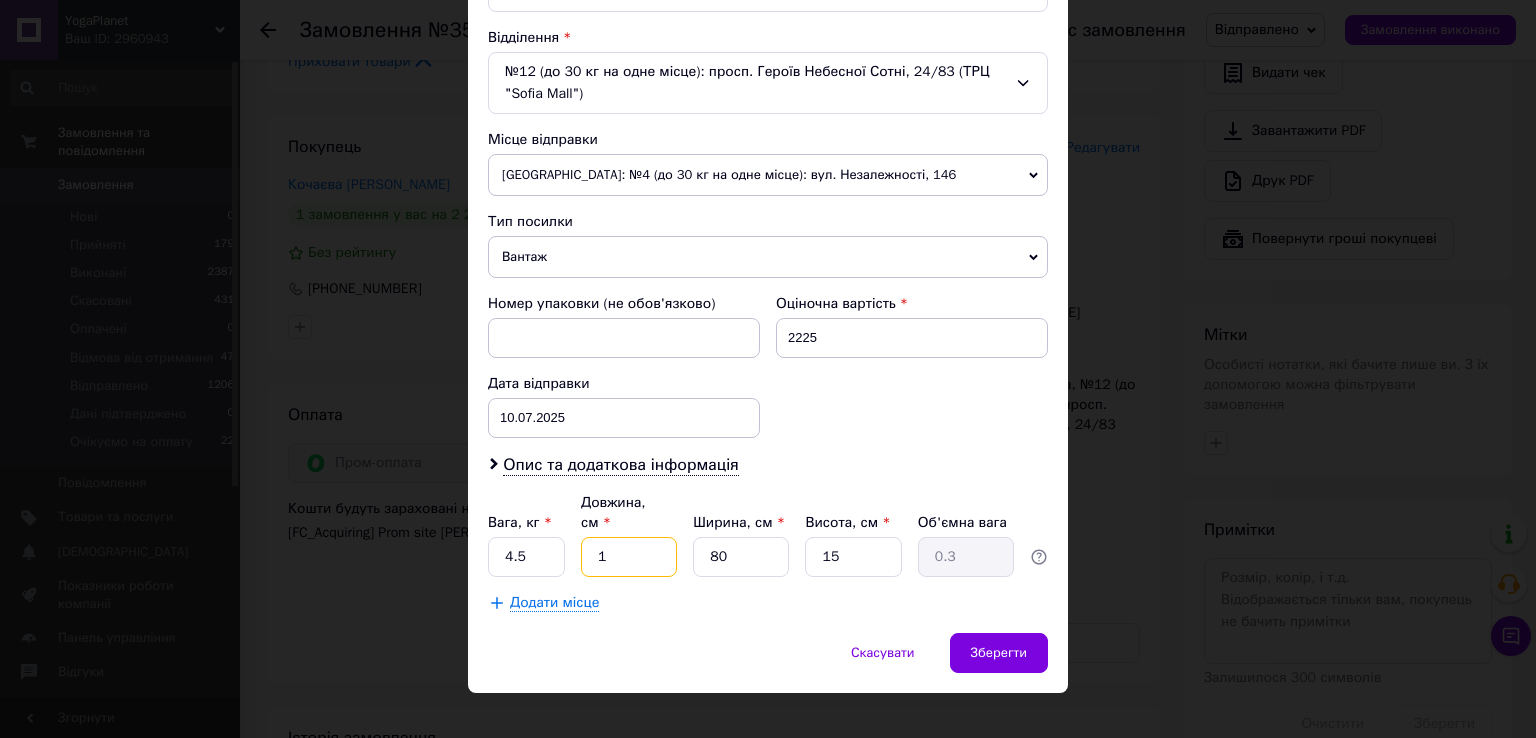 type 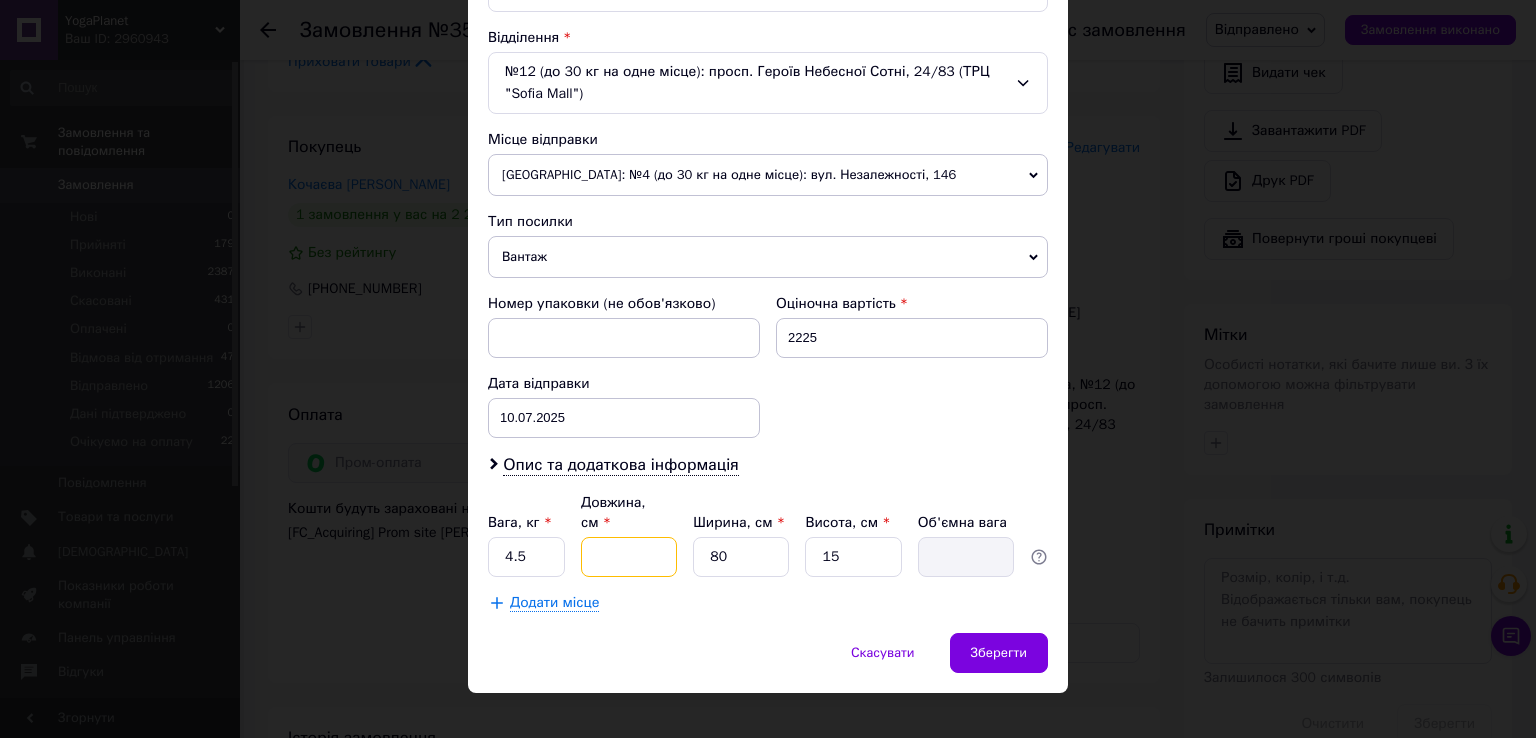 type on "1" 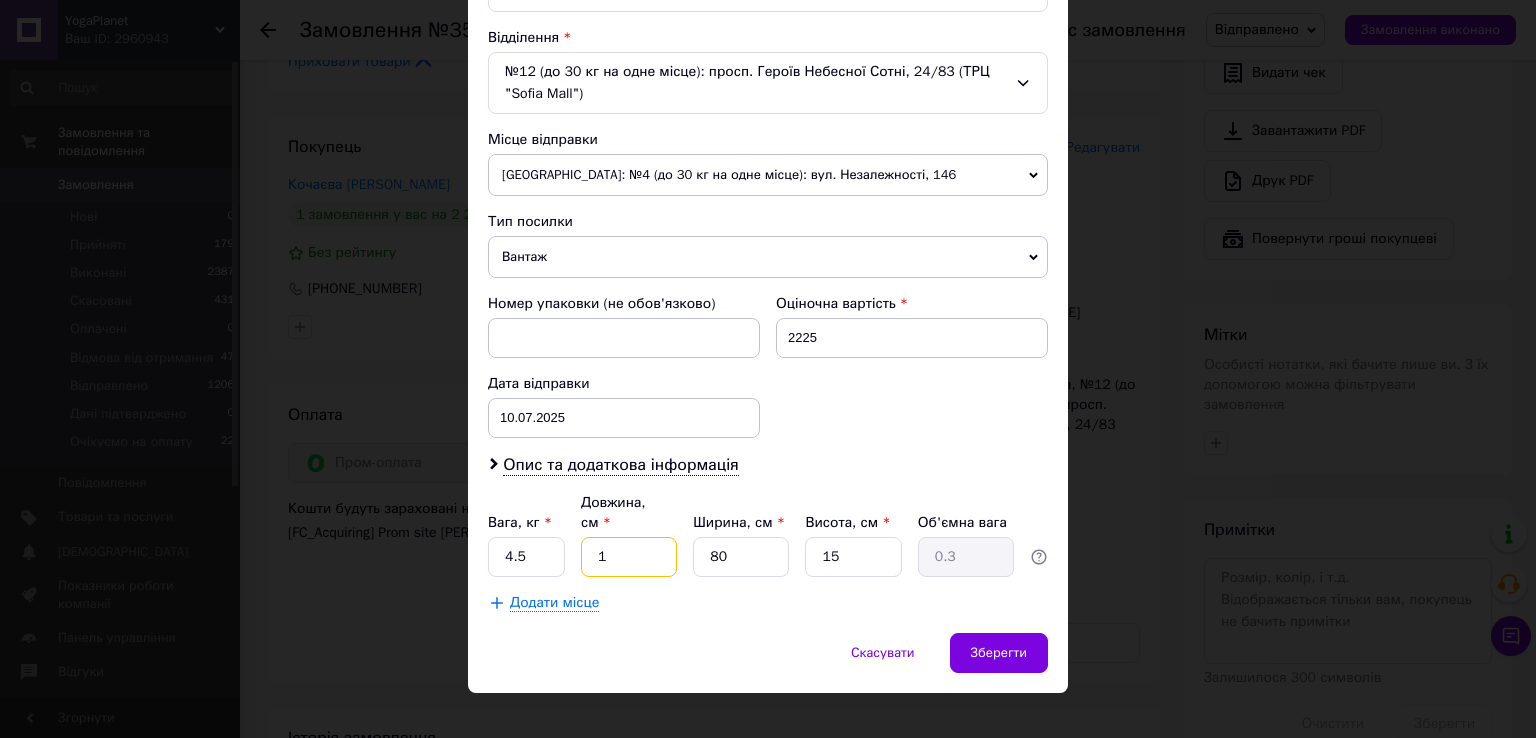 type on "15" 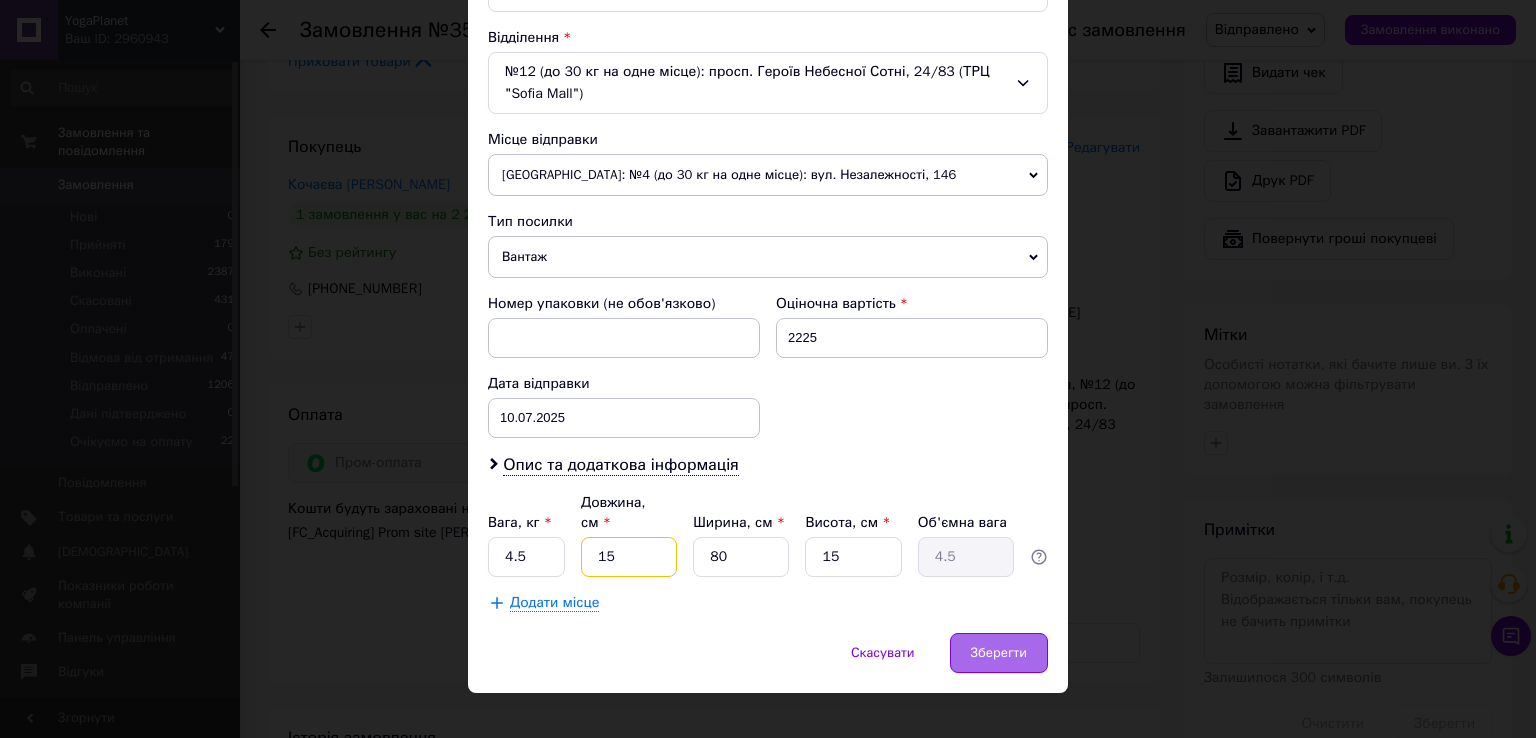 type on "15" 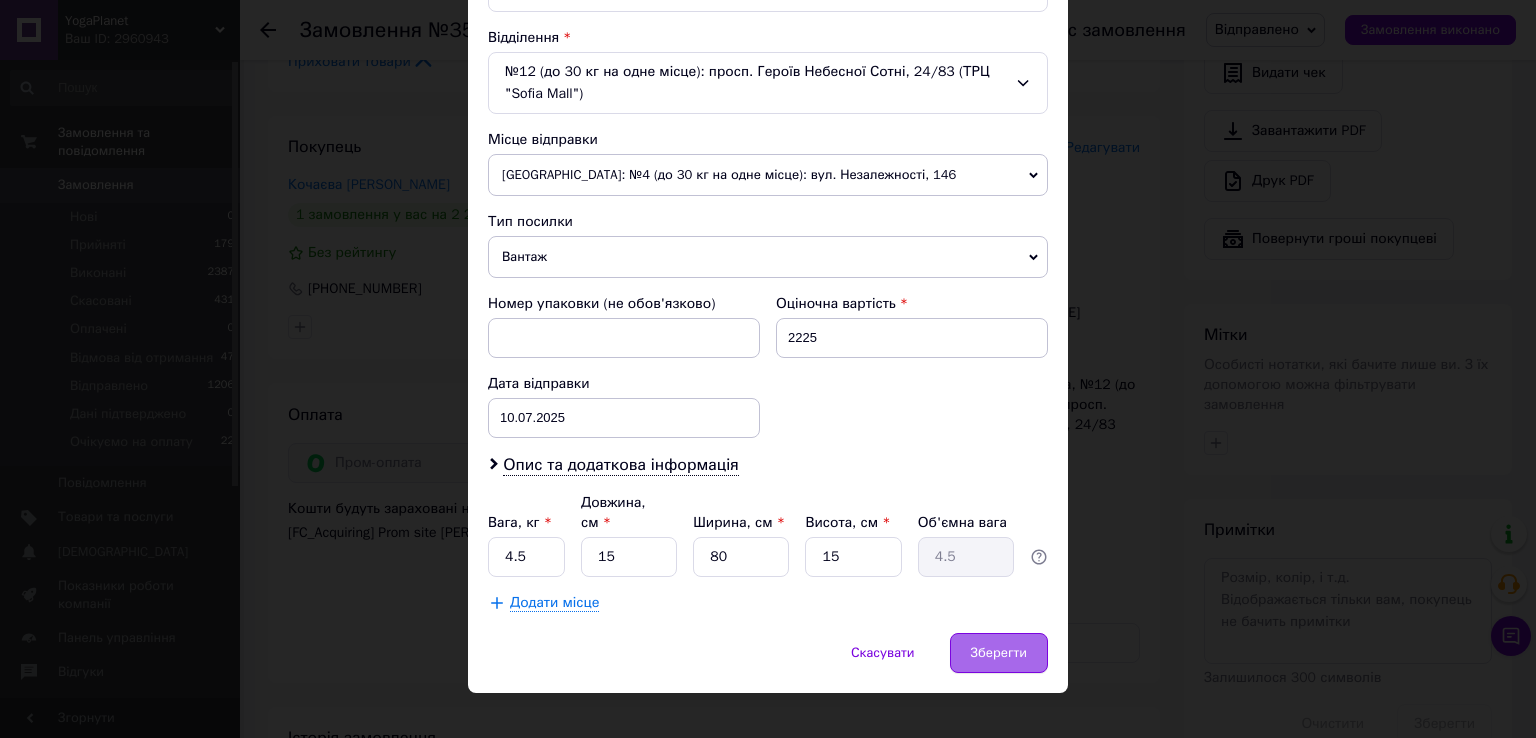 click on "Зберегти" at bounding box center [999, 653] 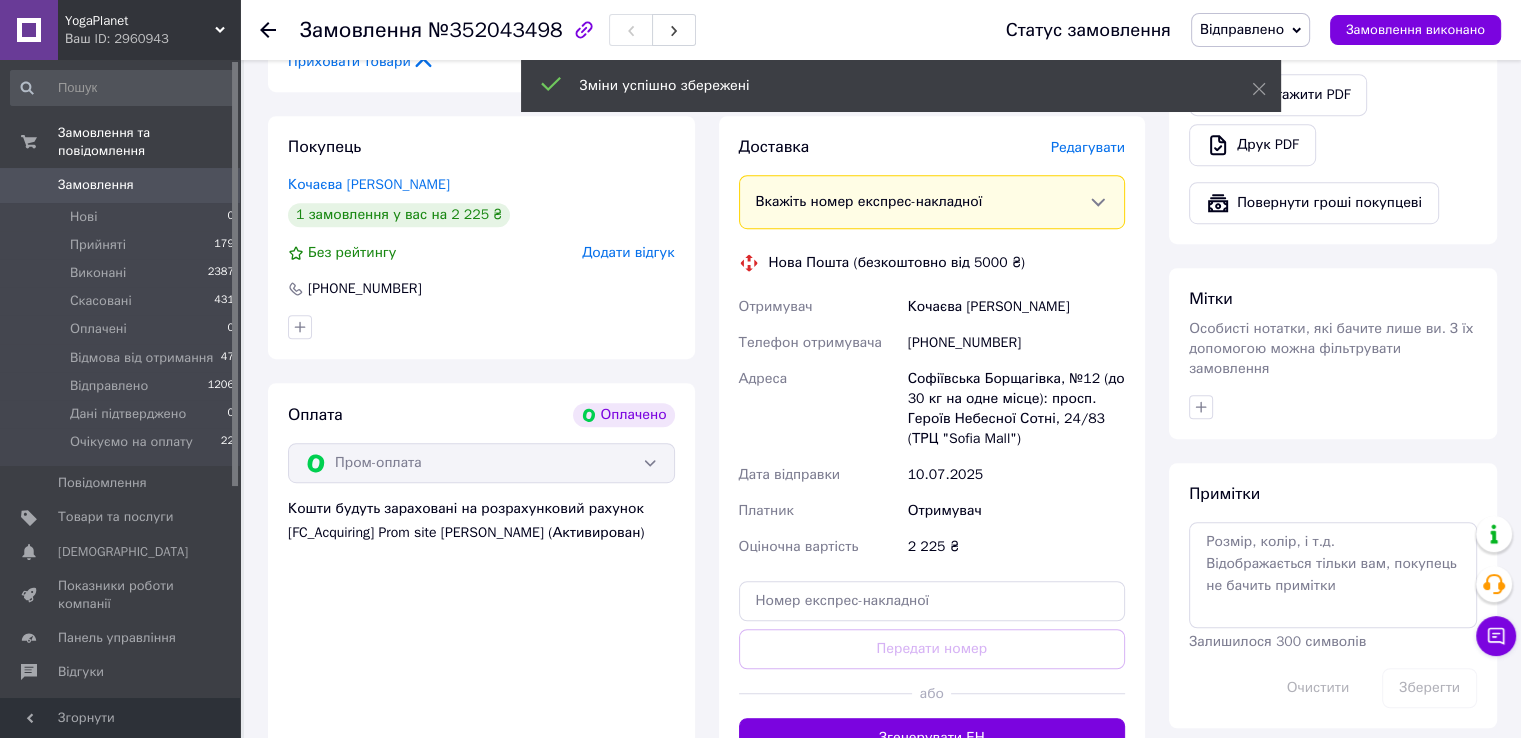 scroll, scrollTop: 64, scrollLeft: 0, axis: vertical 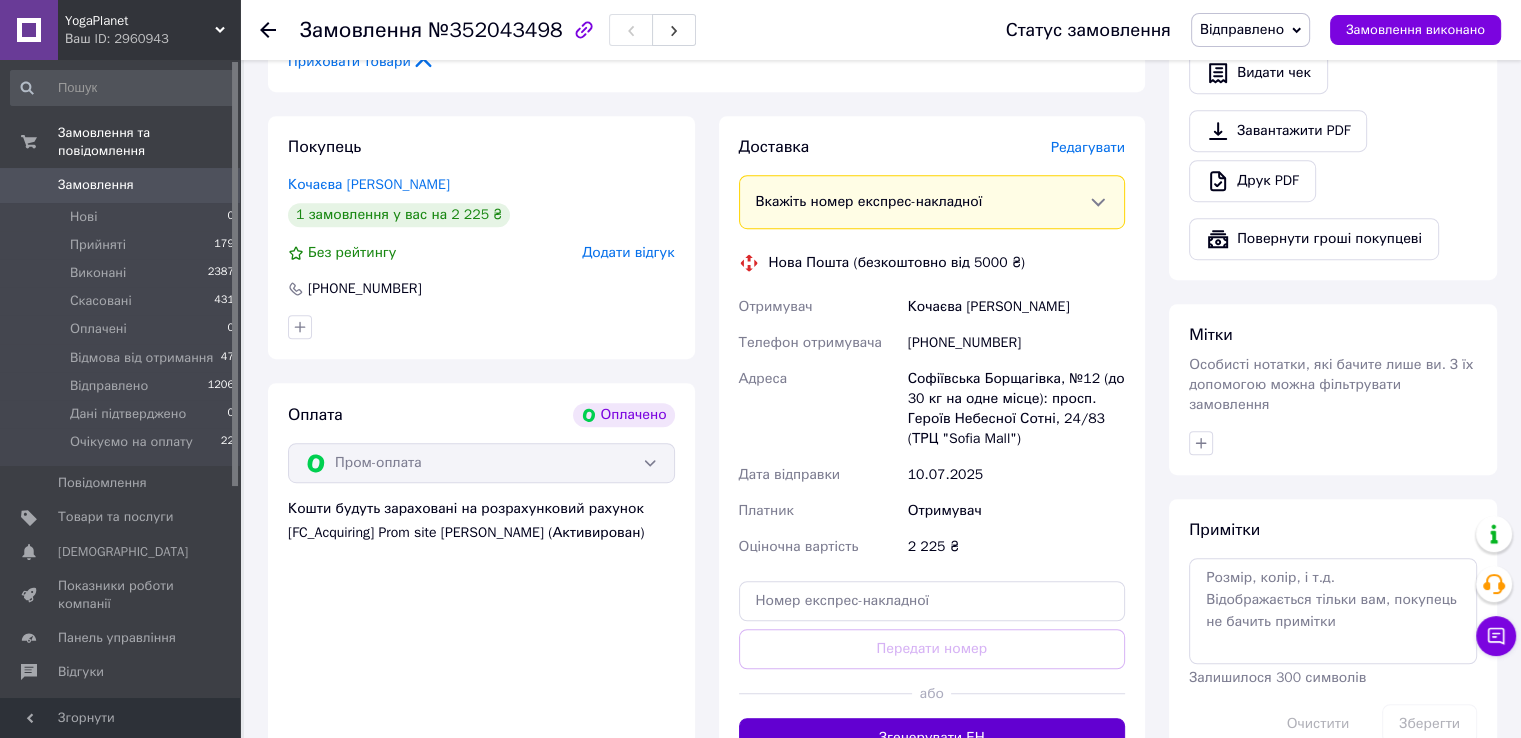 click on "Згенерувати ЕН" at bounding box center [932, 738] 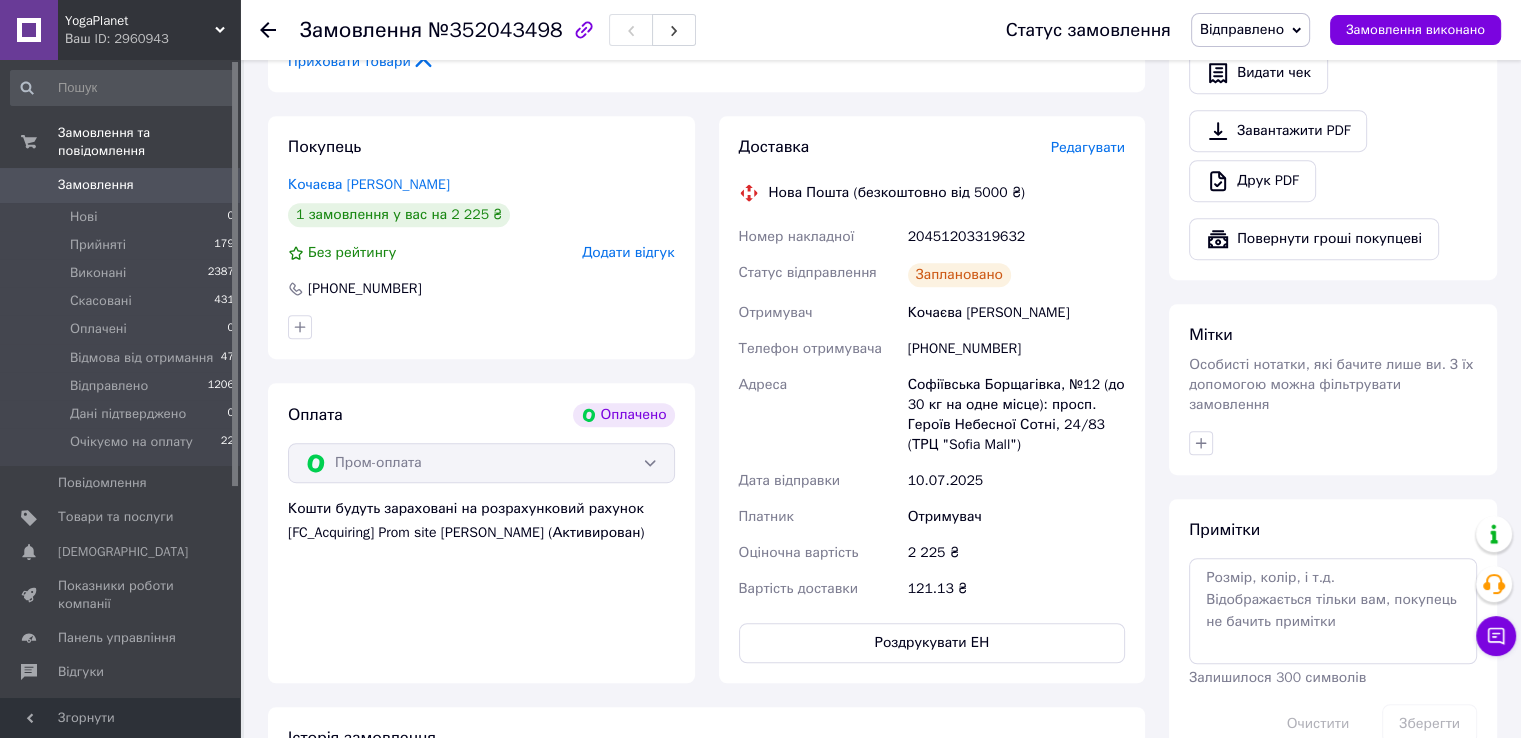 scroll, scrollTop: 112, scrollLeft: 0, axis: vertical 